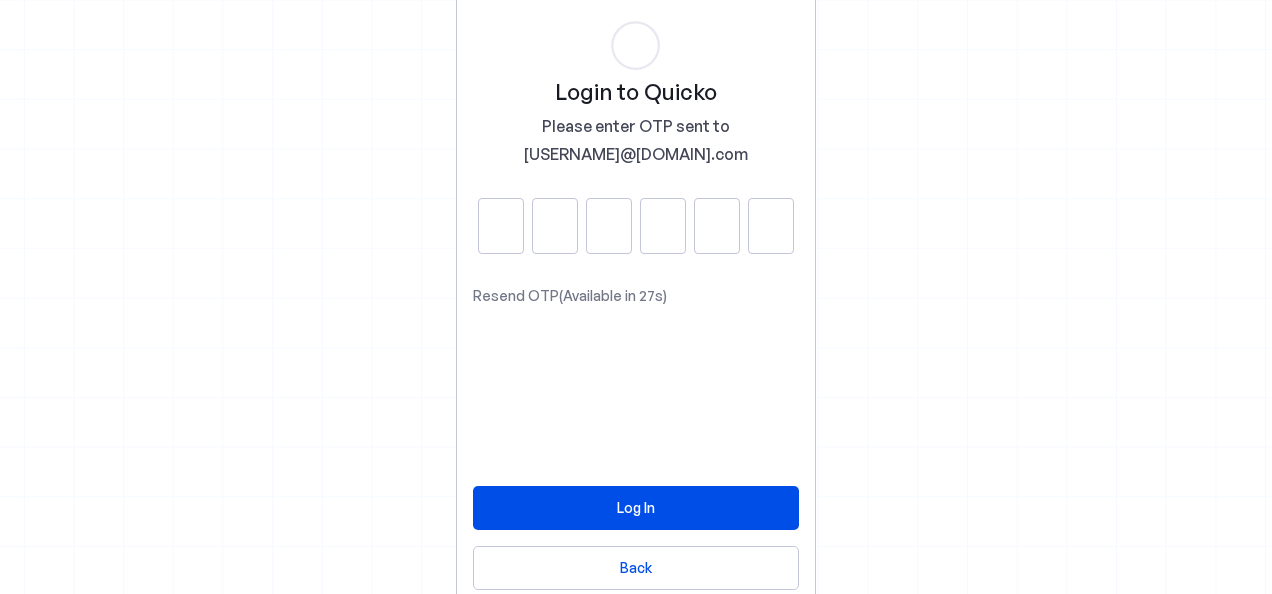 scroll, scrollTop: 0, scrollLeft: 0, axis: both 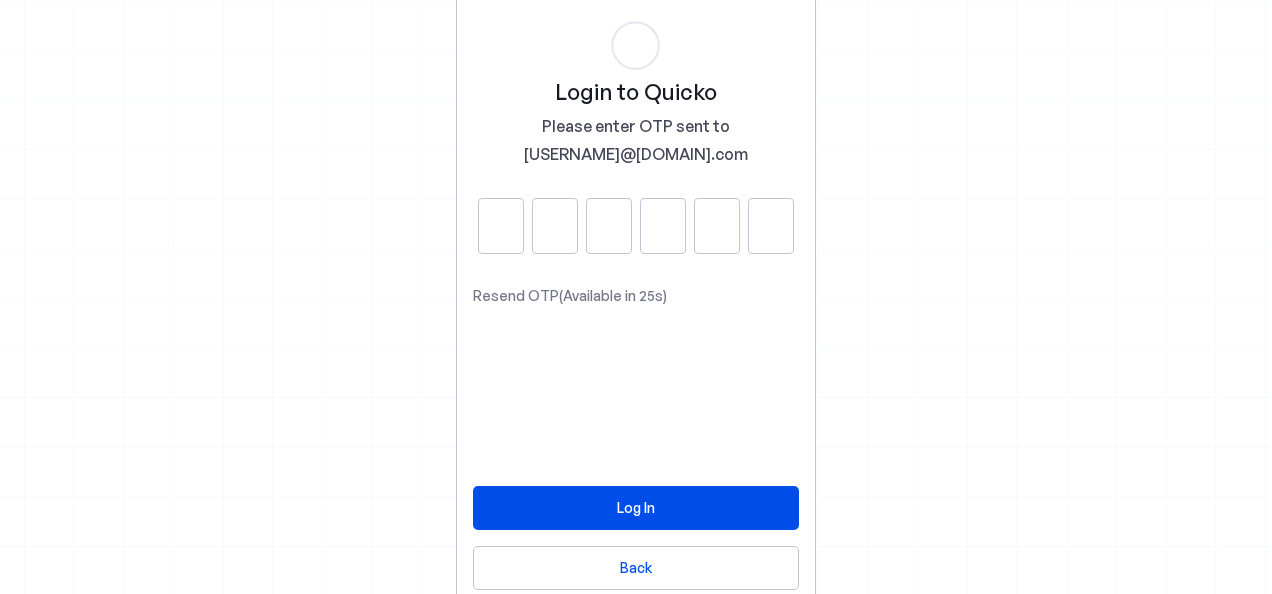 click at bounding box center (501, 226) 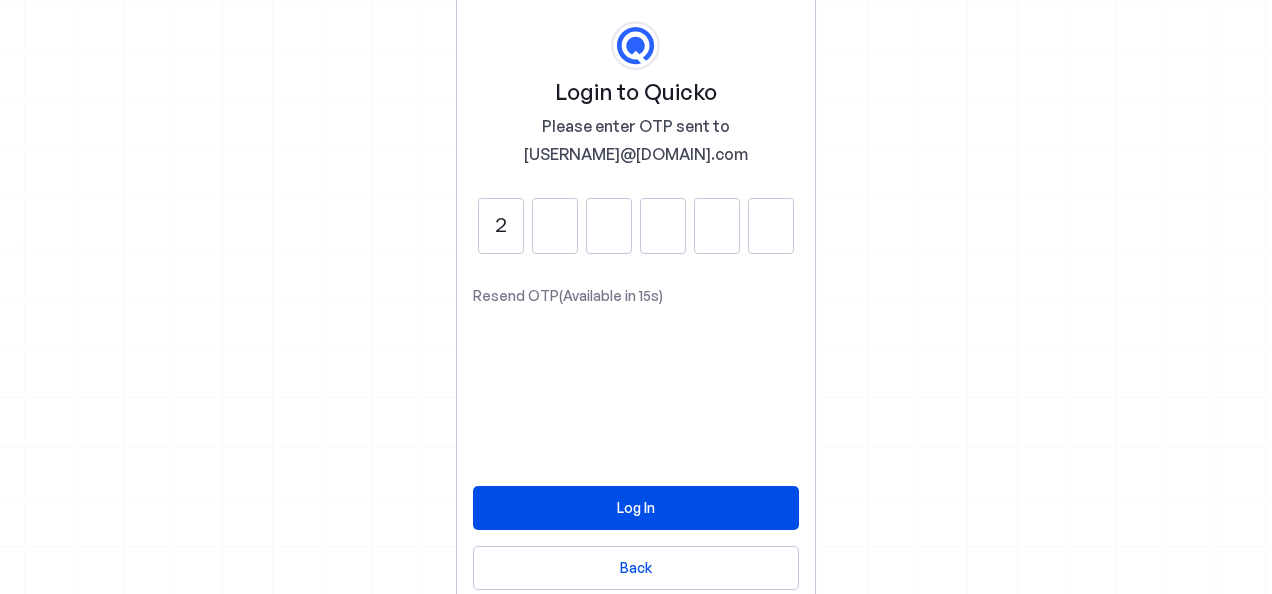 type on "2" 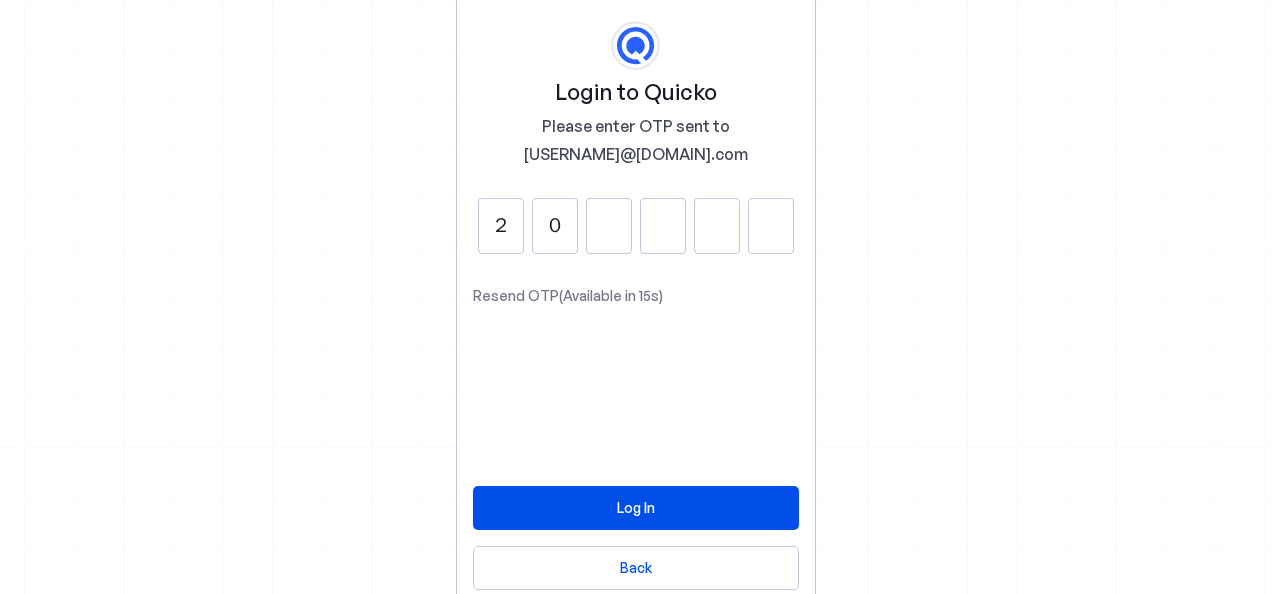 type on "0" 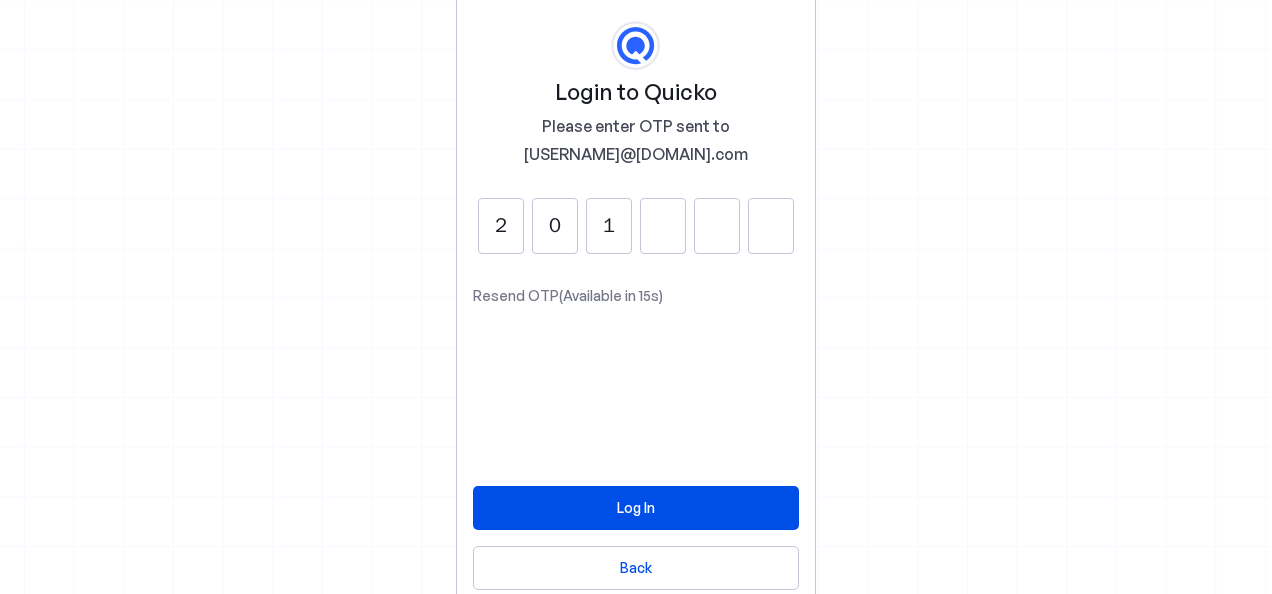 type on "1" 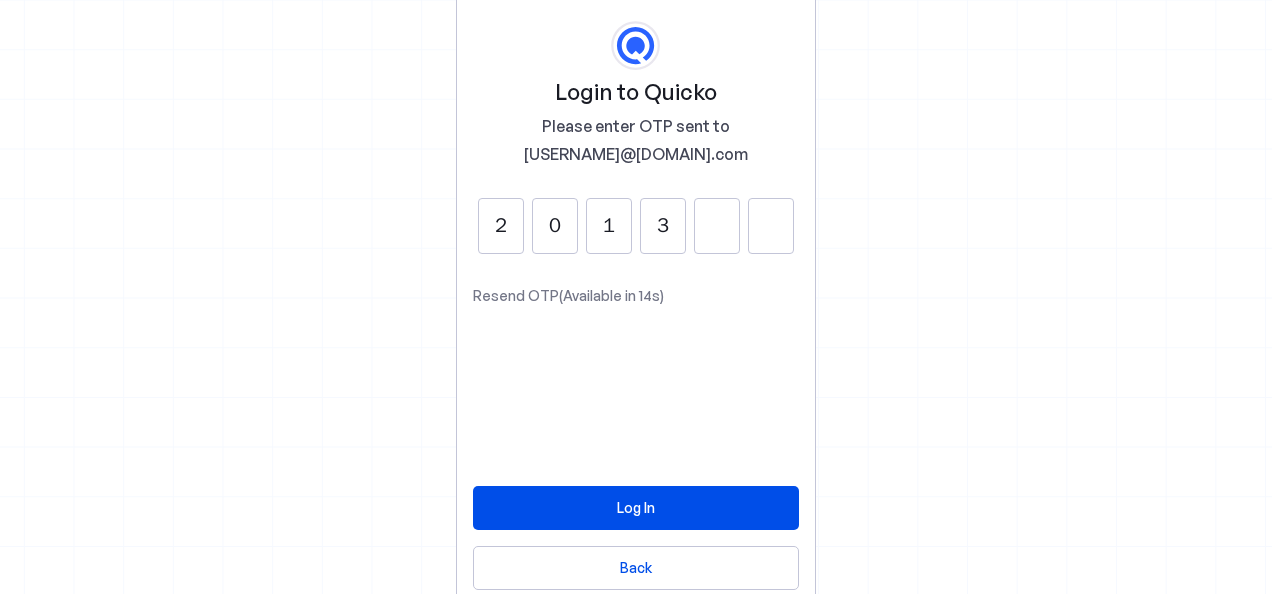 type on "3" 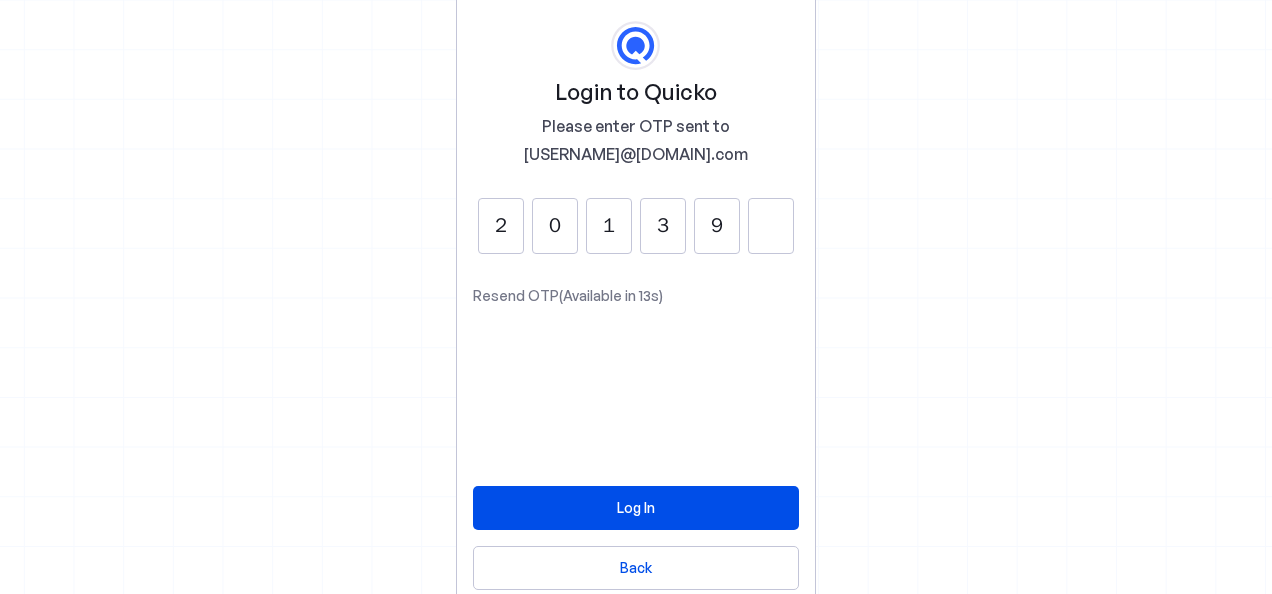 type on "9" 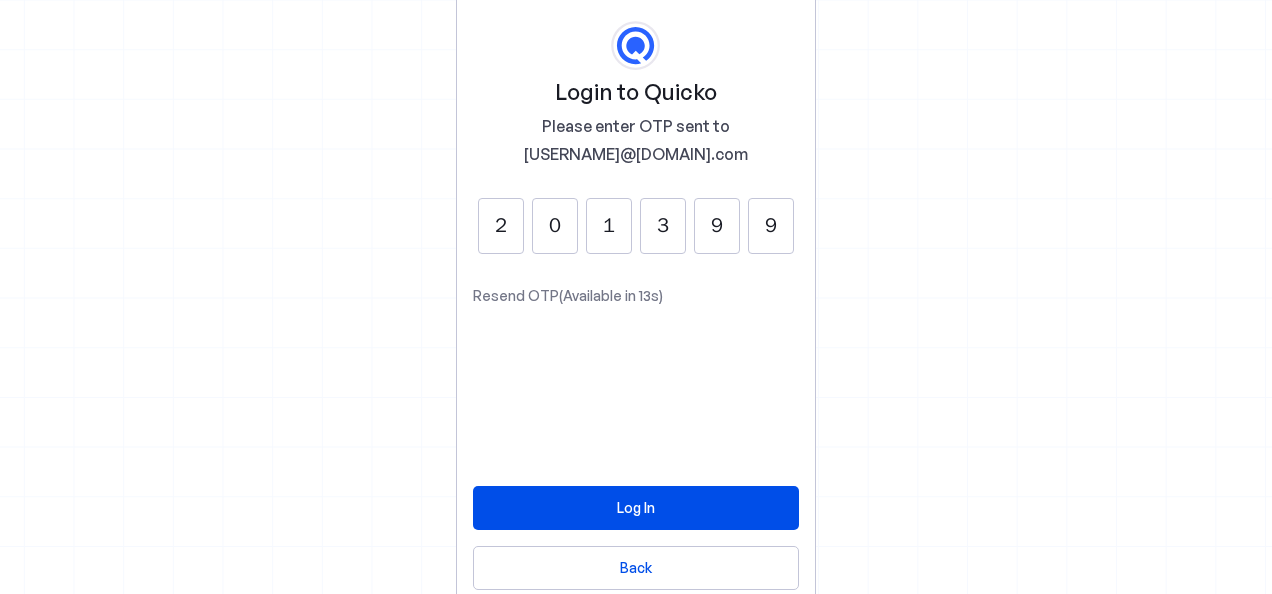 type on "9" 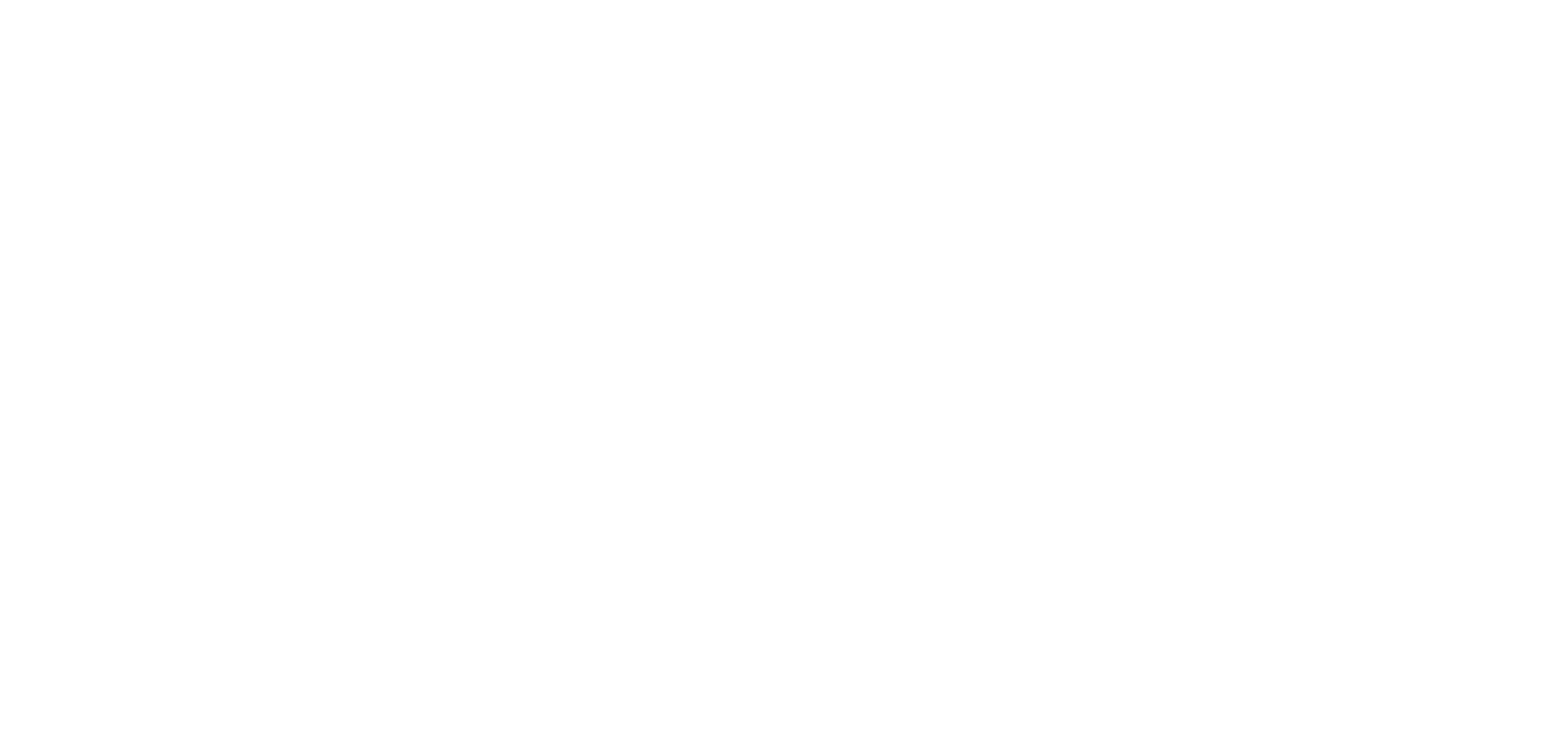 scroll, scrollTop: 0, scrollLeft: 0, axis: both 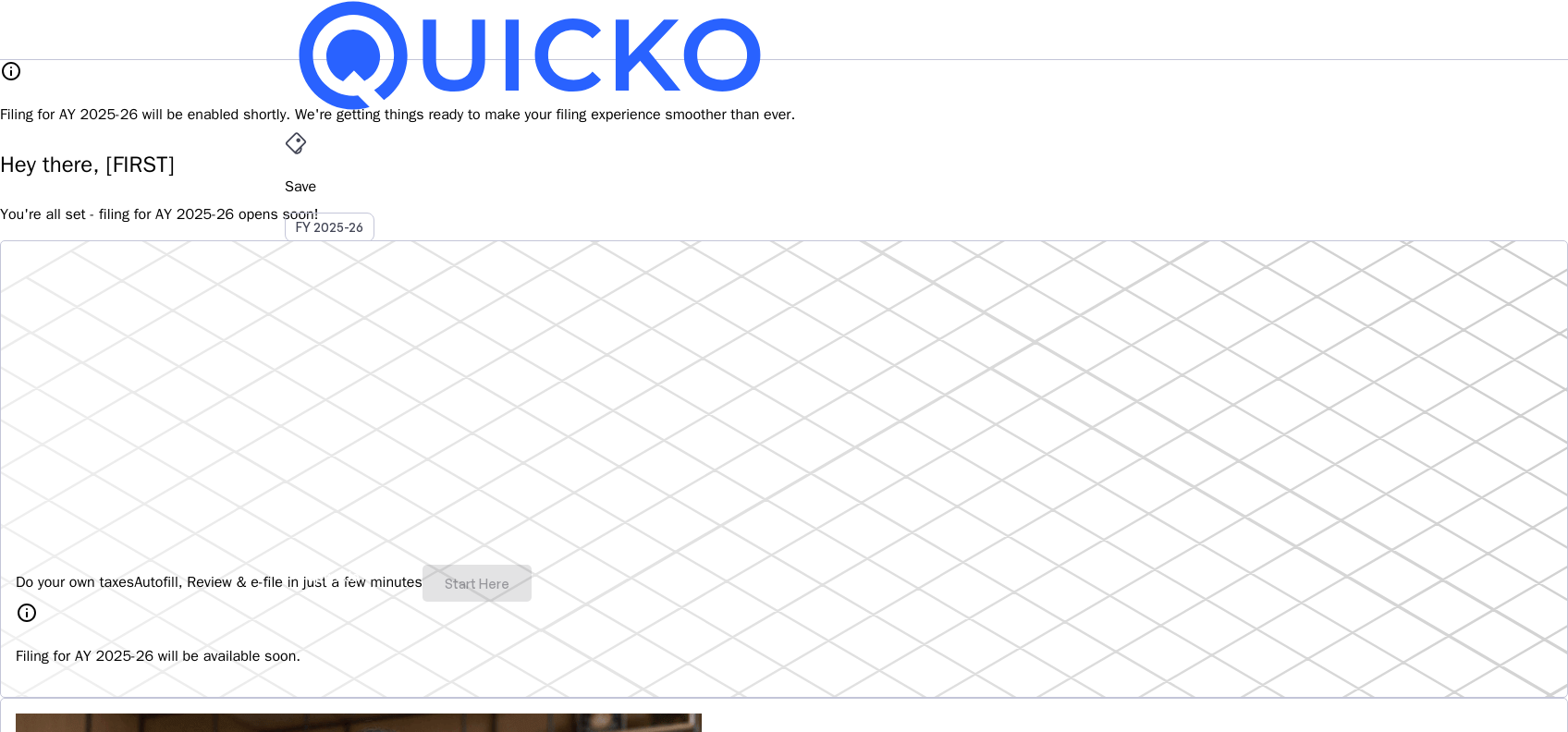 click on "AY 2025-26" at bounding box center [330, 418] 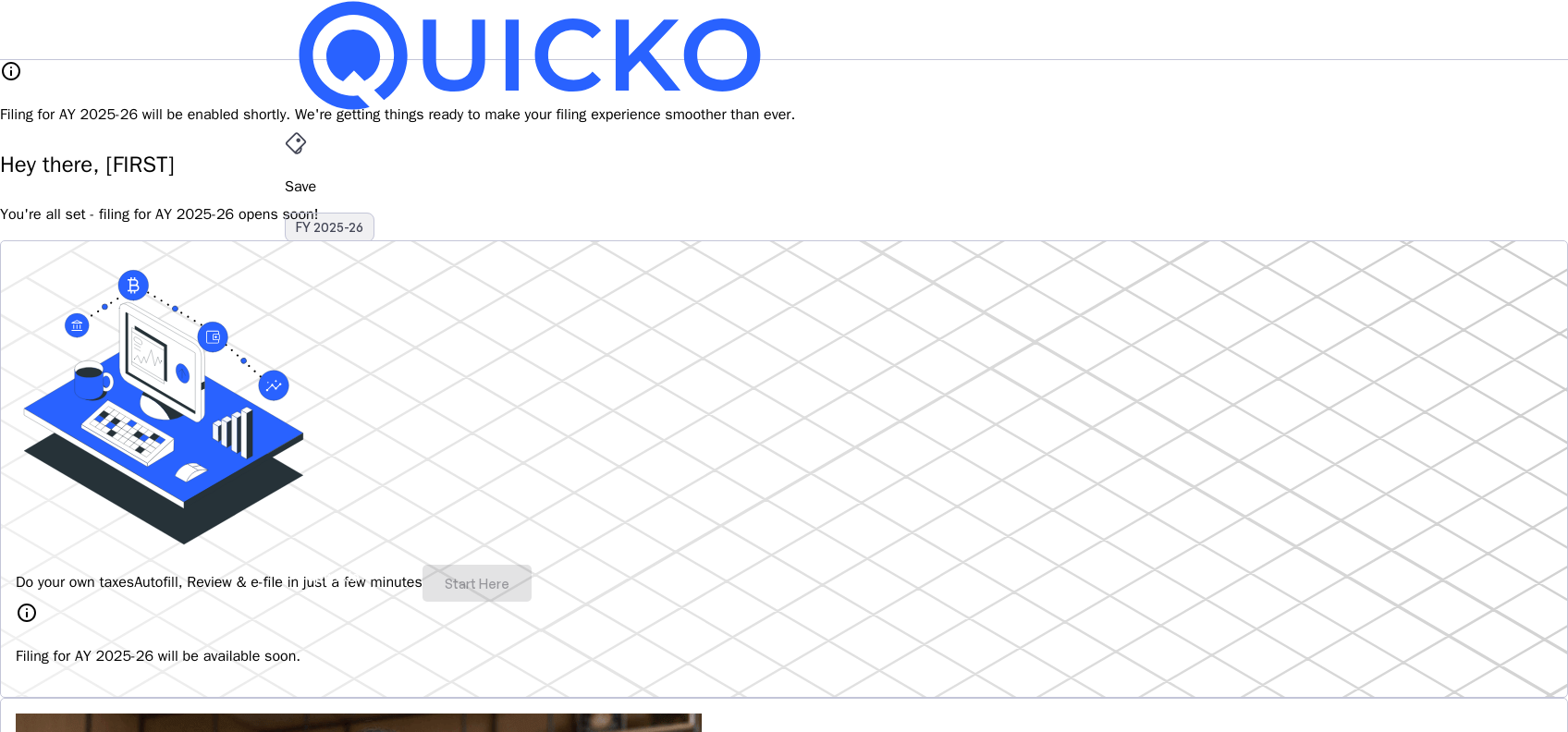 click on "FY 2025-26" at bounding box center (329, 227) 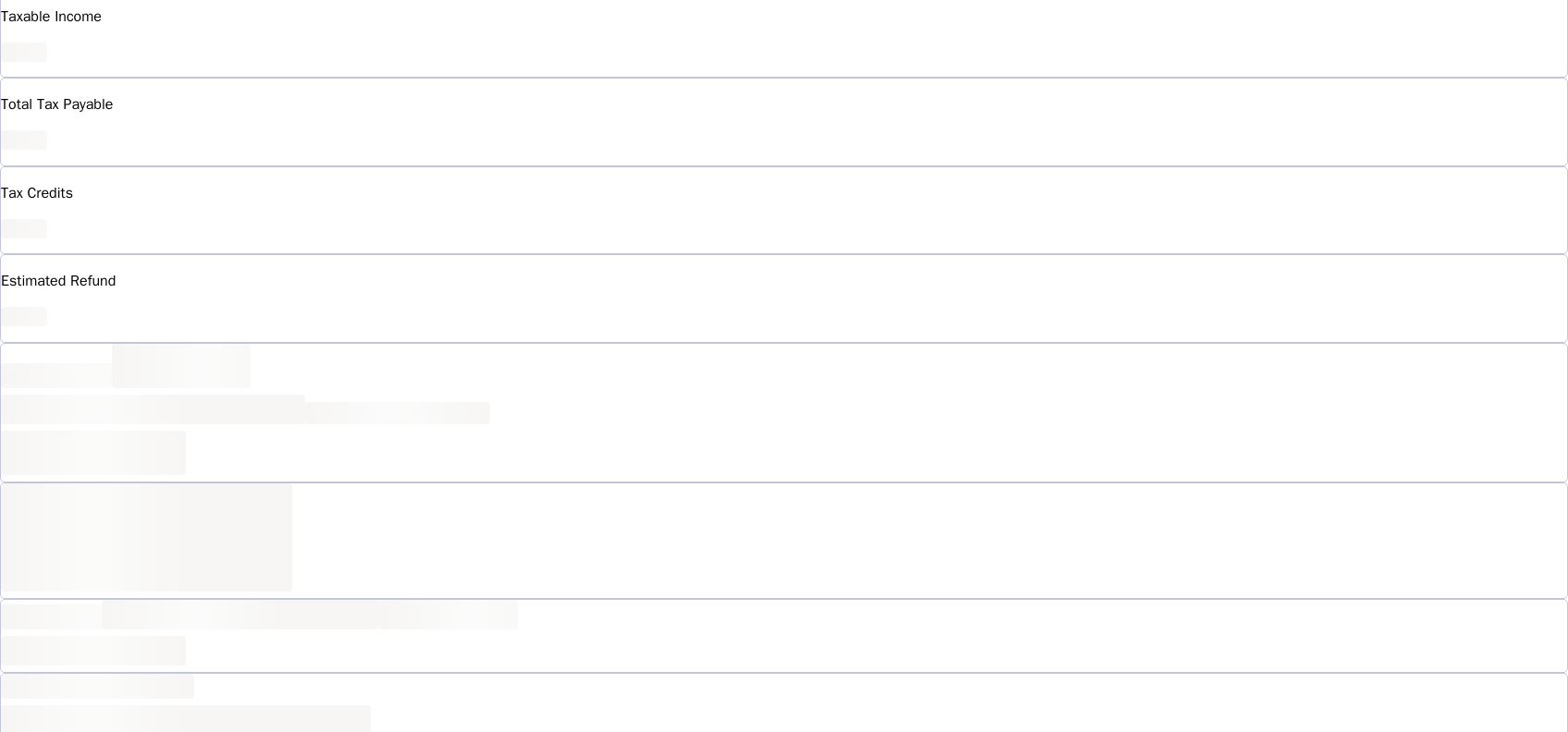 scroll, scrollTop: 0, scrollLeft: 0, axis: both 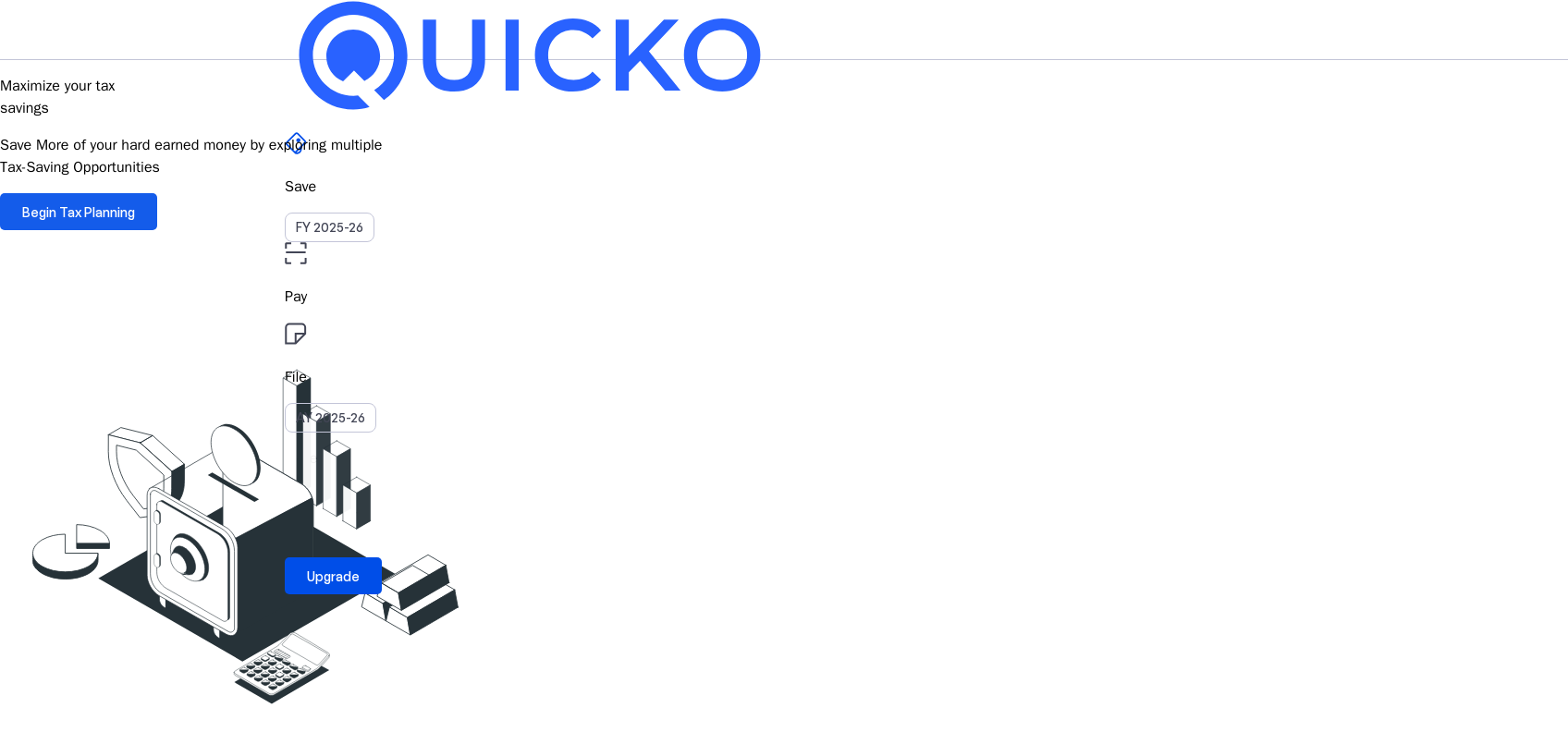 click on "Begin Tax Planning" at bounding box center [79, 212] 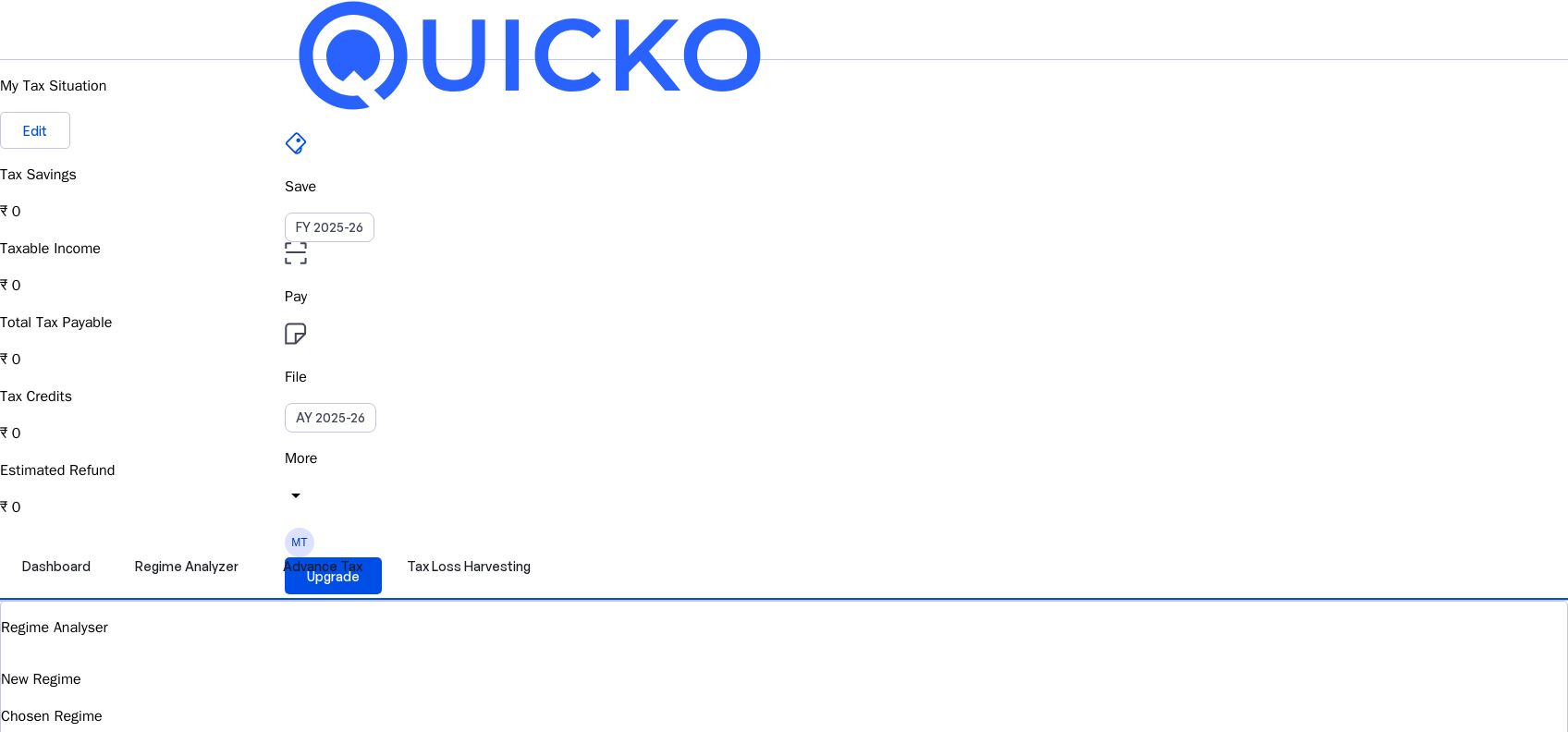 click on "MT" at bounding box center [300, 543] 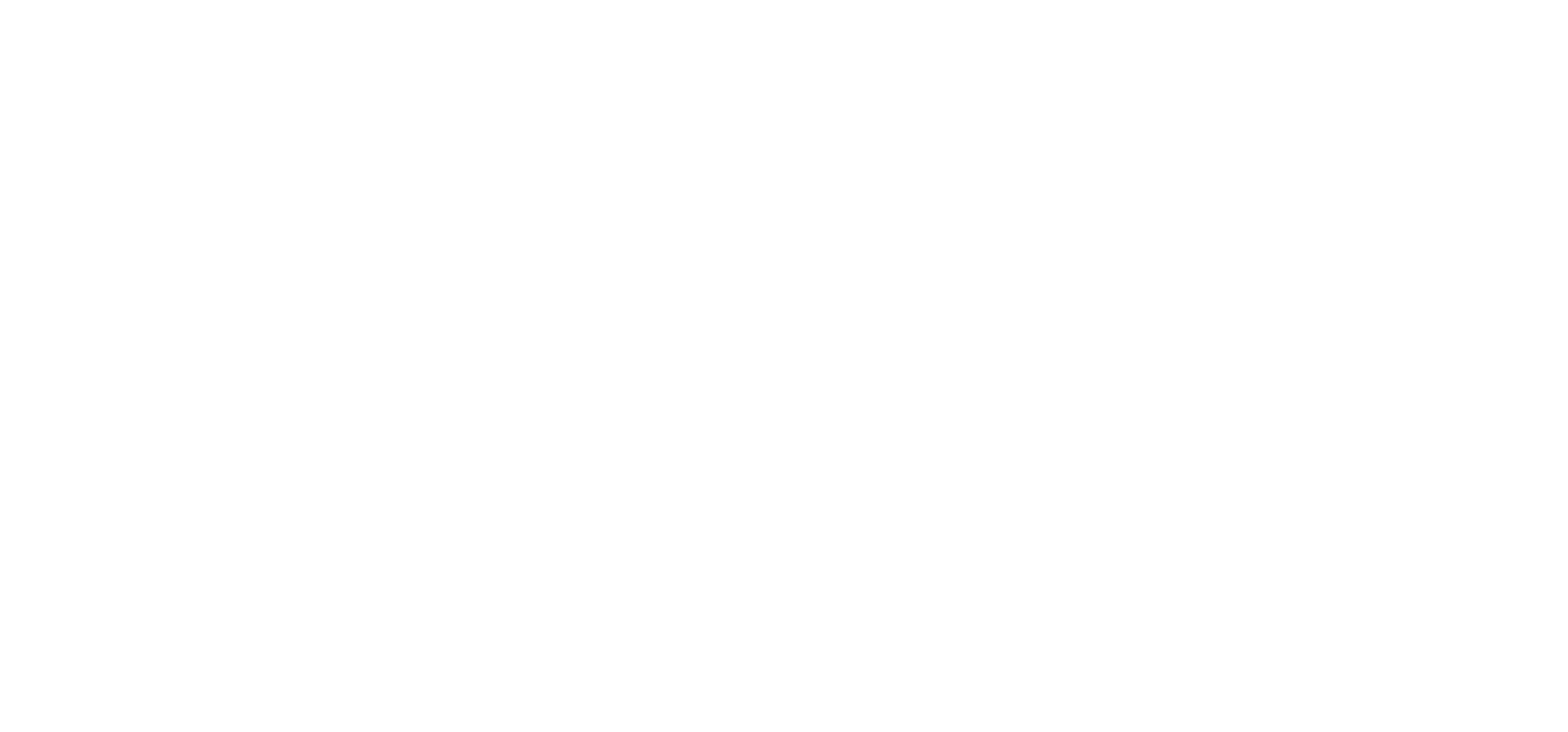 scroll, scrollTop: 0, scrollLeft: 0, axis: both 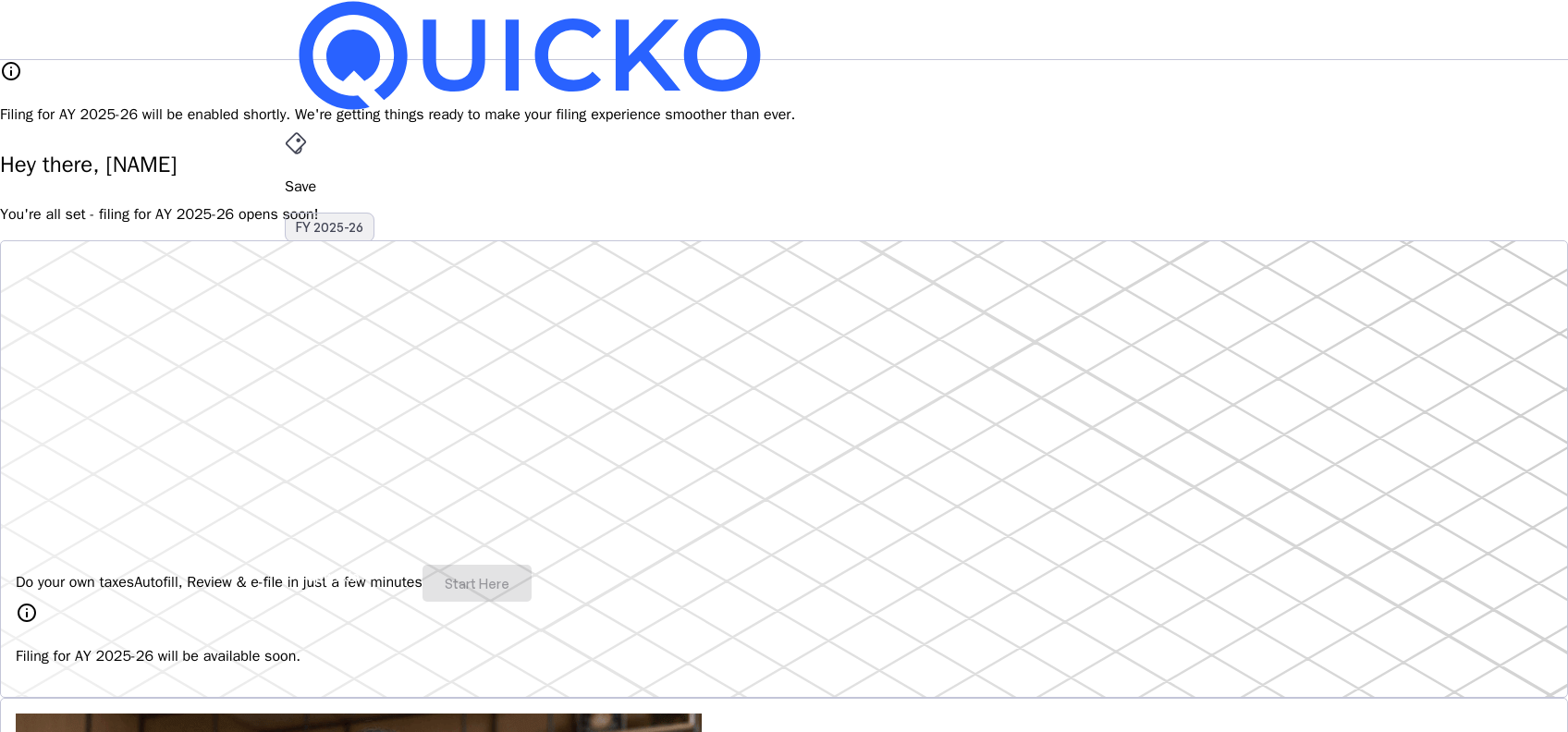 click on "FY 2025-26" at bounding box center [329, 227] 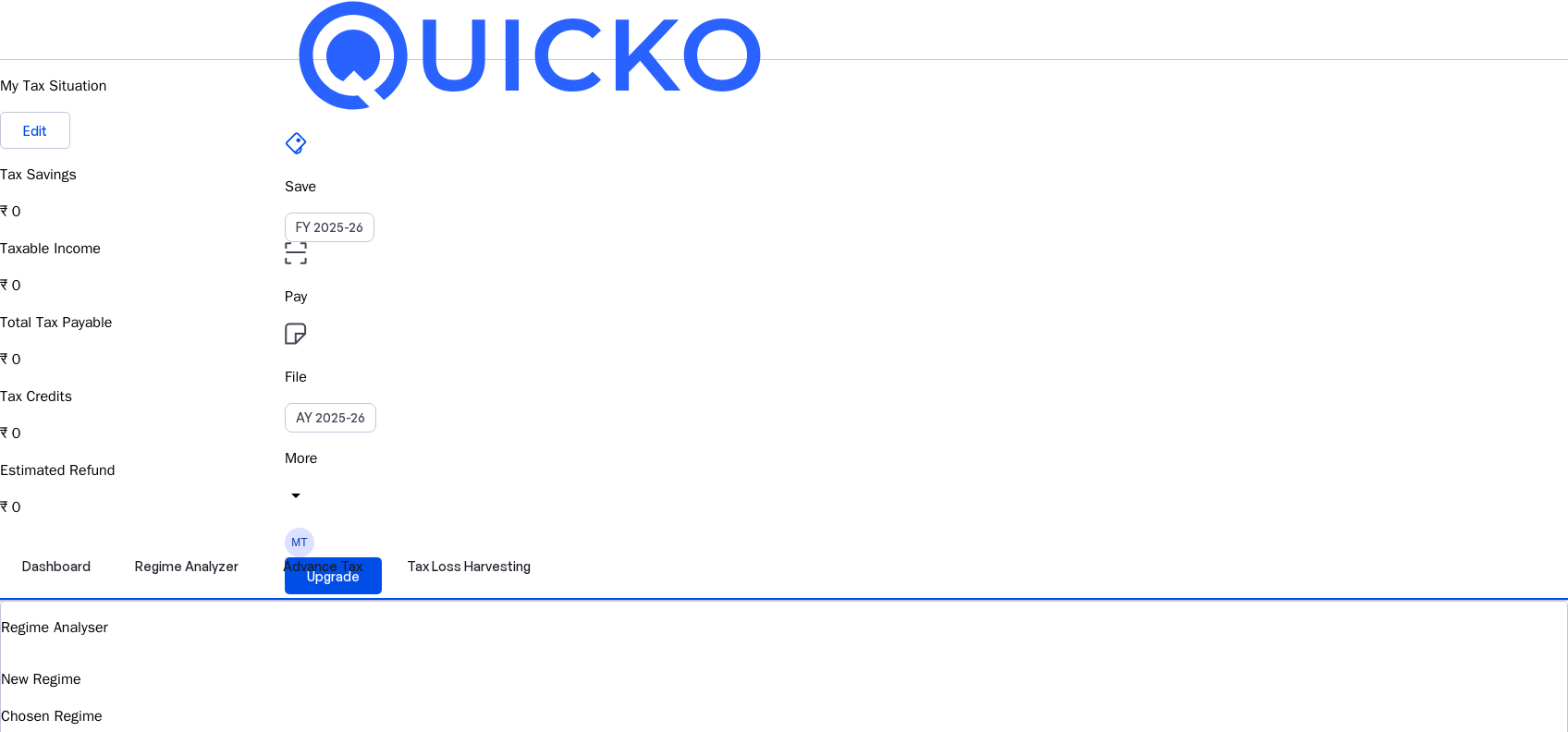 click on "View Comparision" at bounding box center [80, 761] 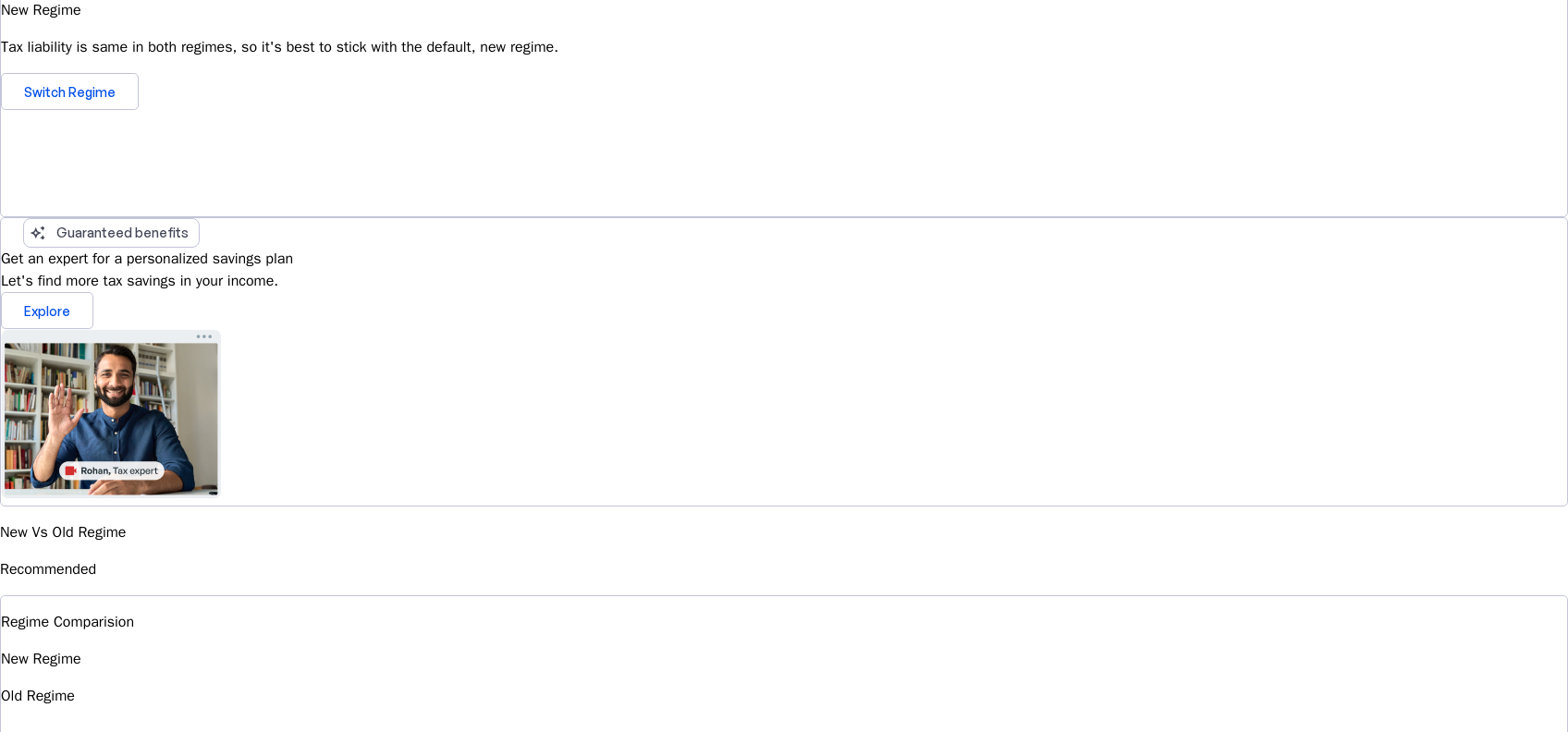 scroll, scrollTop: 0, scrollLeft: 0, axis: both 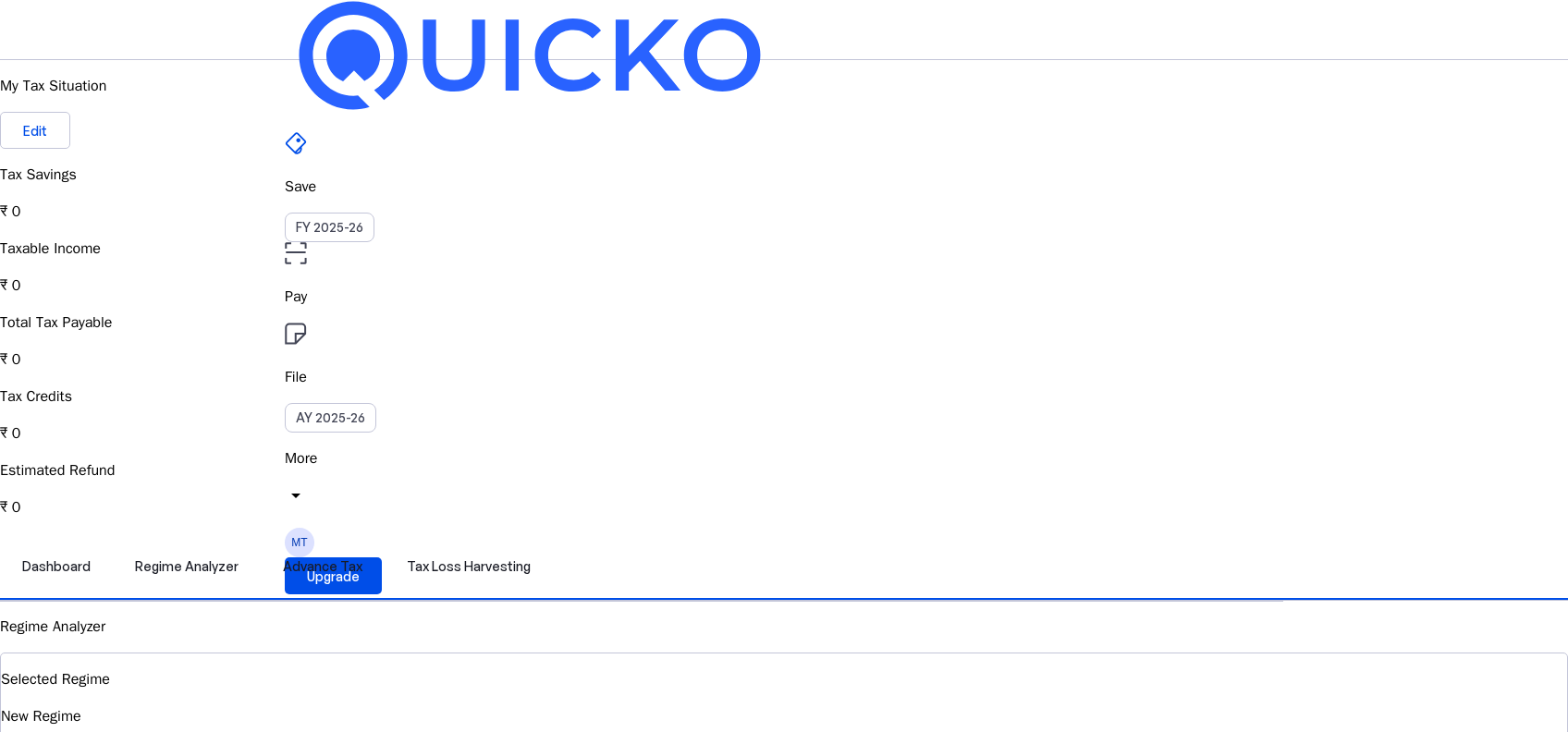 click on "Tax Savings" at bounding box center (784, 175) 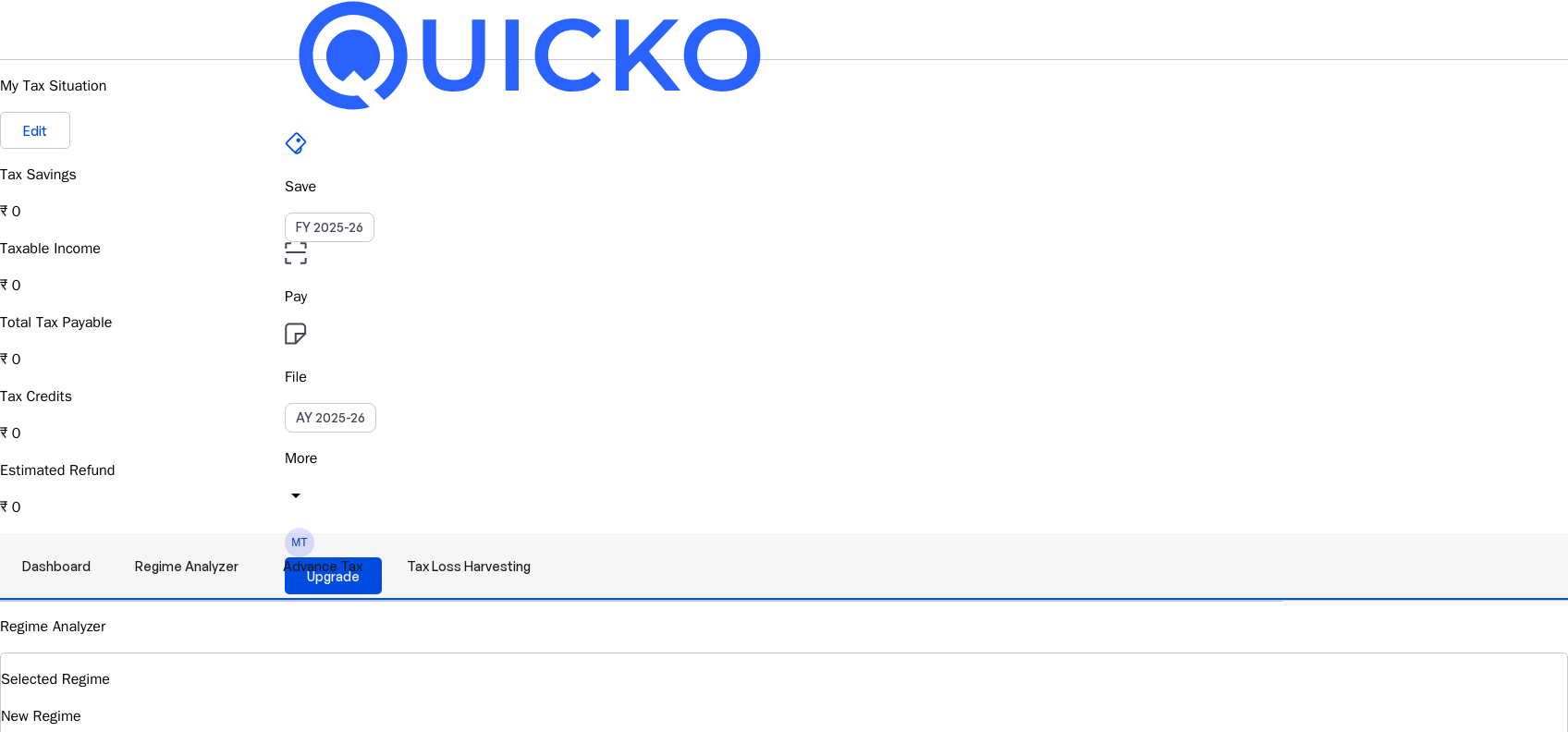 click on "Dashboard" at bounding box center [56, 567] 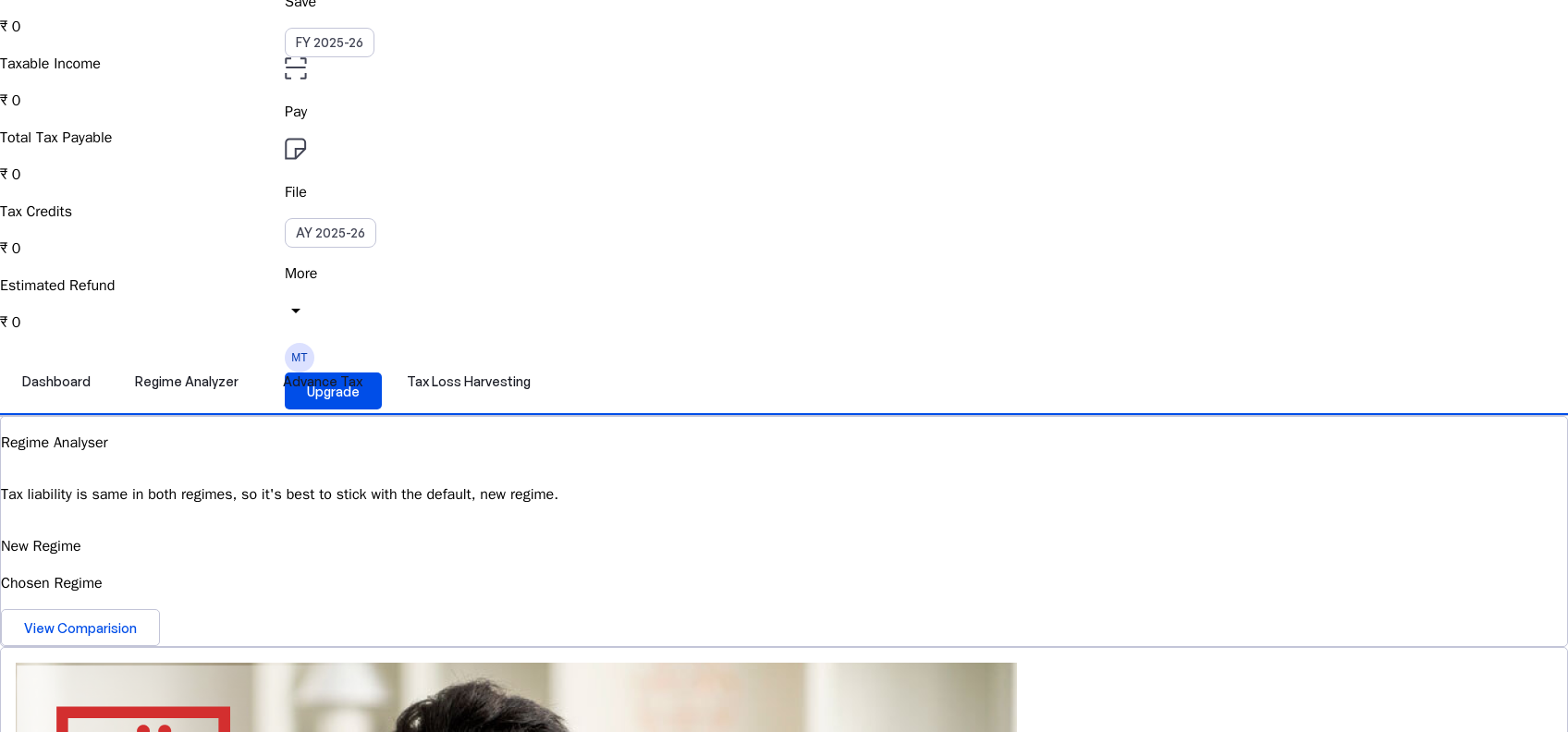 scroll, scrollTop: 0, scrollLeft: 0, axis: both 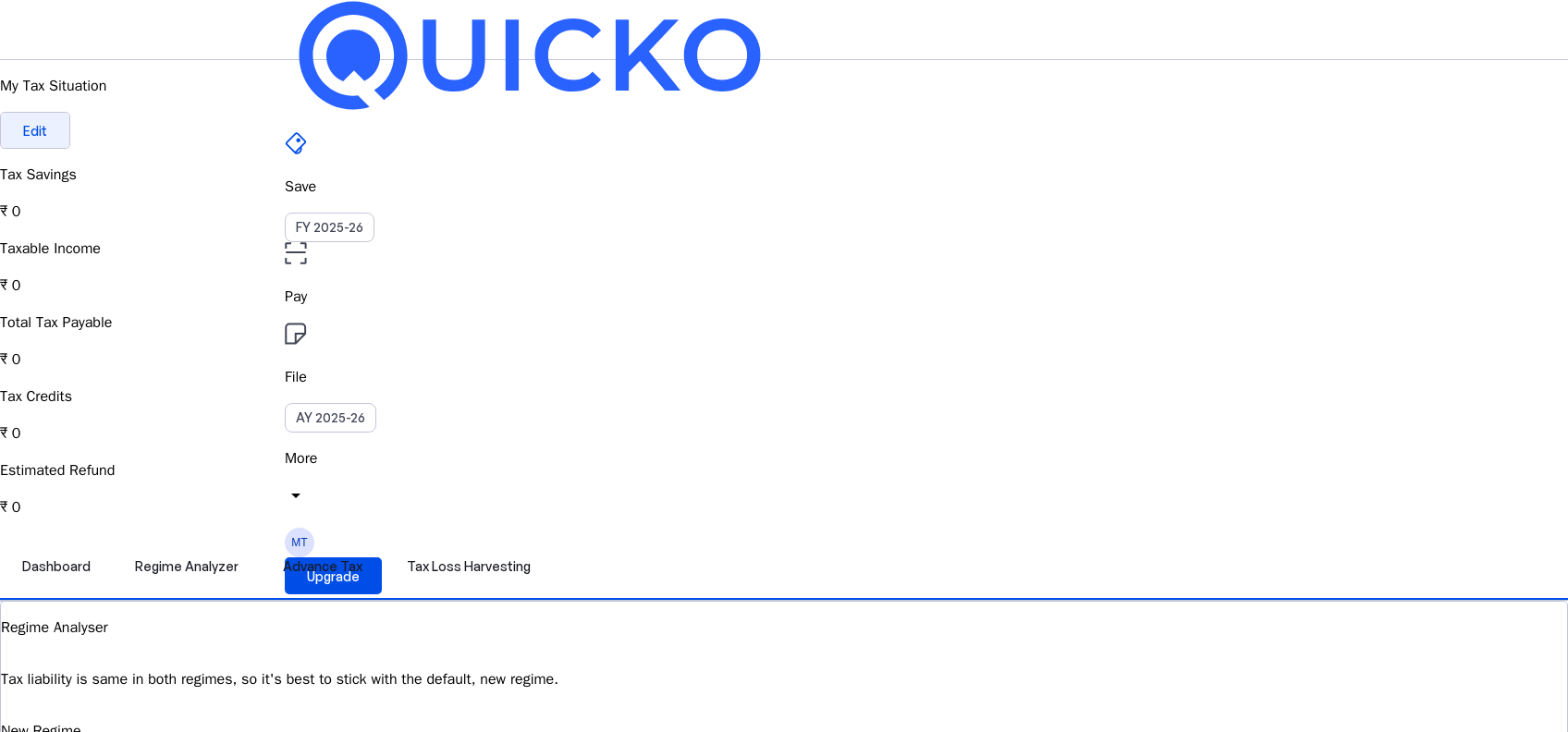 click at bounding box center (35, 130) 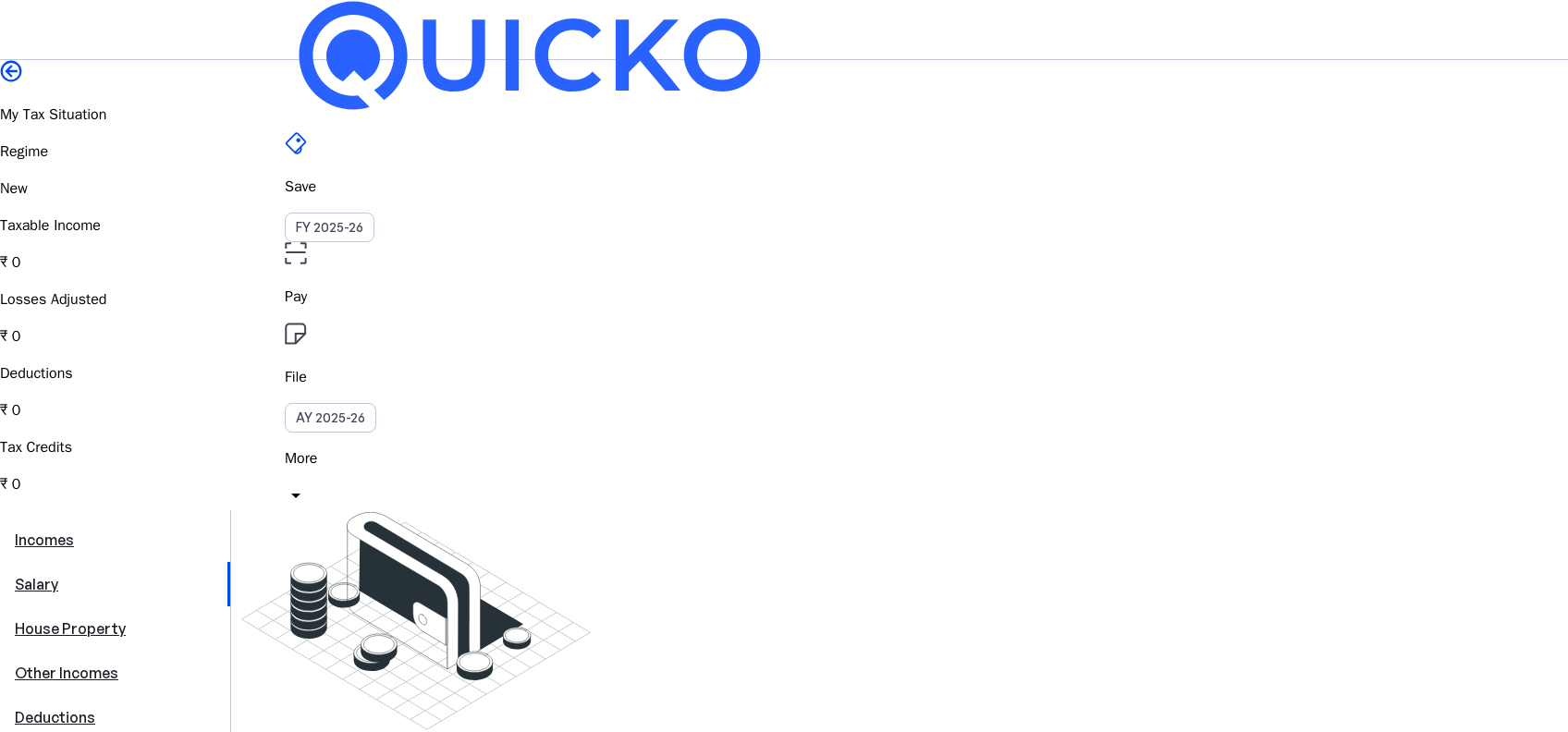 click on "Add Salary" at bounding box center [302, 846] 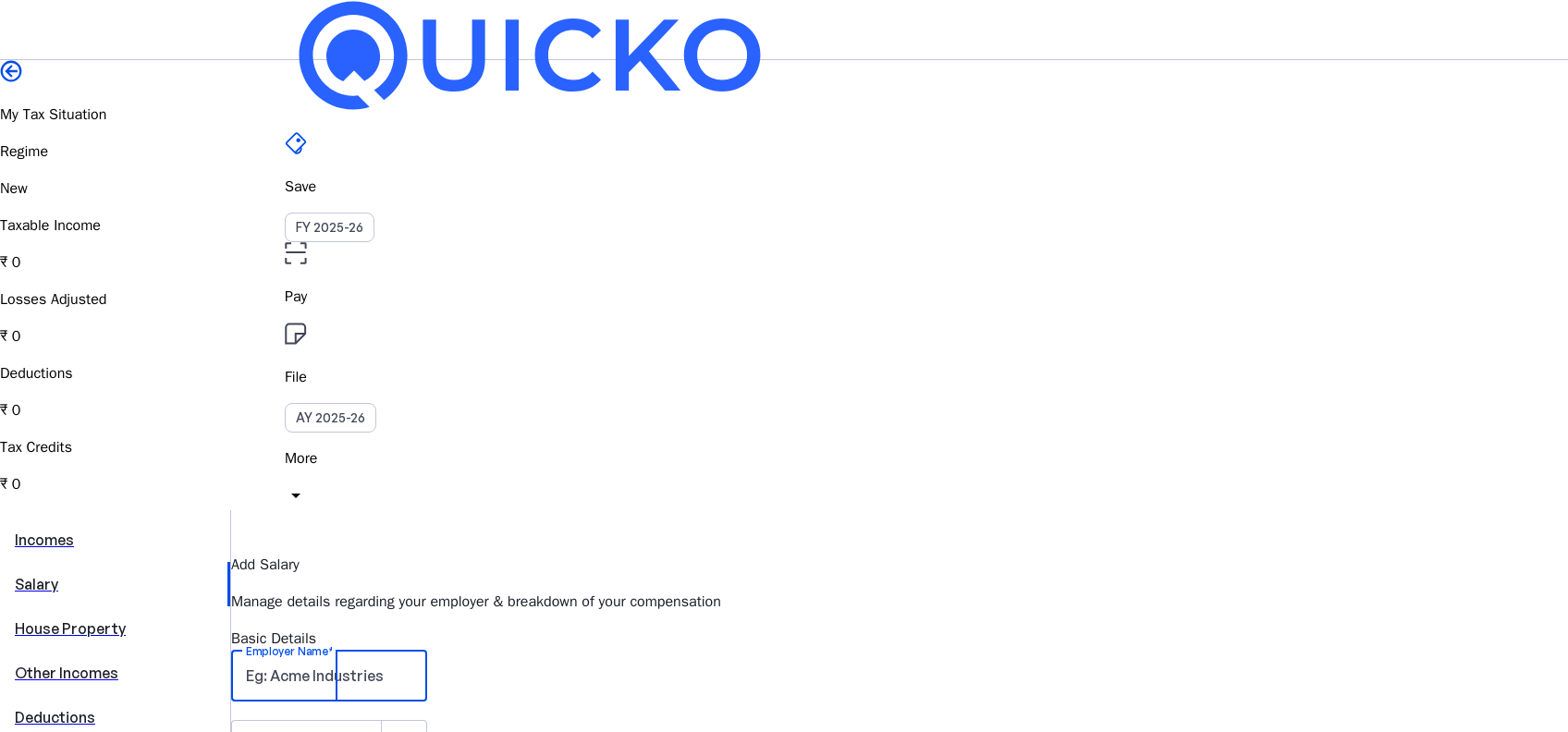 click on "Employer Name" at bounding box center (329, 676) 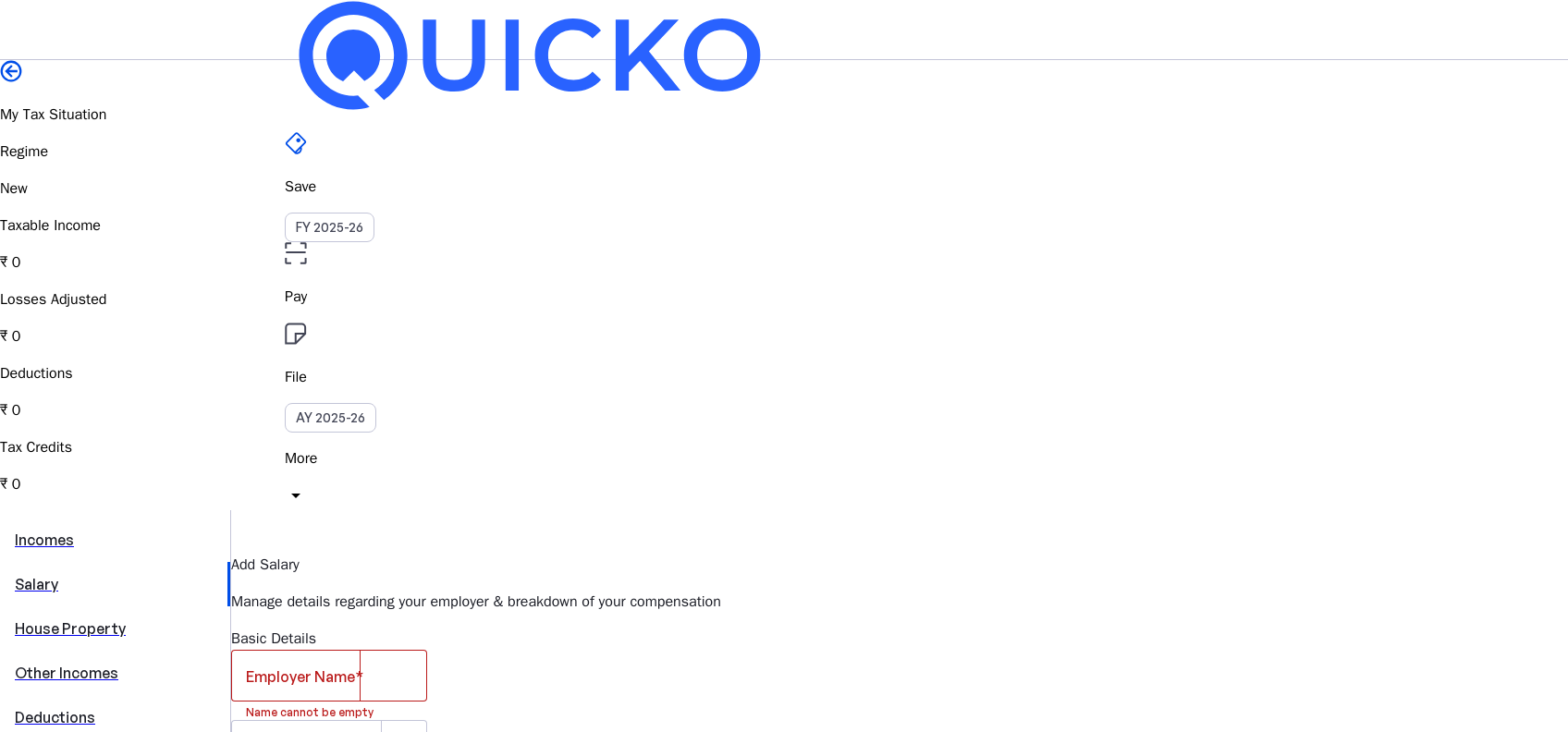 click on "Save FY 2025-26  Pay   File AY 2025-26  More  arrow_drop_down  MT   Upgrade  My Tax Situation Regime New Taxable Income ₹ 0 Losses Adjusted ₹ 0 Deductions ₹ 0 Tax Credits ₹ 0  Incomes   Salary   House Property   Other Incomes   Deductions   Tax Credits   Losses  Add Salary Manage details regarding your employer & breakdown of your compensation Basic Details Employer Name Name cannot be empty Employer Category Salary Breakdown Basic Salary + Dearness Allowance Perquisites Profits in Lieu of Salary Allowances HRA Received Annual Rent Paid LTA Received Travel Expenses Other Taxable Allowances Deductions Entertainment Allowance Professional Tax Tax Credit TDS on Salary Save Cancel © Quicko Infosoft Private Limited Built with favorite from [CITY]" at bounding box center [784, 886] 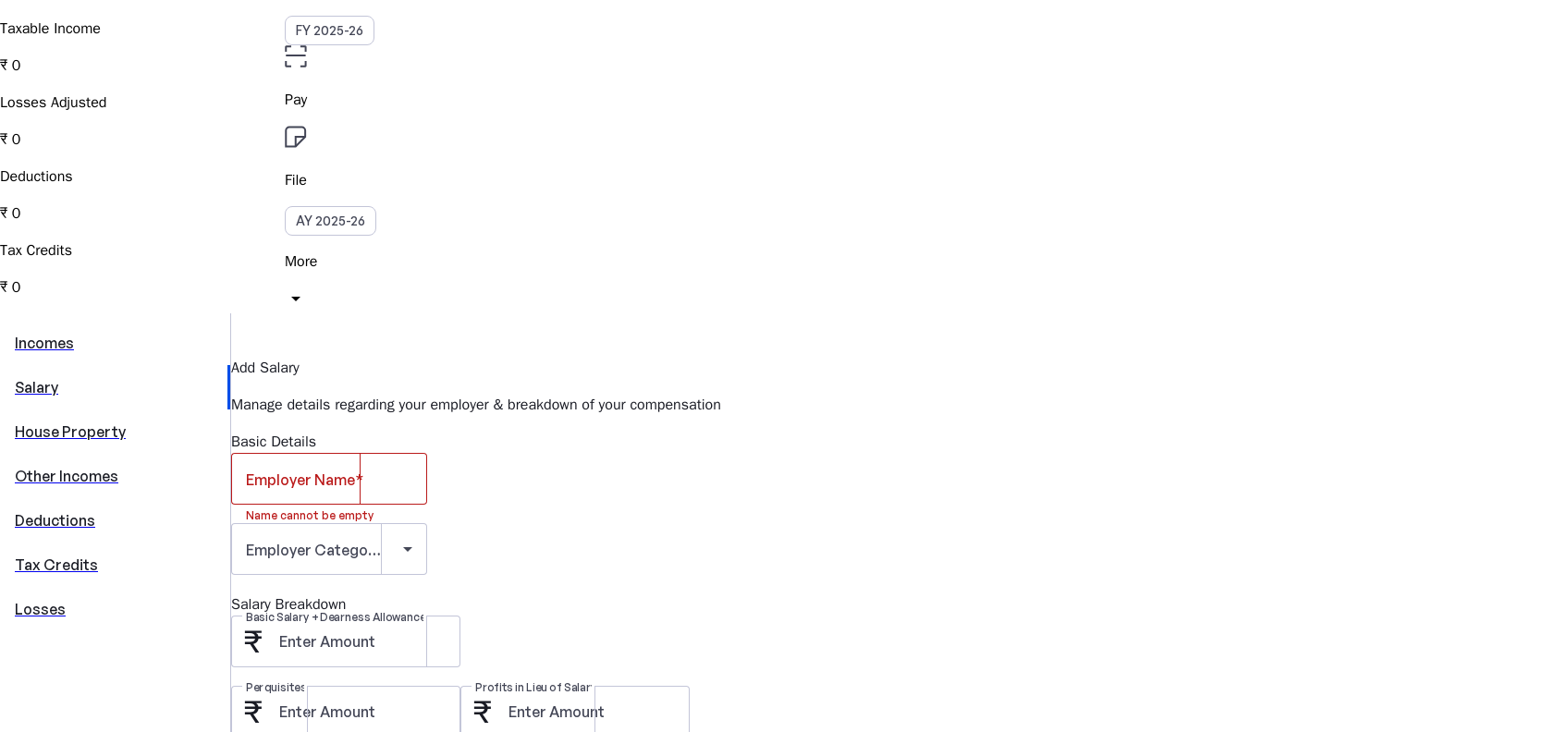 scroll, scrollTop: 0, scrollLeft: 0, axis: both 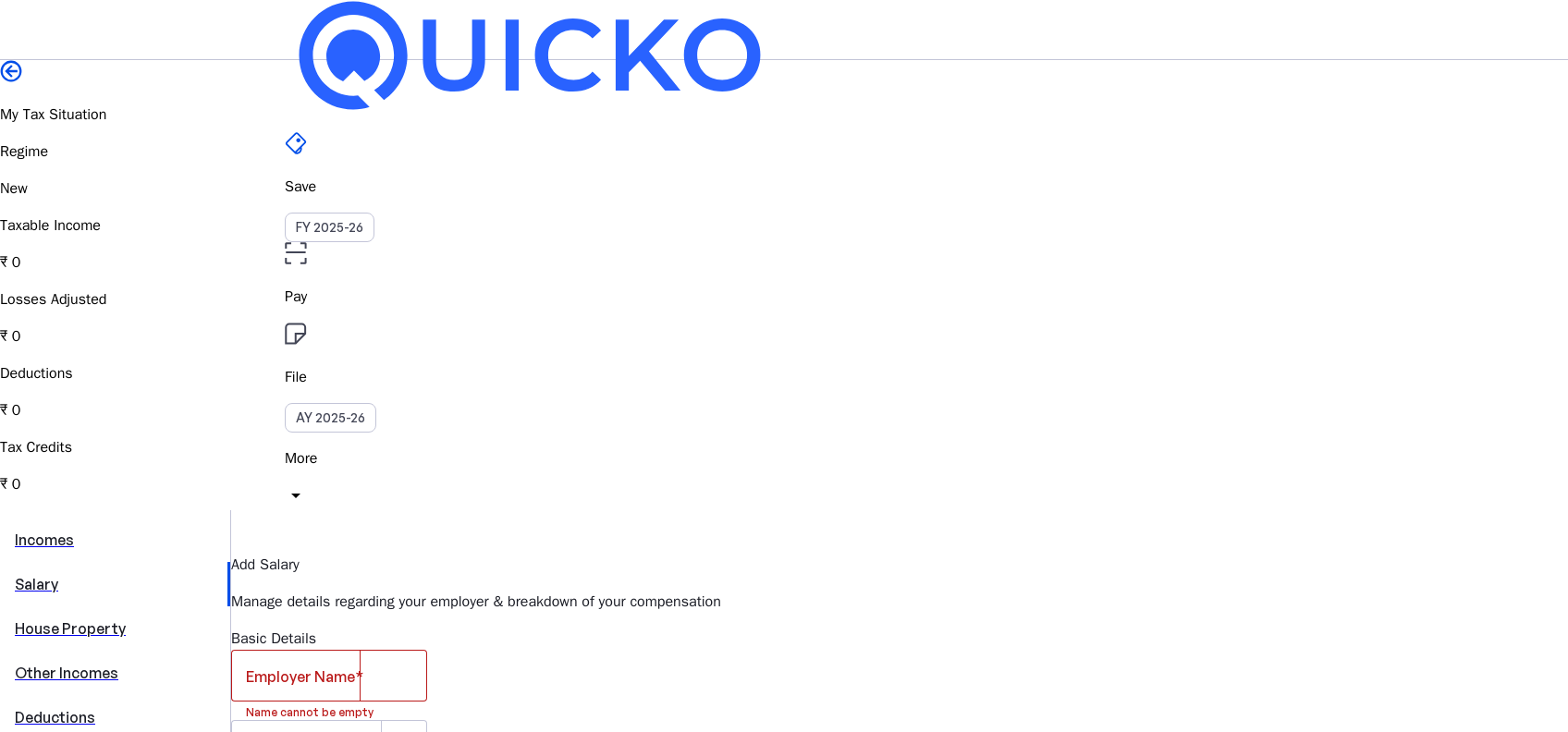 click at bounding box center [11, 71] 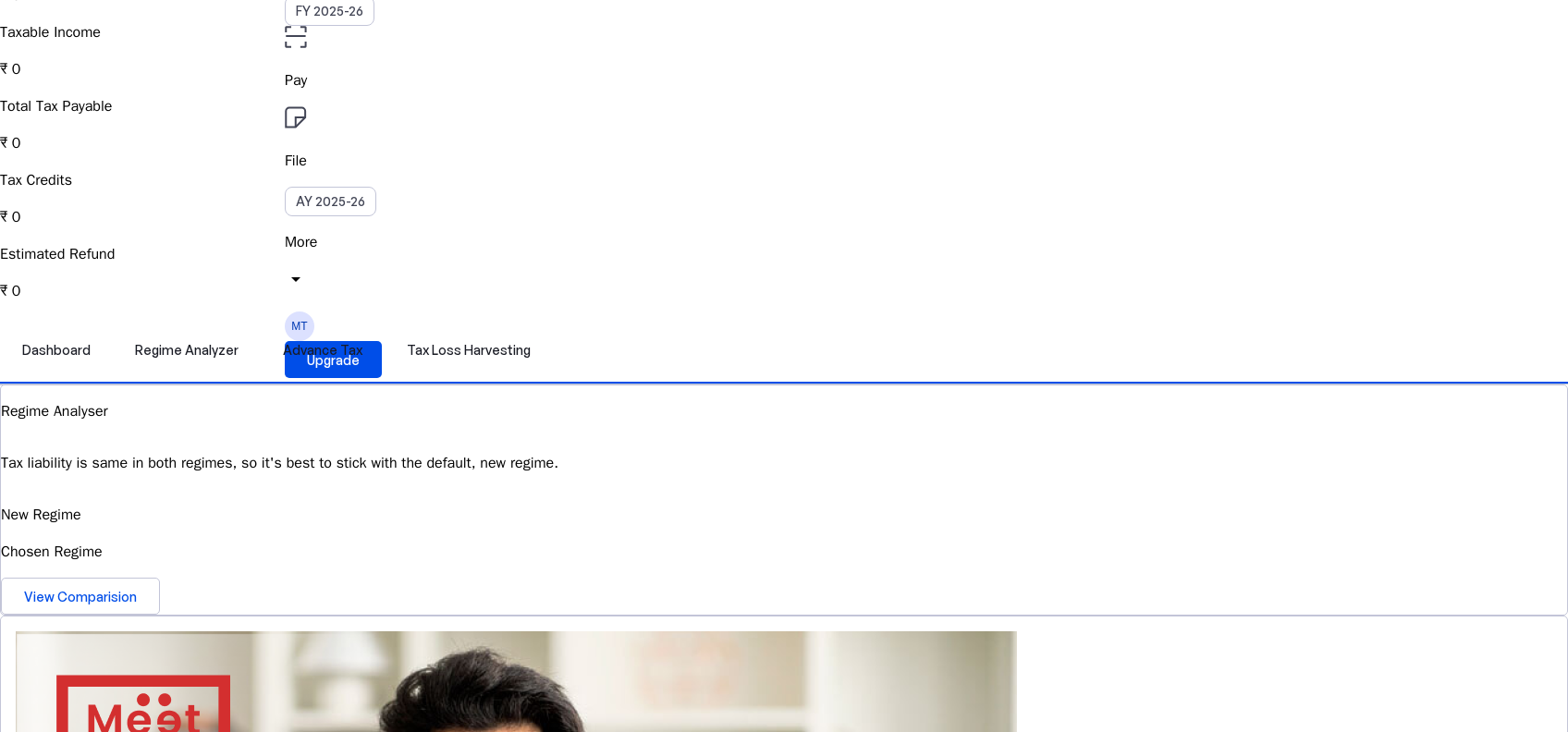 scroll, scrollTop: 0, scrollLeft: 0, axis: both 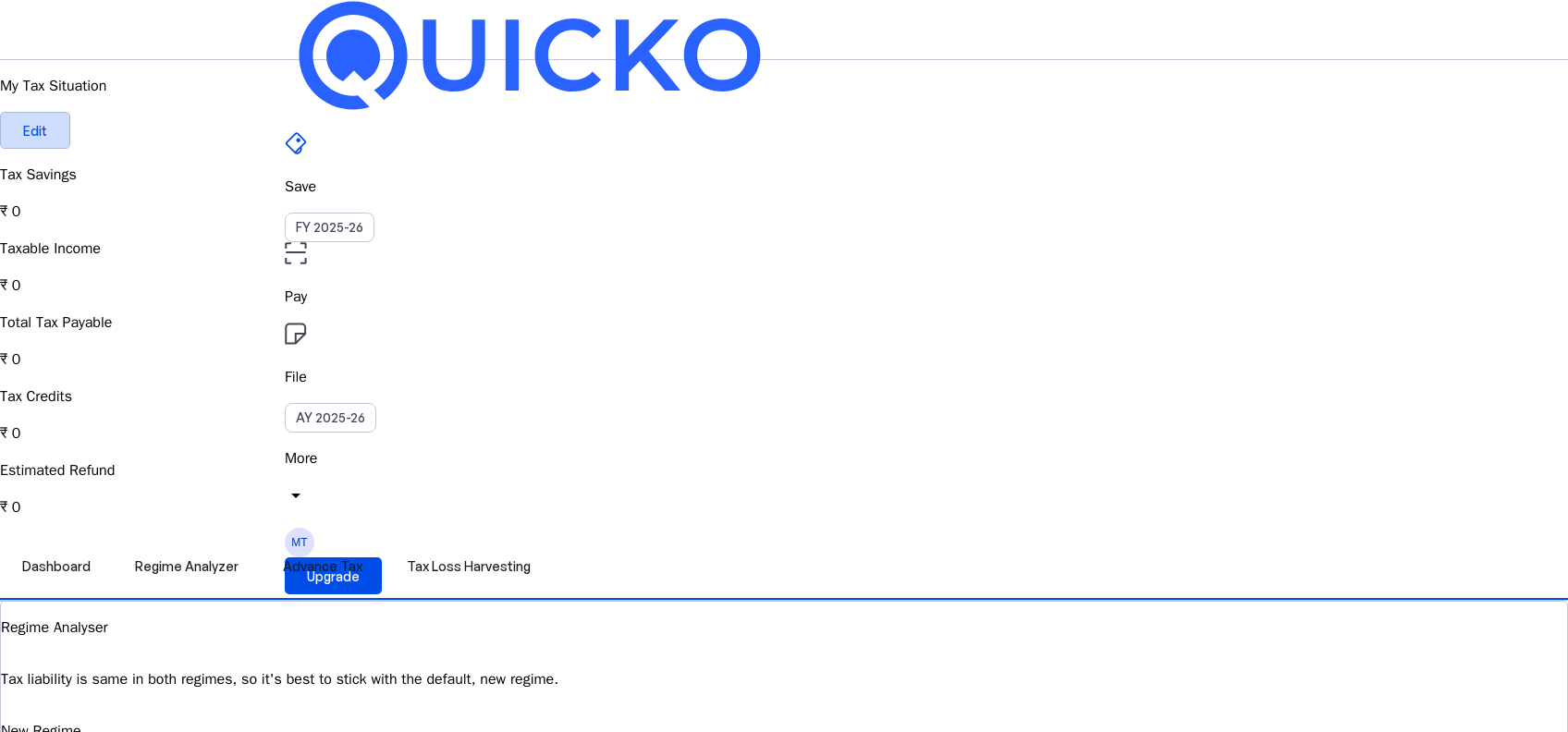 click on "Edit" at bounding box center [35, 130] 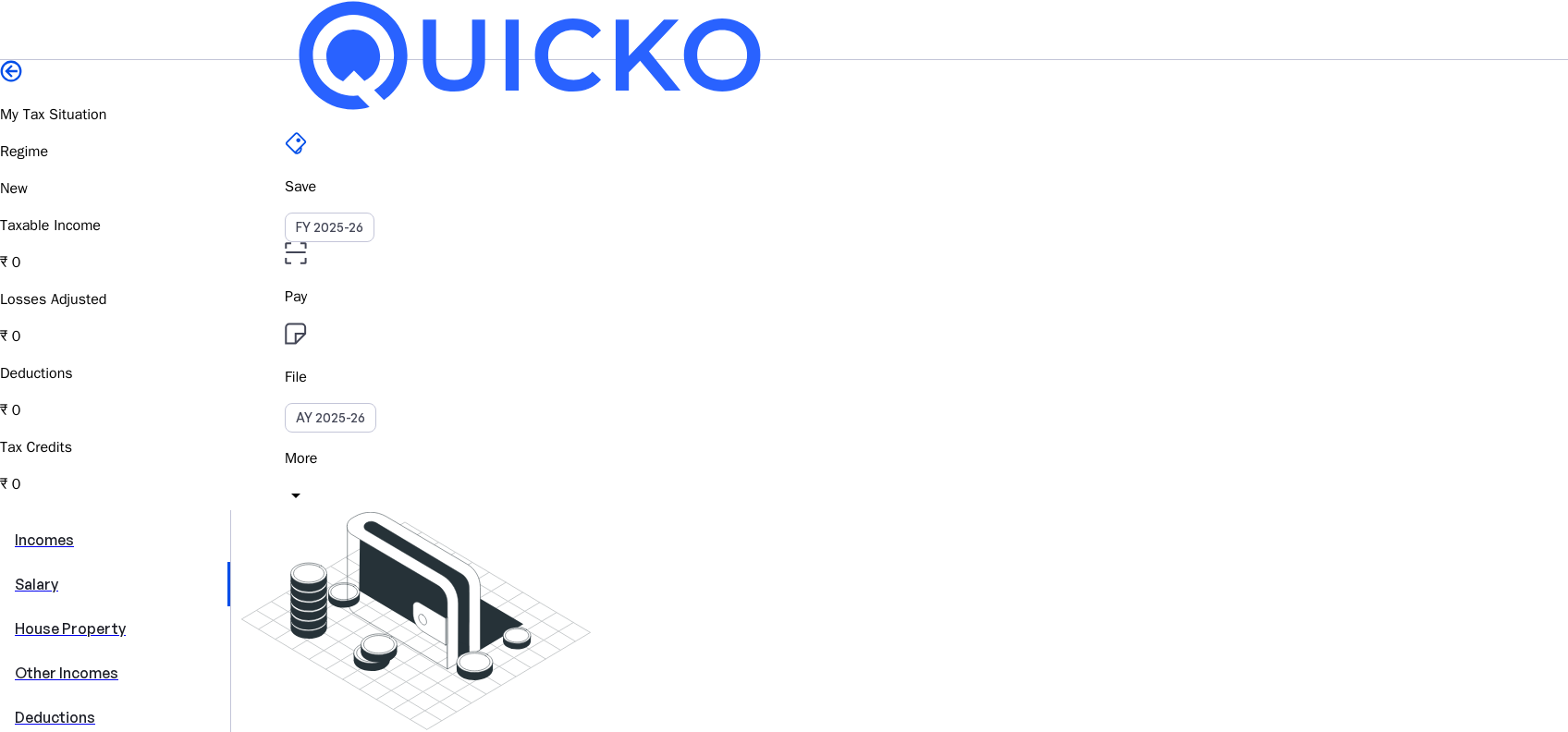 scroll, scrollTop: 246, scrollLeft: 0, axis: vertical 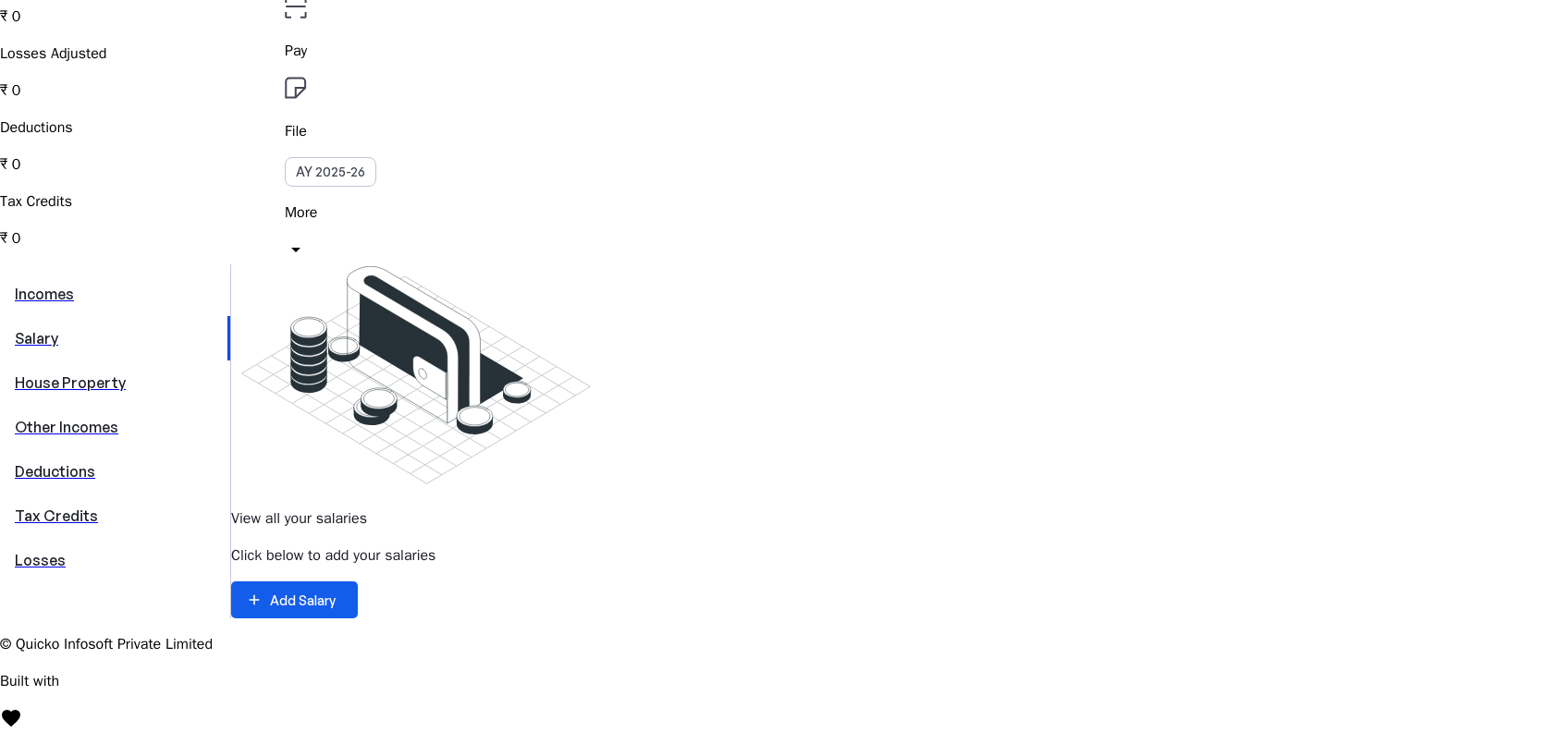 click on "Add Salary" at bounding box center (302, 600) 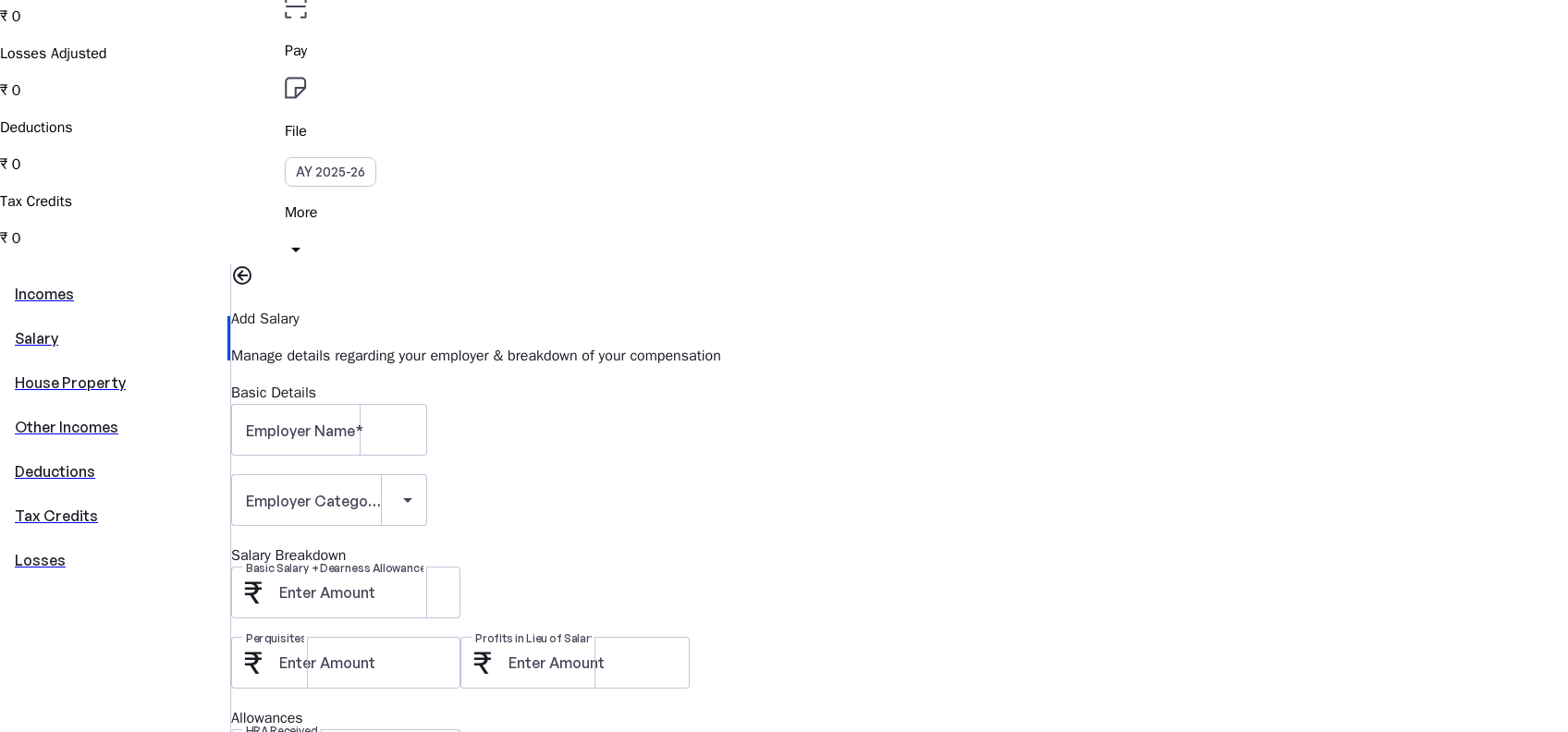 scroll, scrollTop: 0, scrollLeft: 0, axis: both 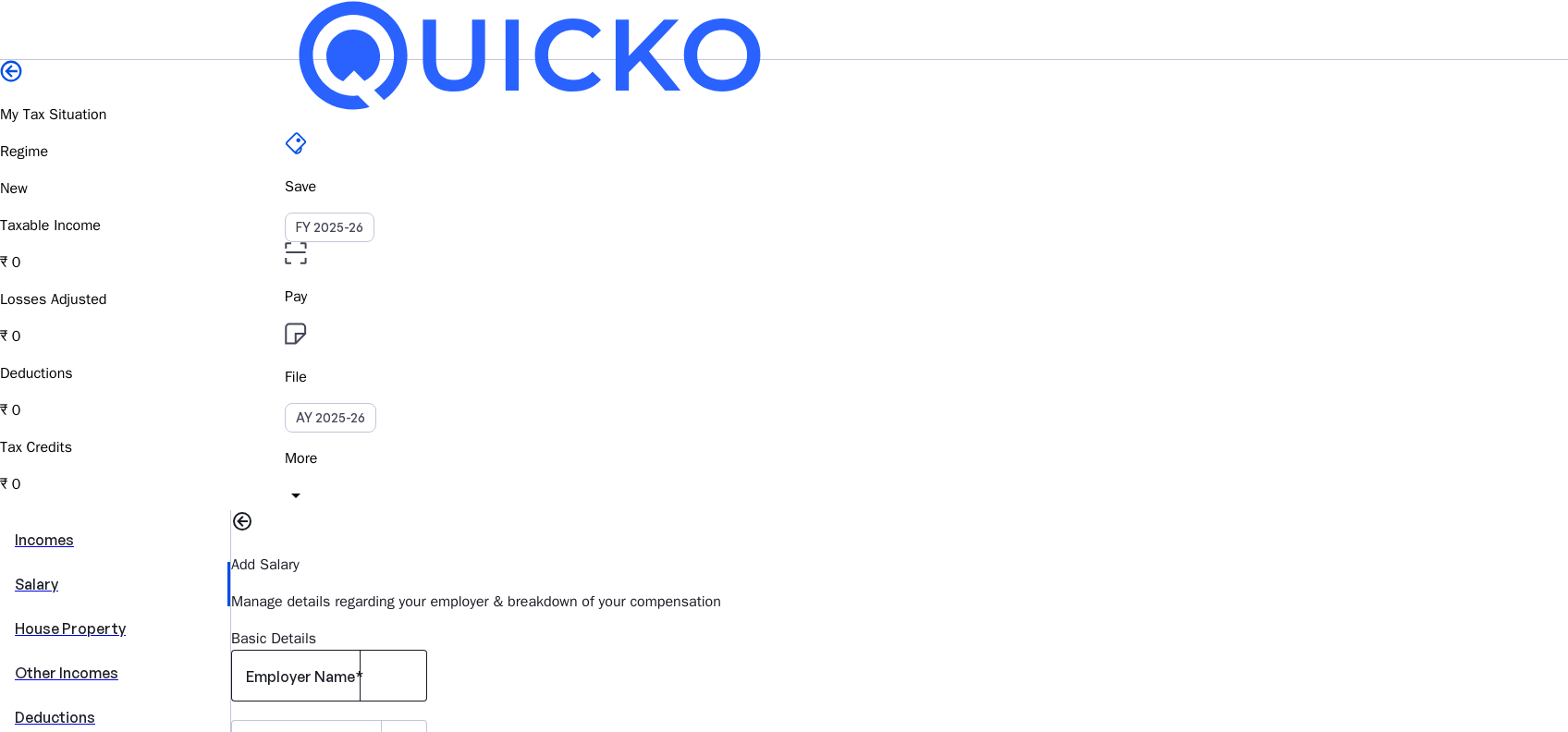 click on "Employer Name" at bounding box center [300, 677] 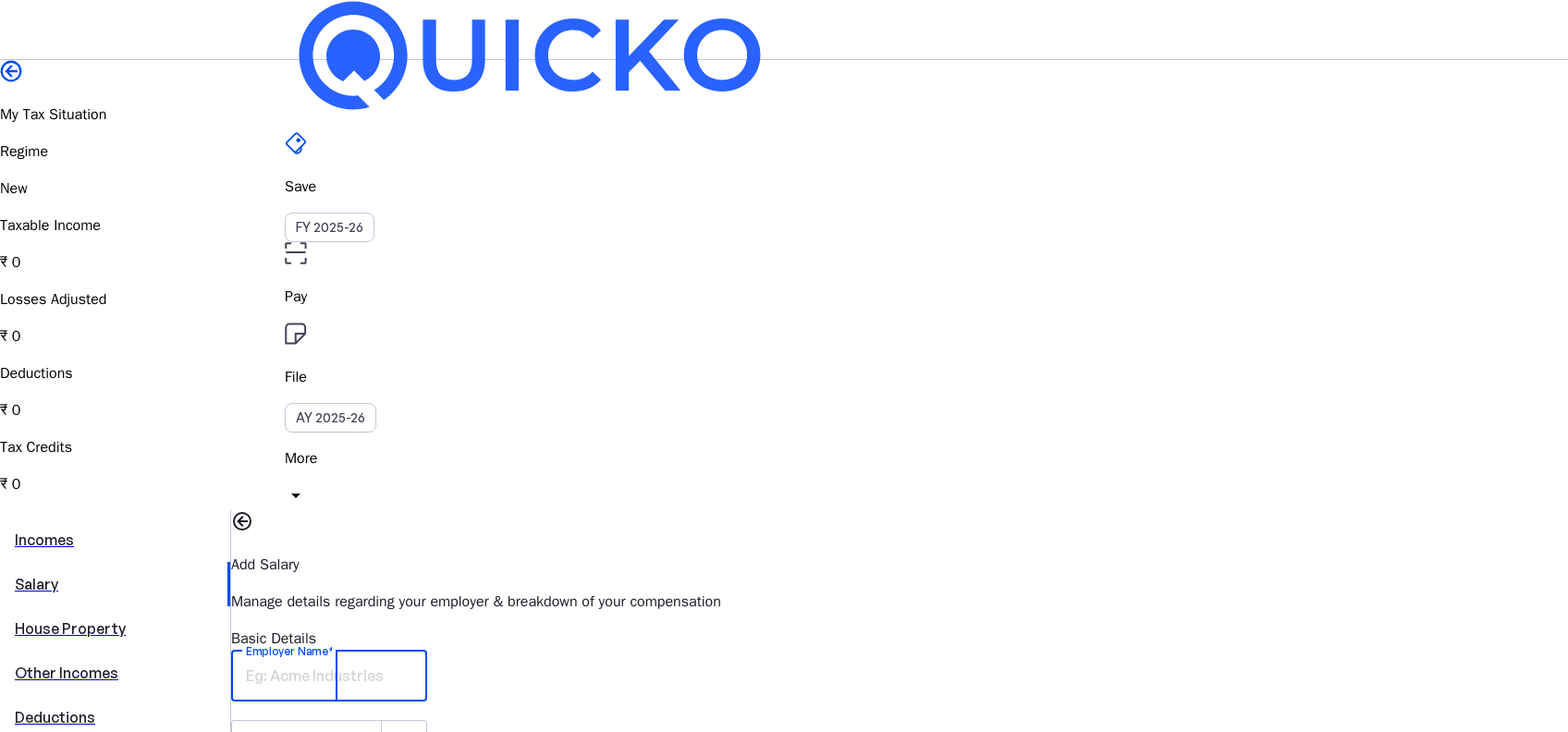 paste on "UMULUS SYSTEMS PRIVATE LIMITED N" 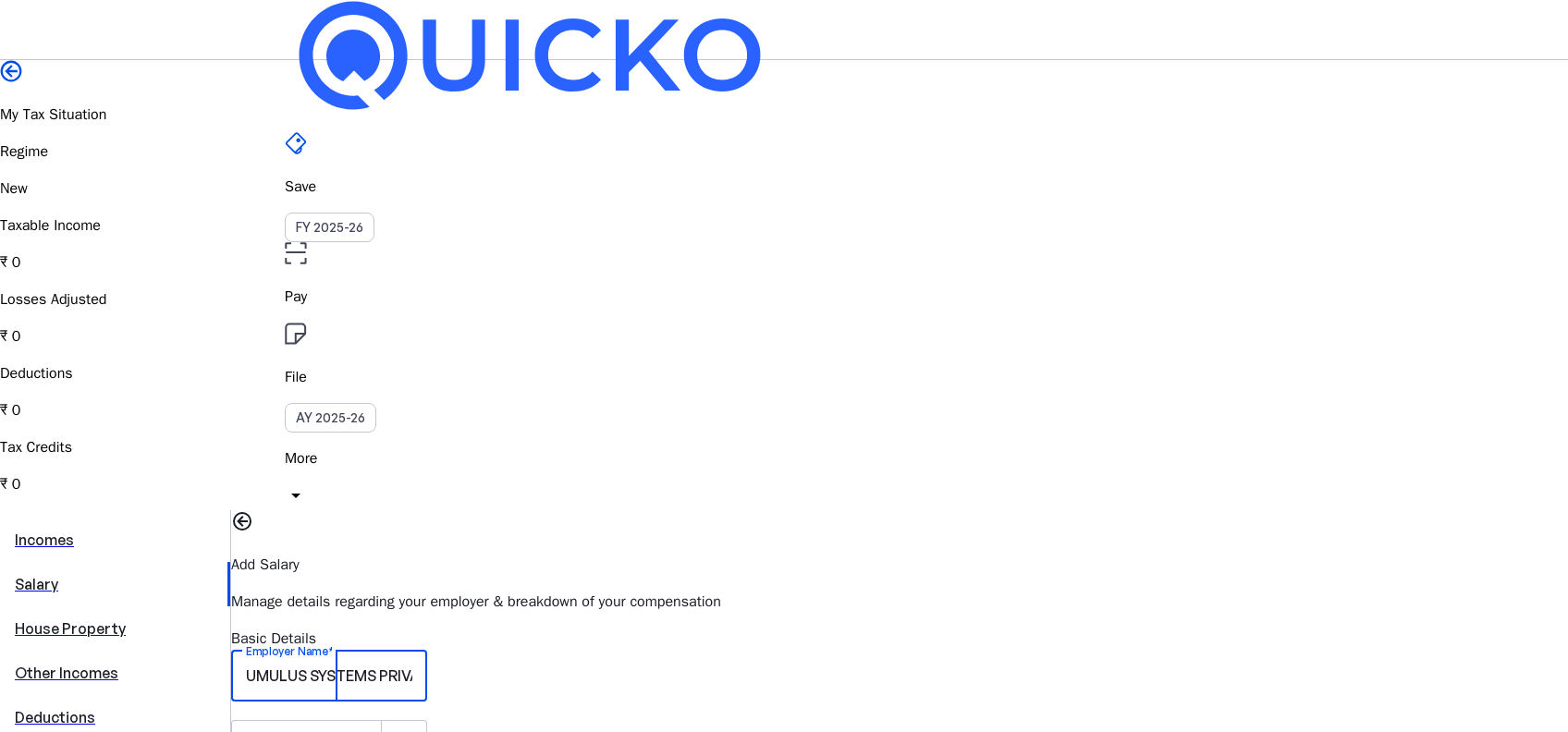 click on "Employer Name UMULUS SYSTEMS PRIVATE LIMITED N" at bounding box center [329, 676] 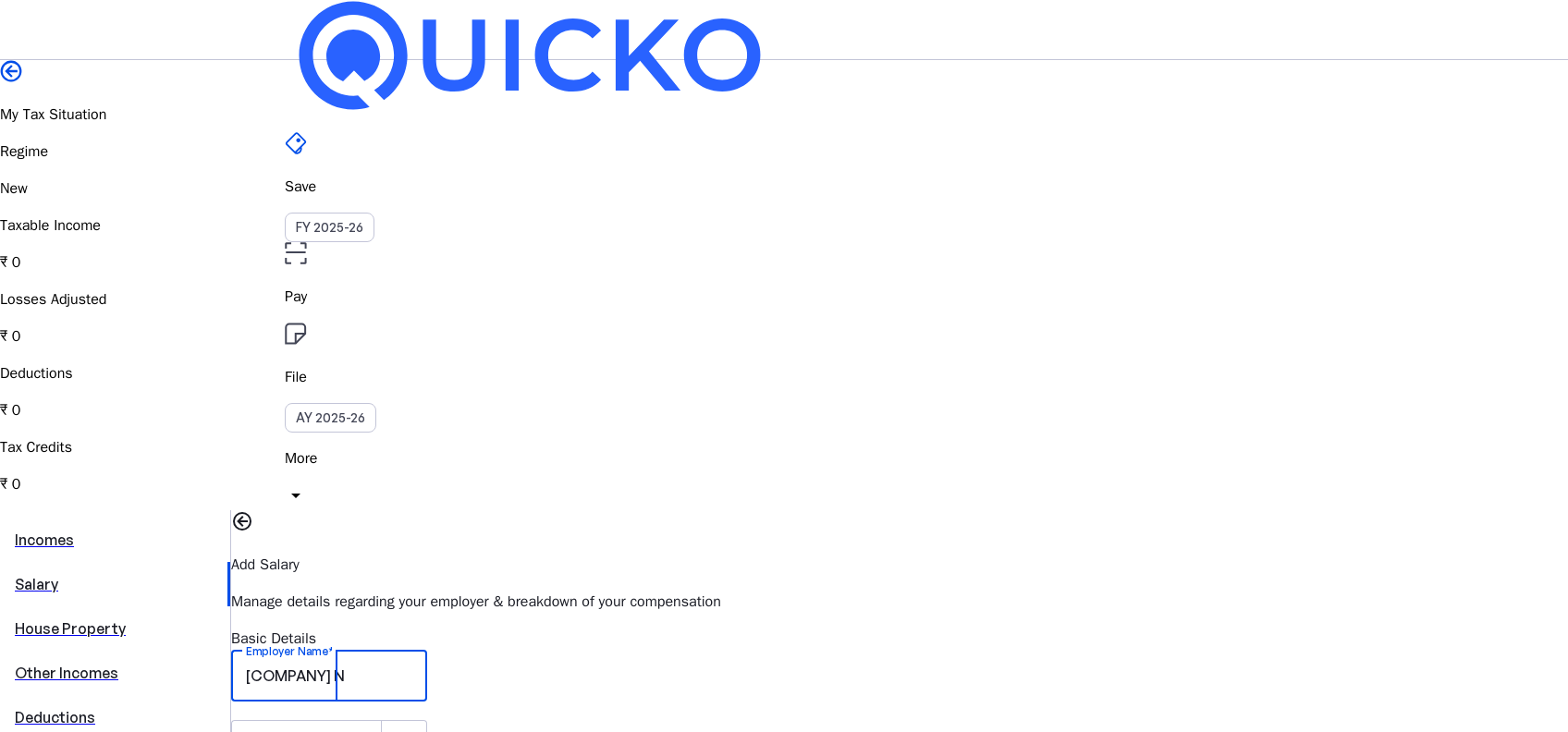 drag, startPoint x: 866, startPoint y: 497, endPoint x: 836, endPoint y: 504, distance: 30.805844 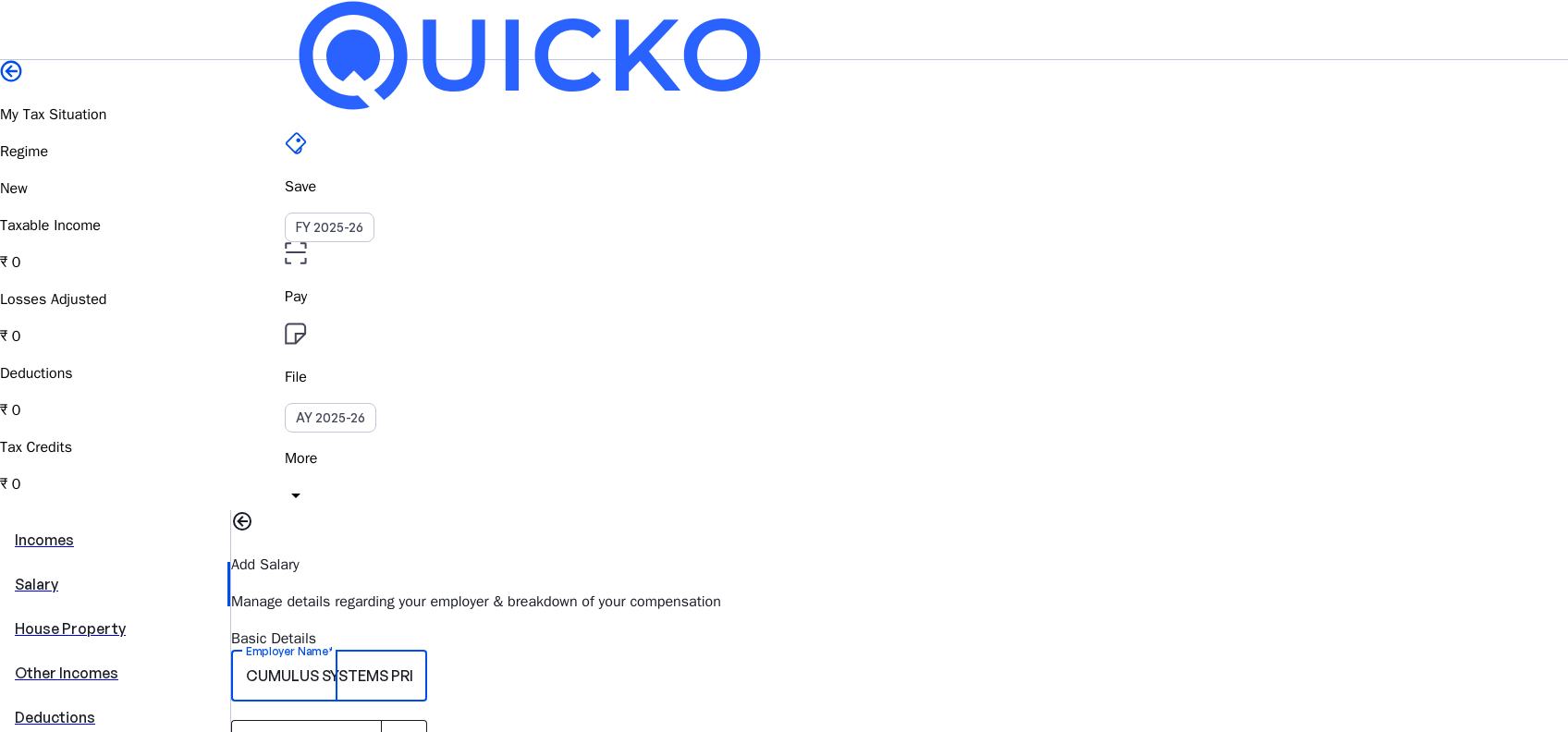 type on "CUMULUS SYSTEMS PRIVATE LIMITED" 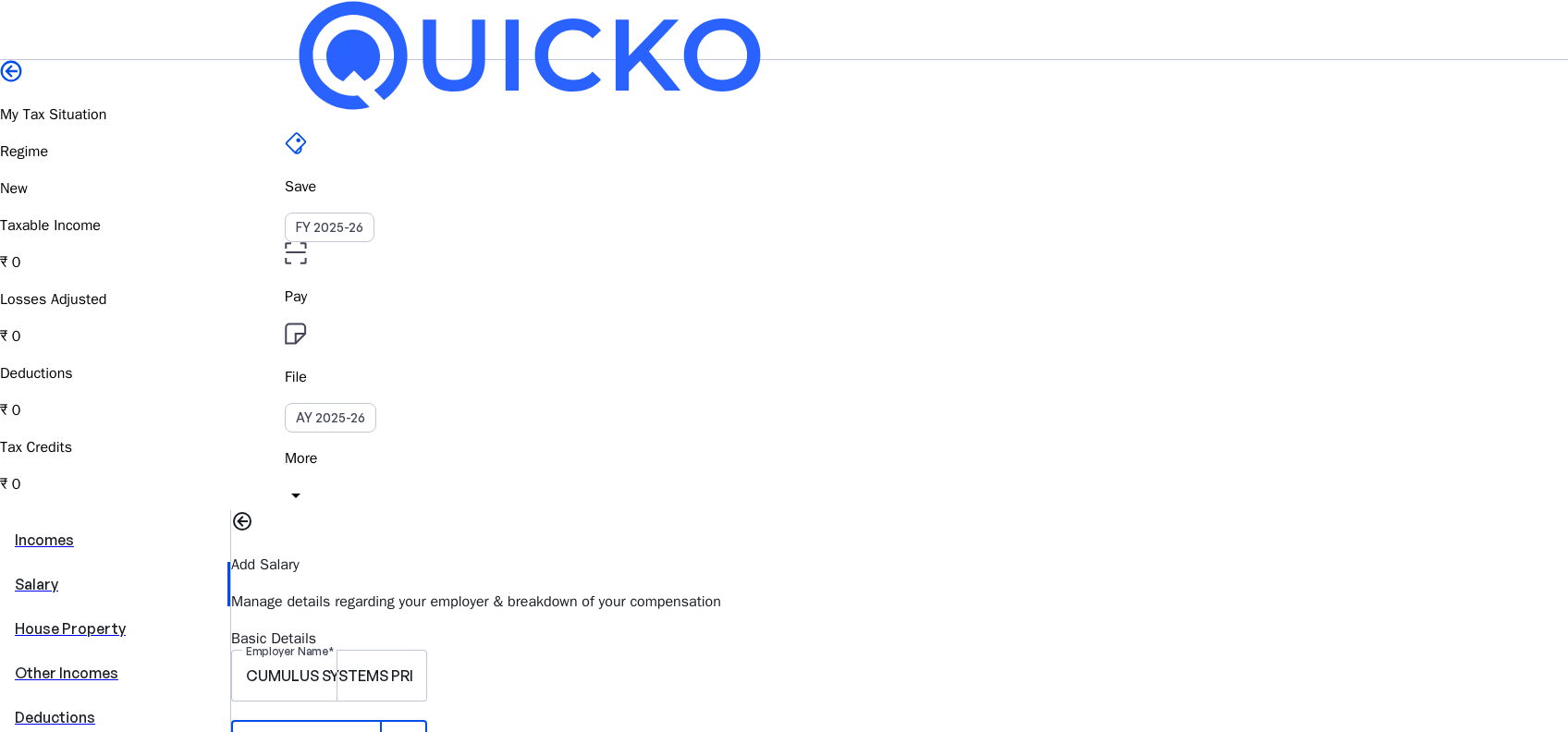 click at bounding box center (325, 746) 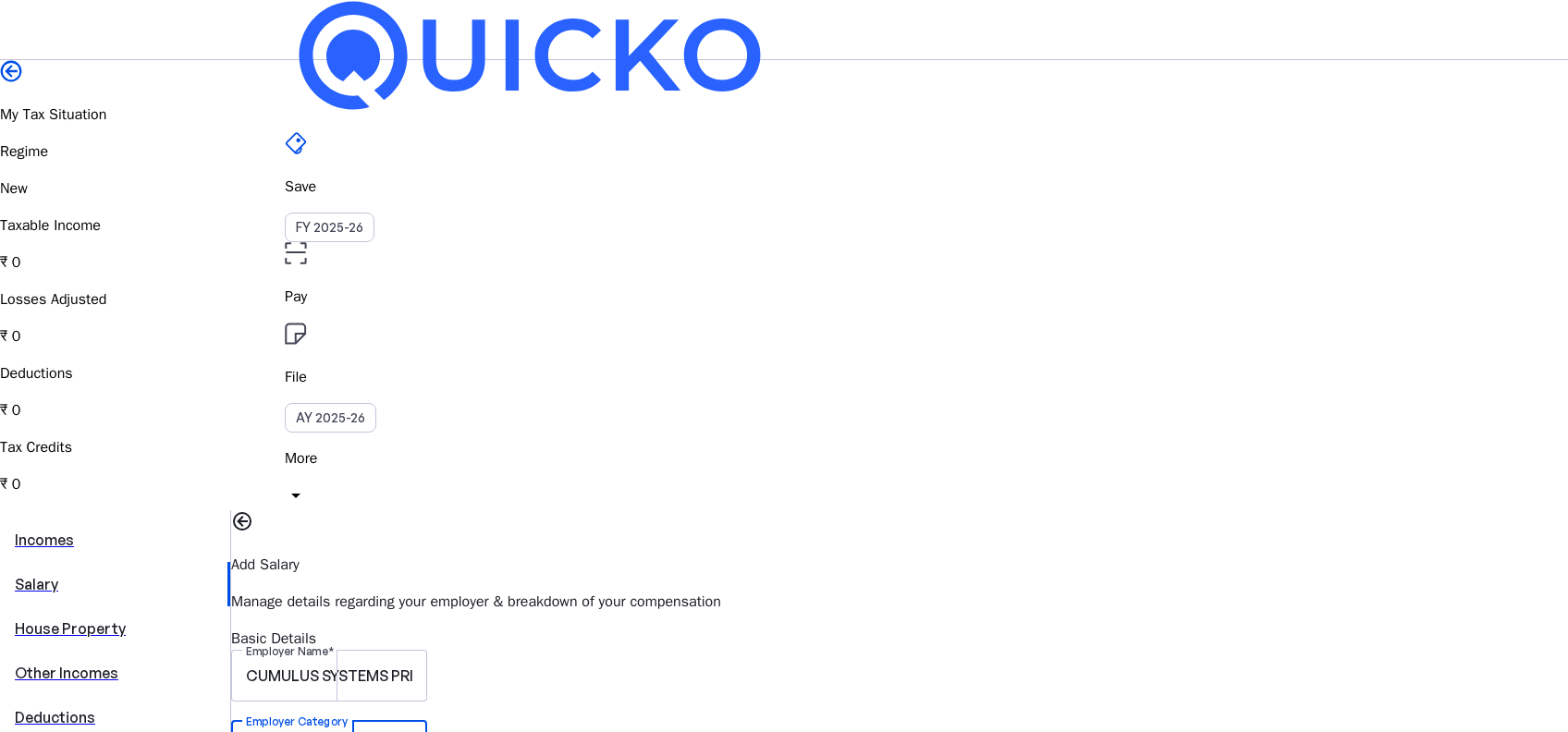 click on "Other" at bounding box center [144, 1995] 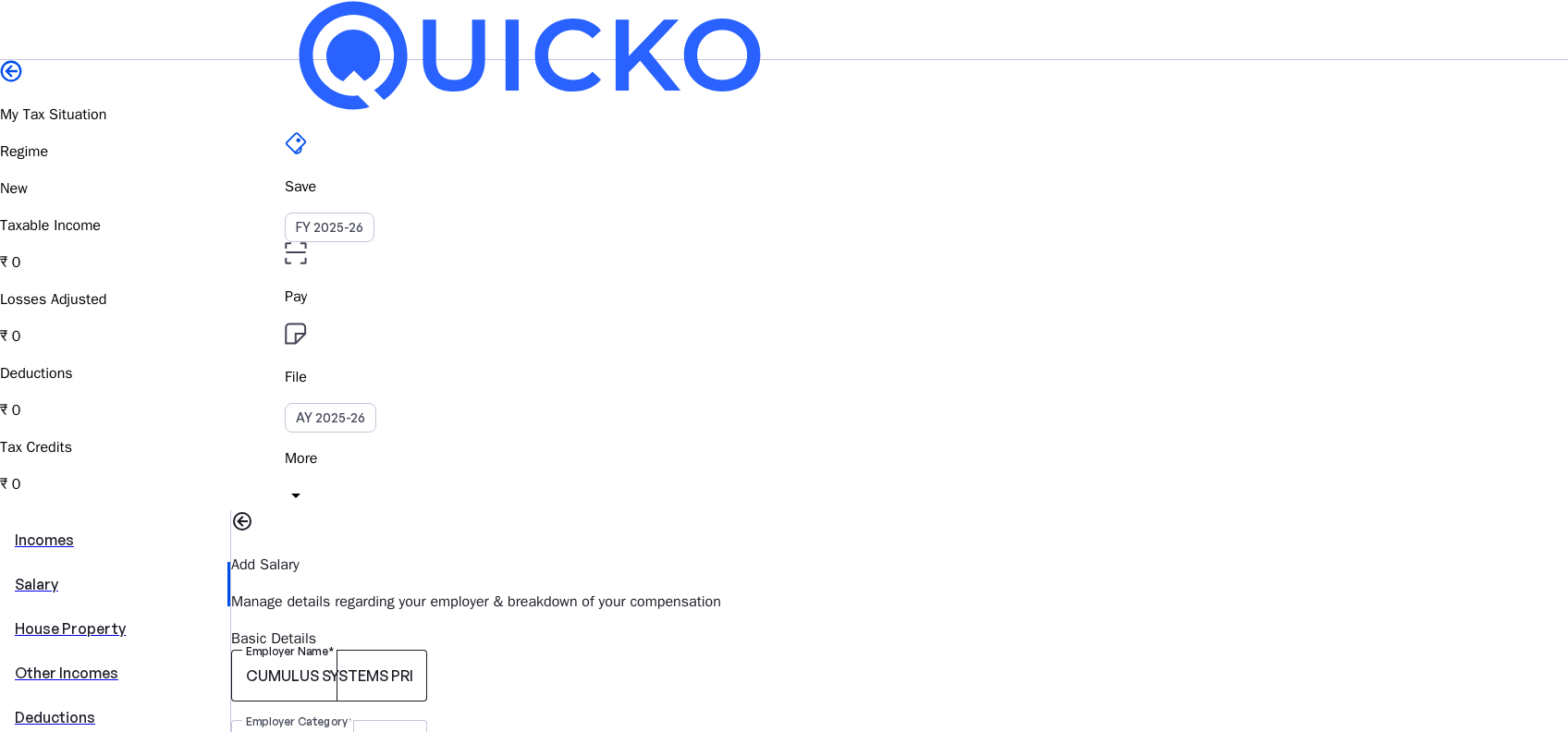 scroll, scrollTop: 246, scrollLeft: 0, axis: vertical 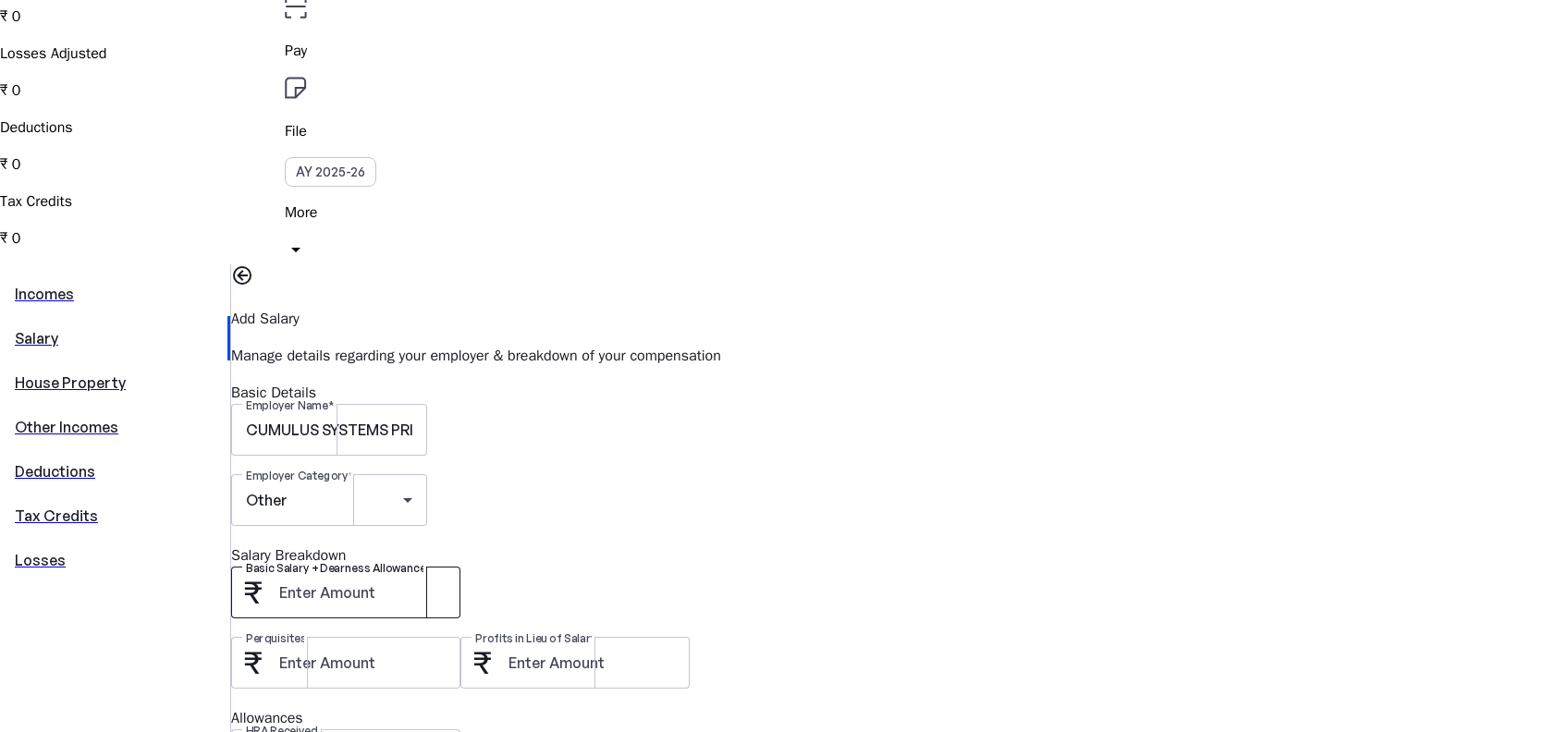 click on "Basic Salary + Dearness Allowance" at bounding box center [362, 592] 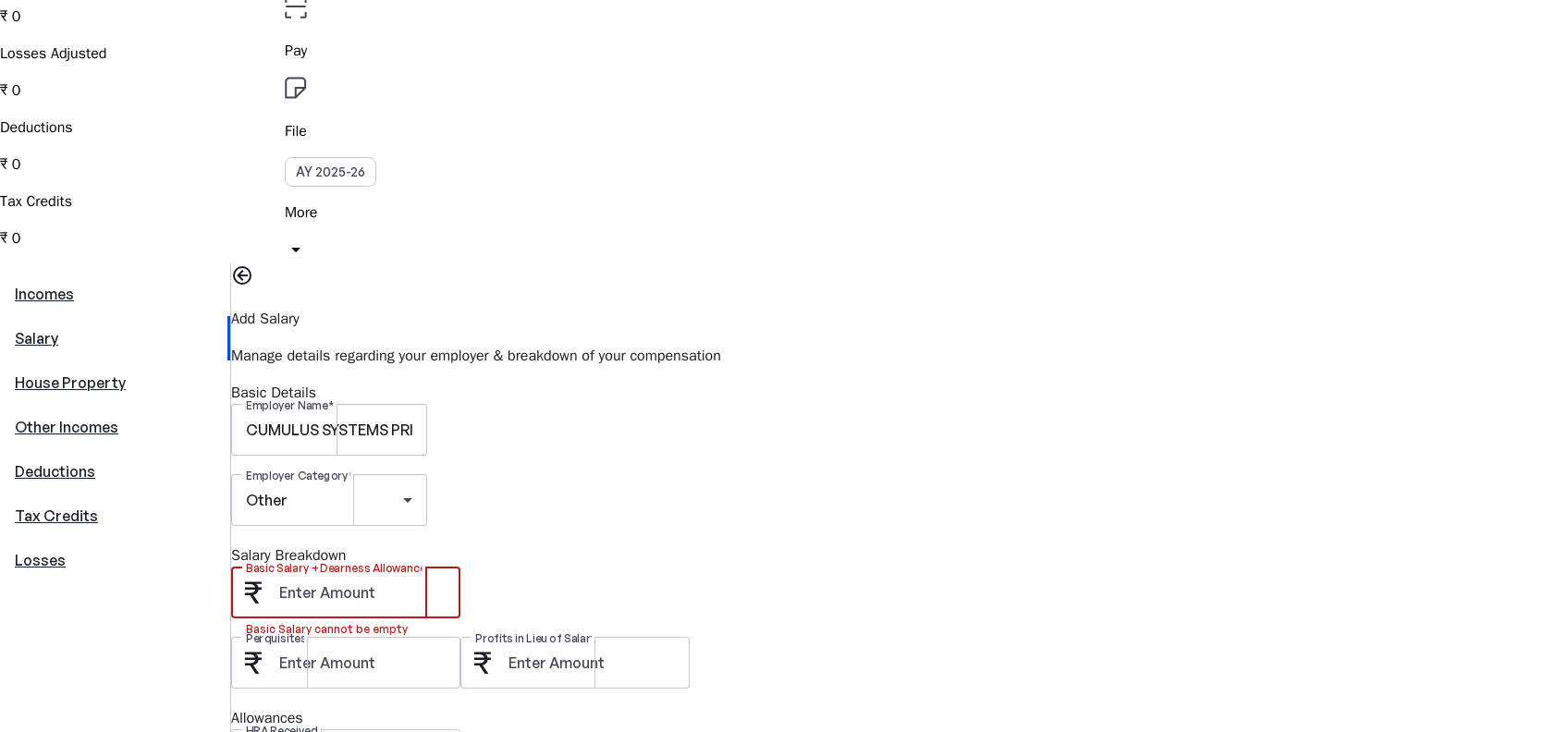 paste on "5832800" 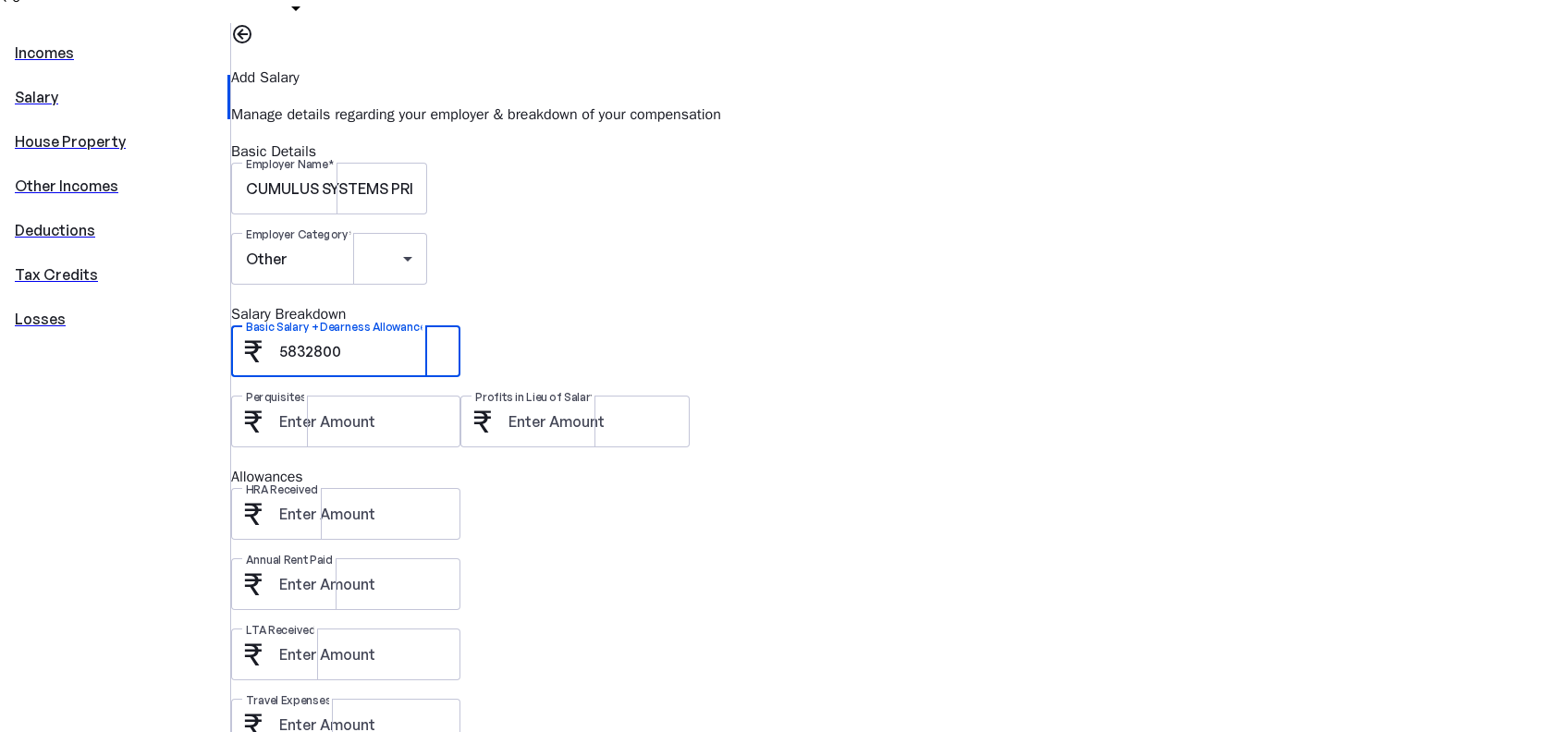 scroll, scrollTop: 493, scrollLeft: 0, axis: vertical 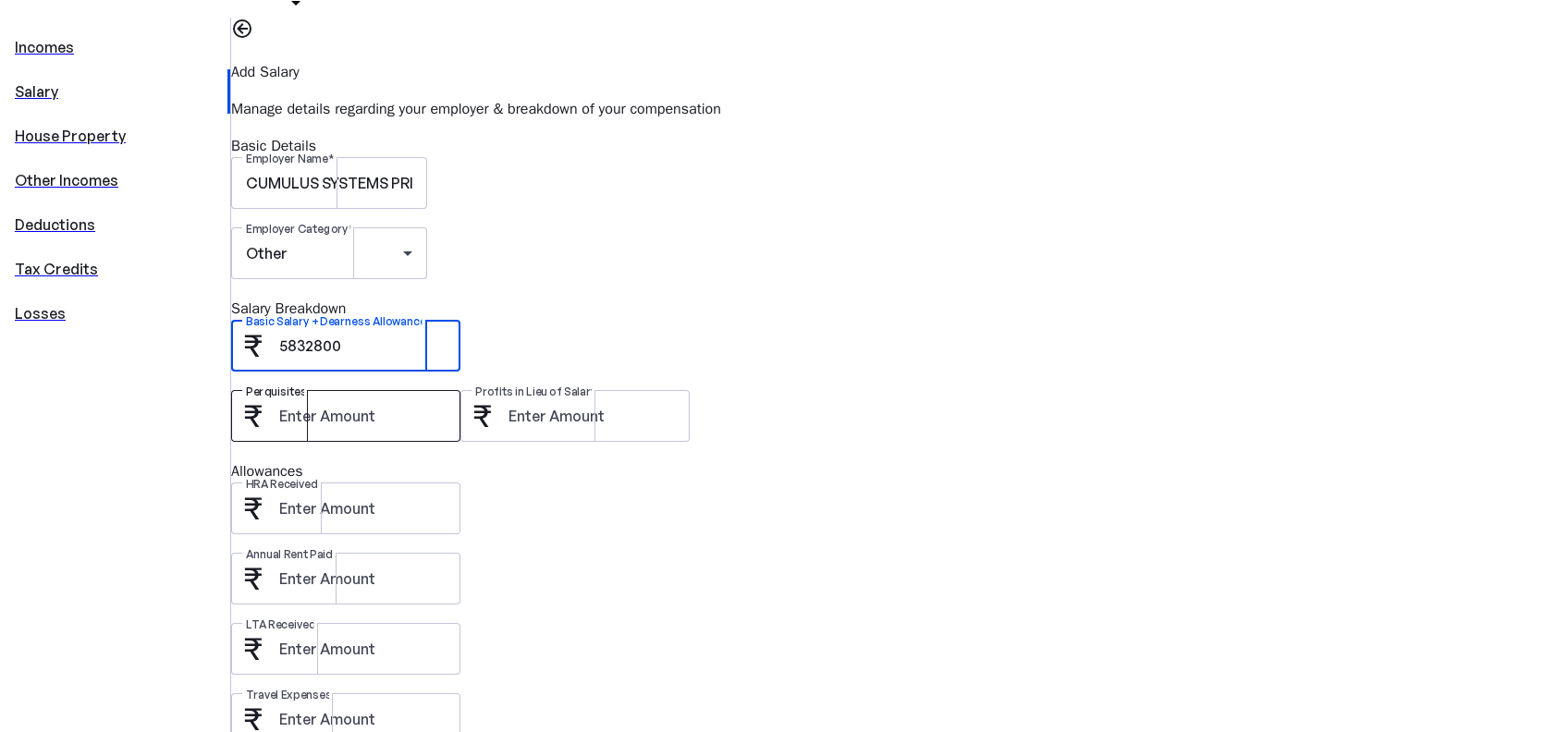 type on "5832800" 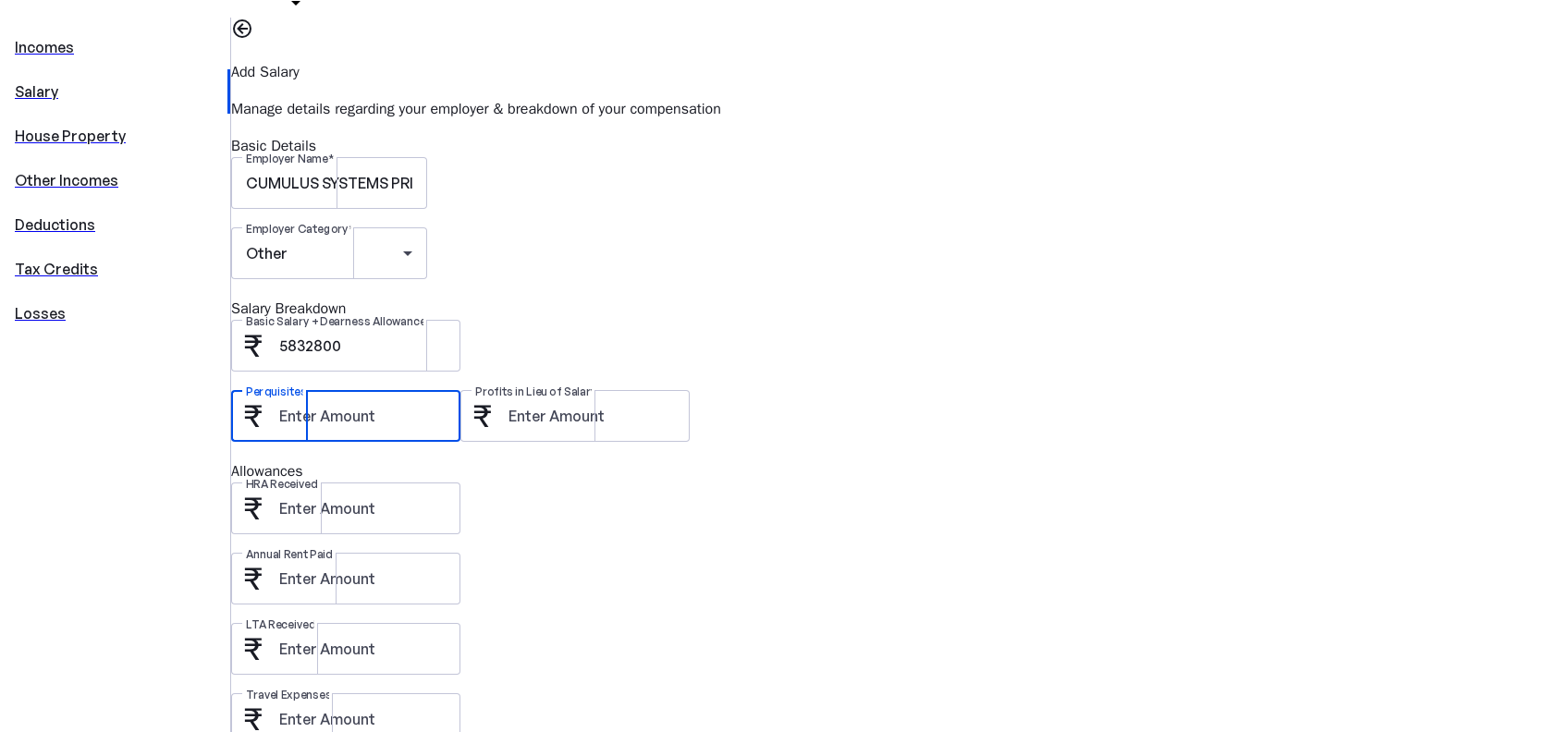 drag, startPoint x: 649, startPoint y: 279, endPoint x: 662, endPoint y: 279, distance: 13 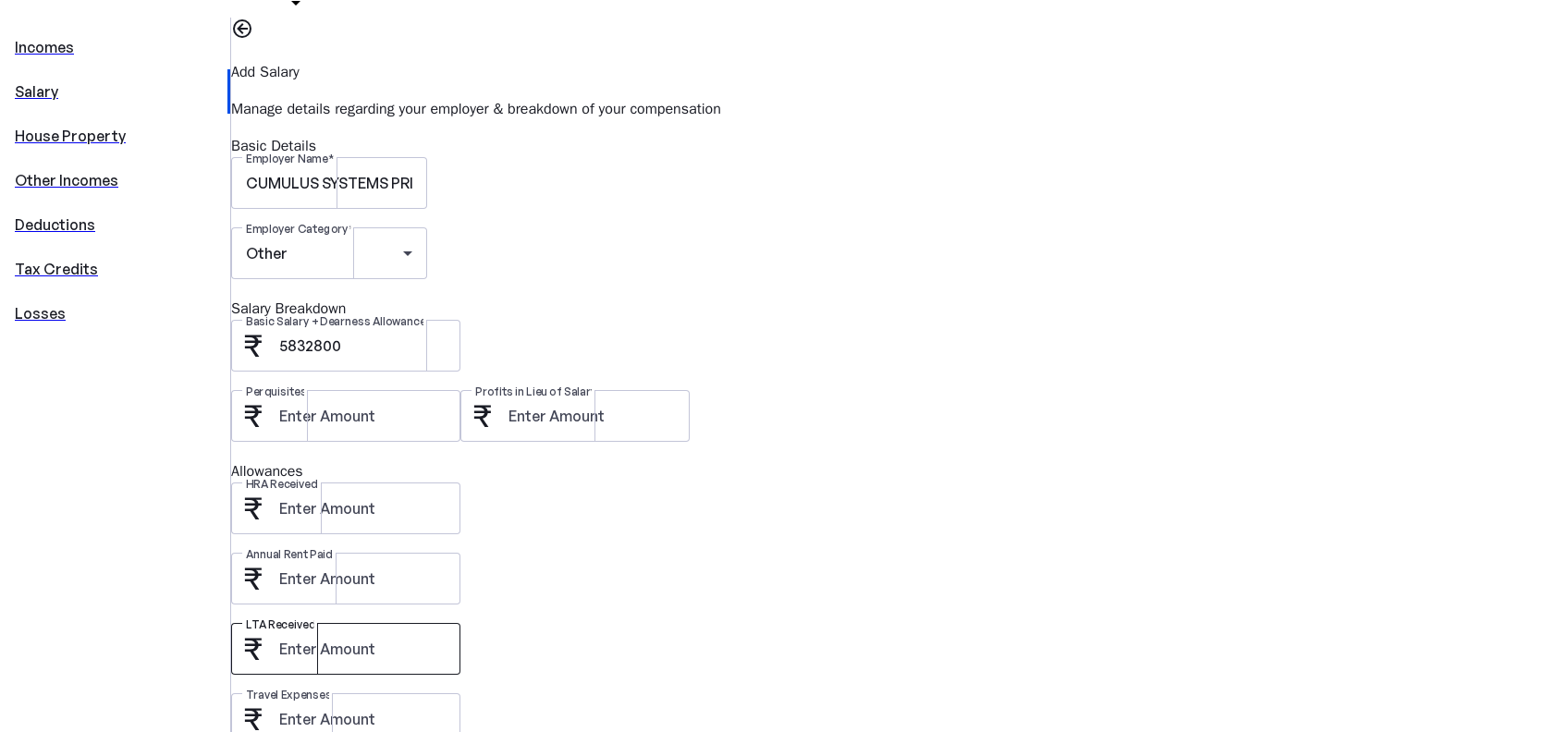 click at bounding box center (362, 649) 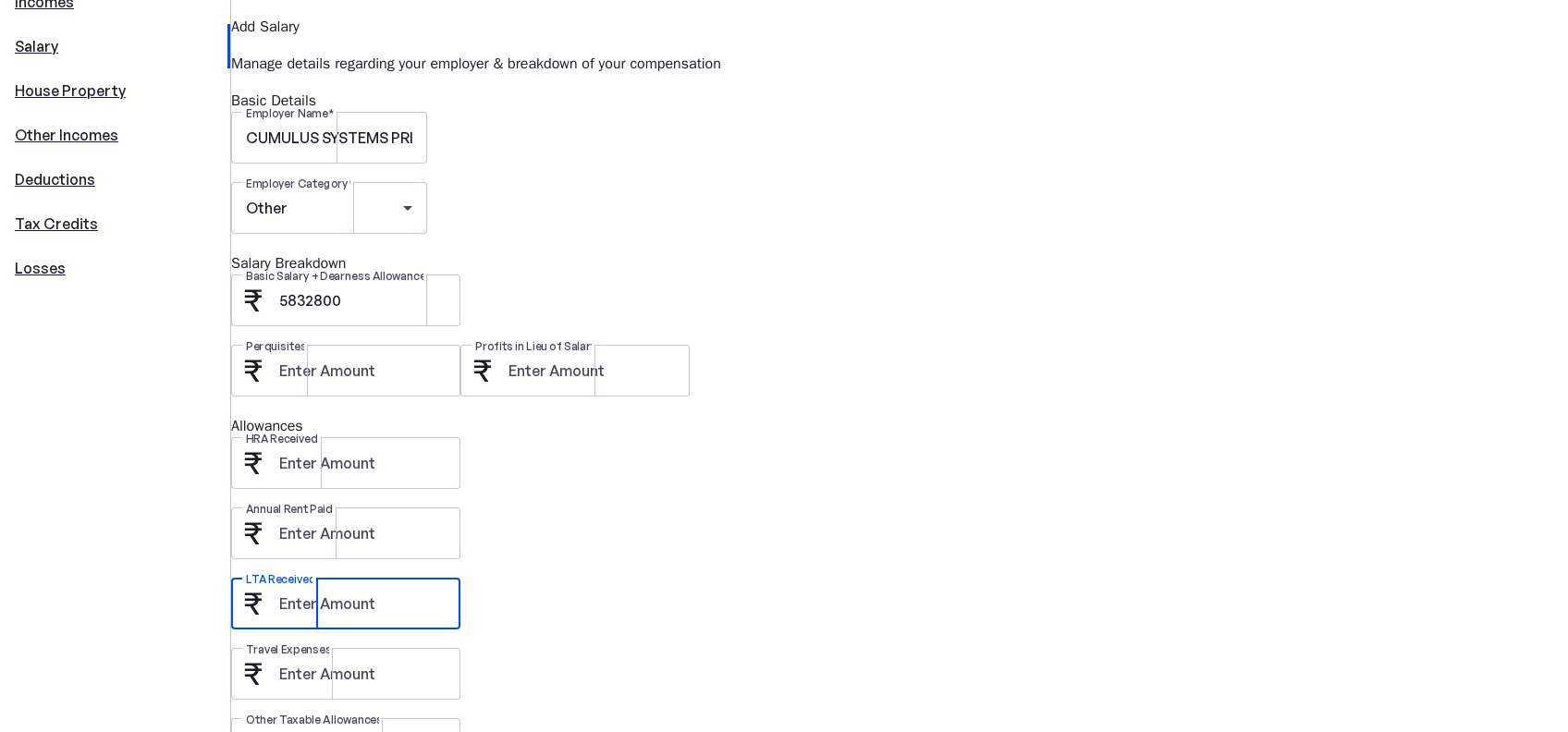 scroll, scrollTop: 493, scrollLeft: 0, axis: vertical 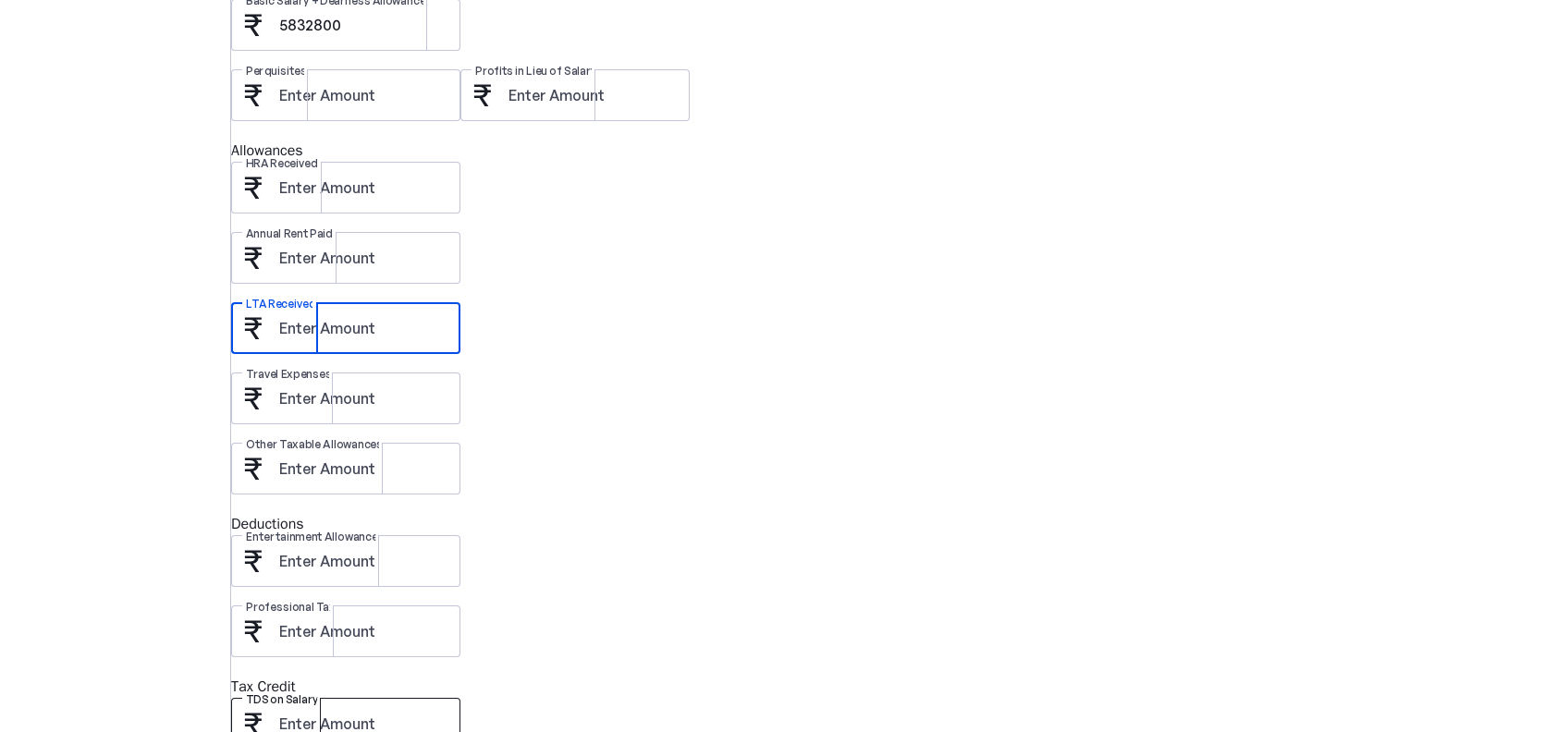 click on "TDS on Salary" at bounding box center [362, 724] 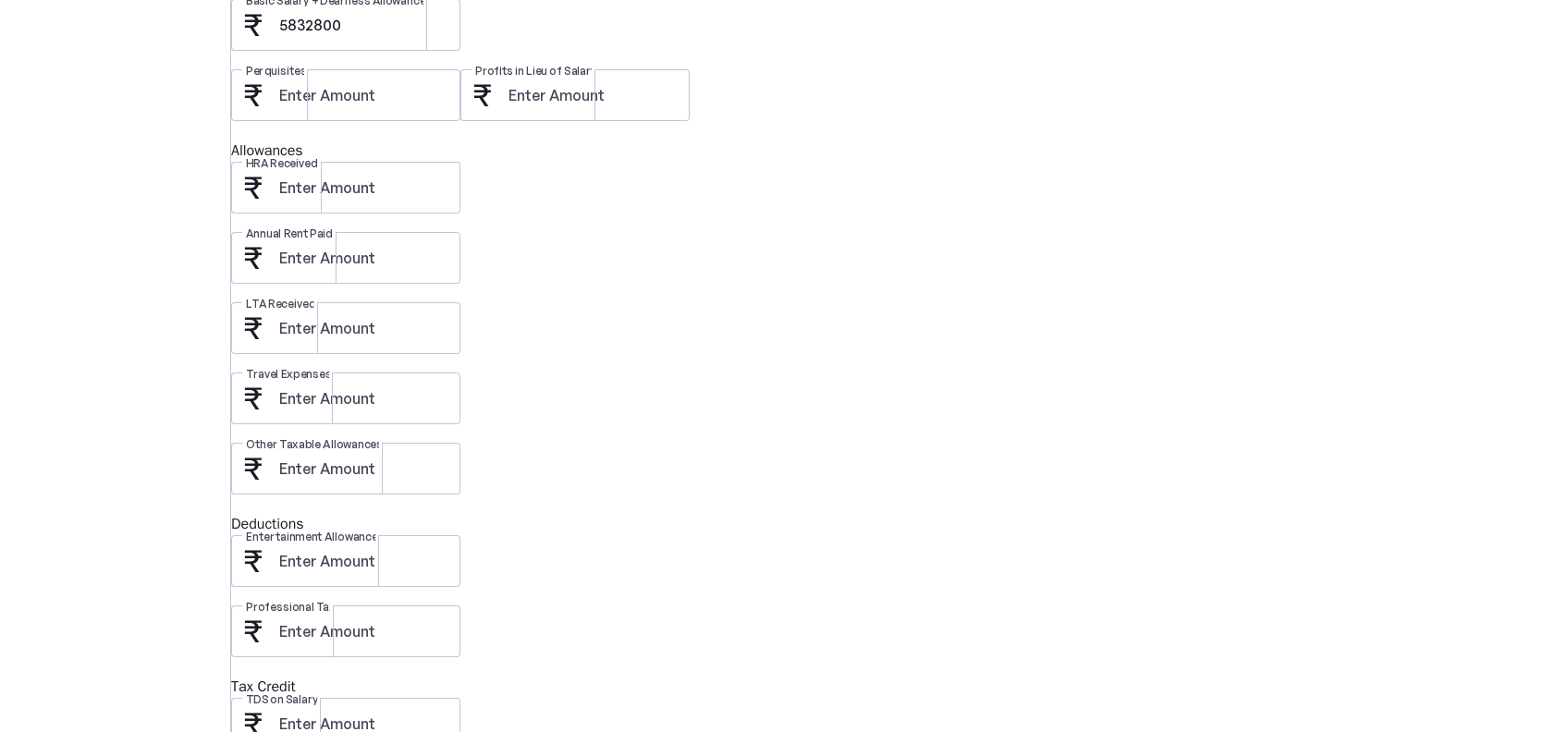 click on "Employer Name CUMULUS SYSTEMS PRIVATE LIMITED Employer Category Other Salary Breakdown Basic Salary + Dearness Allowance 5832800 Perquisites Profits in Lieu of Salary Allowances HRA Received Annual Rent Paid LTA Received Travel Expenses Other Taxable Allowances Deductions Entertainment Allowance Professional Tax Tax Credit TDS on Salary" at bounding box center (900, 302) 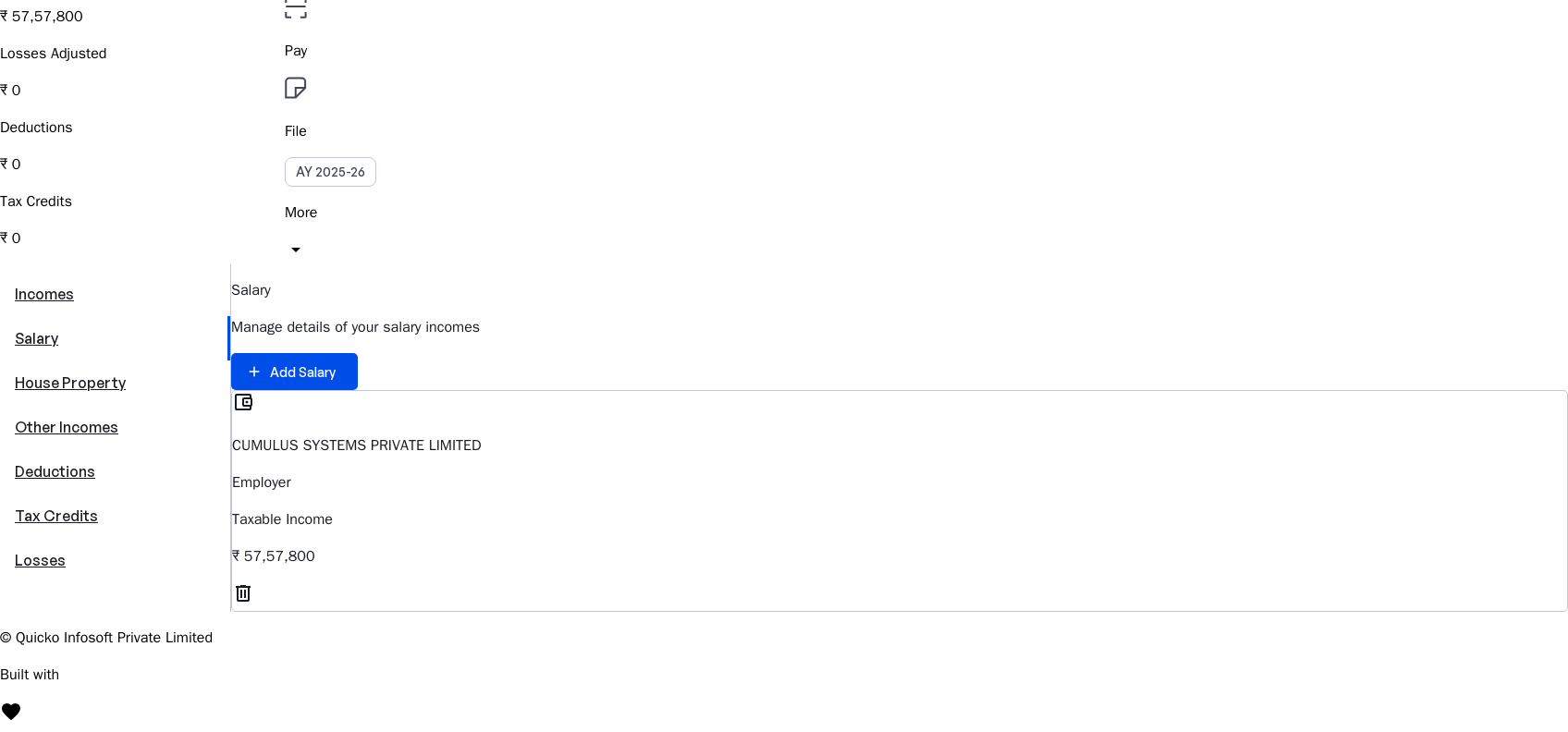 scroll, scrollTop: 0, scrollLeft: 0, axis: both 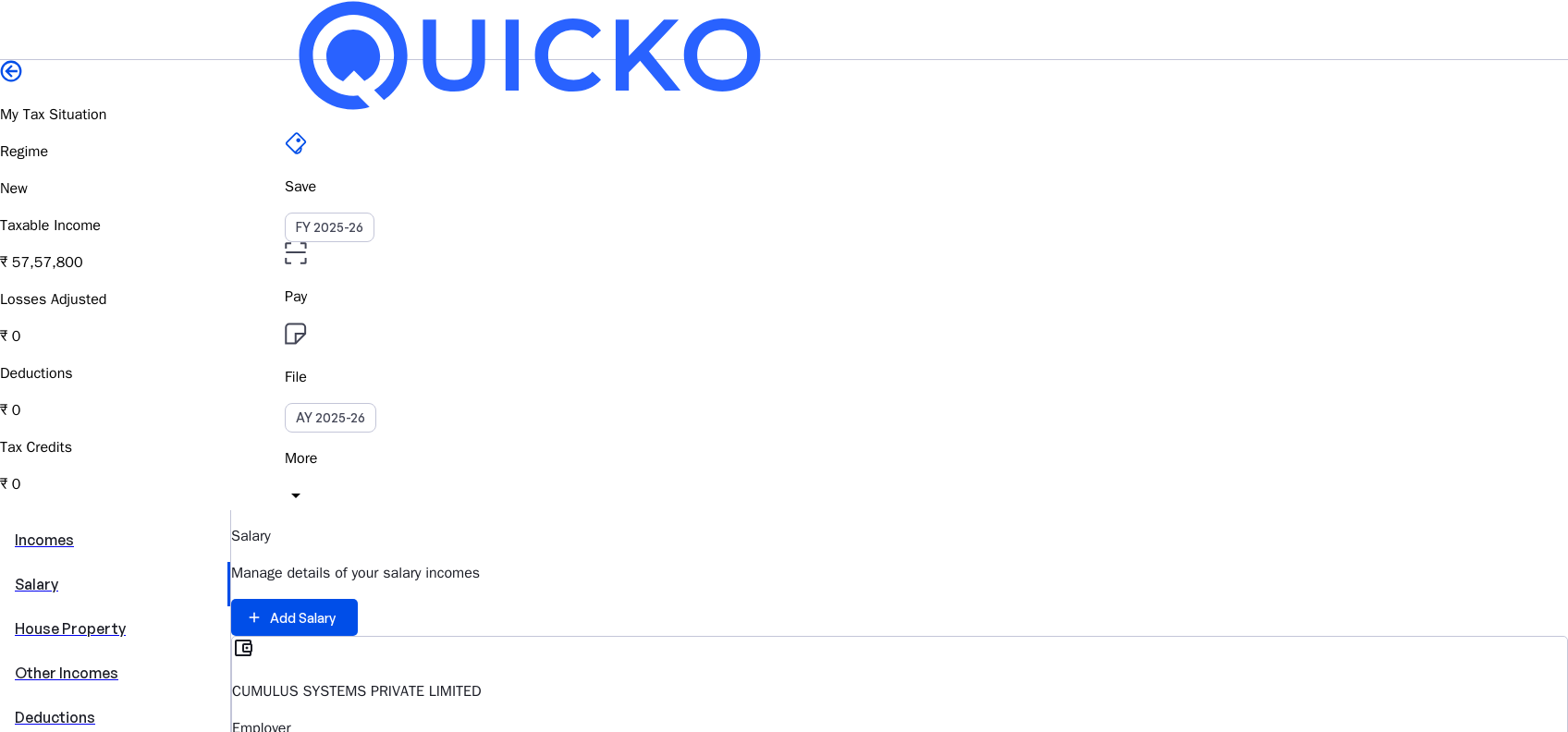 click on "House Property" at bounding box center [115, 628] 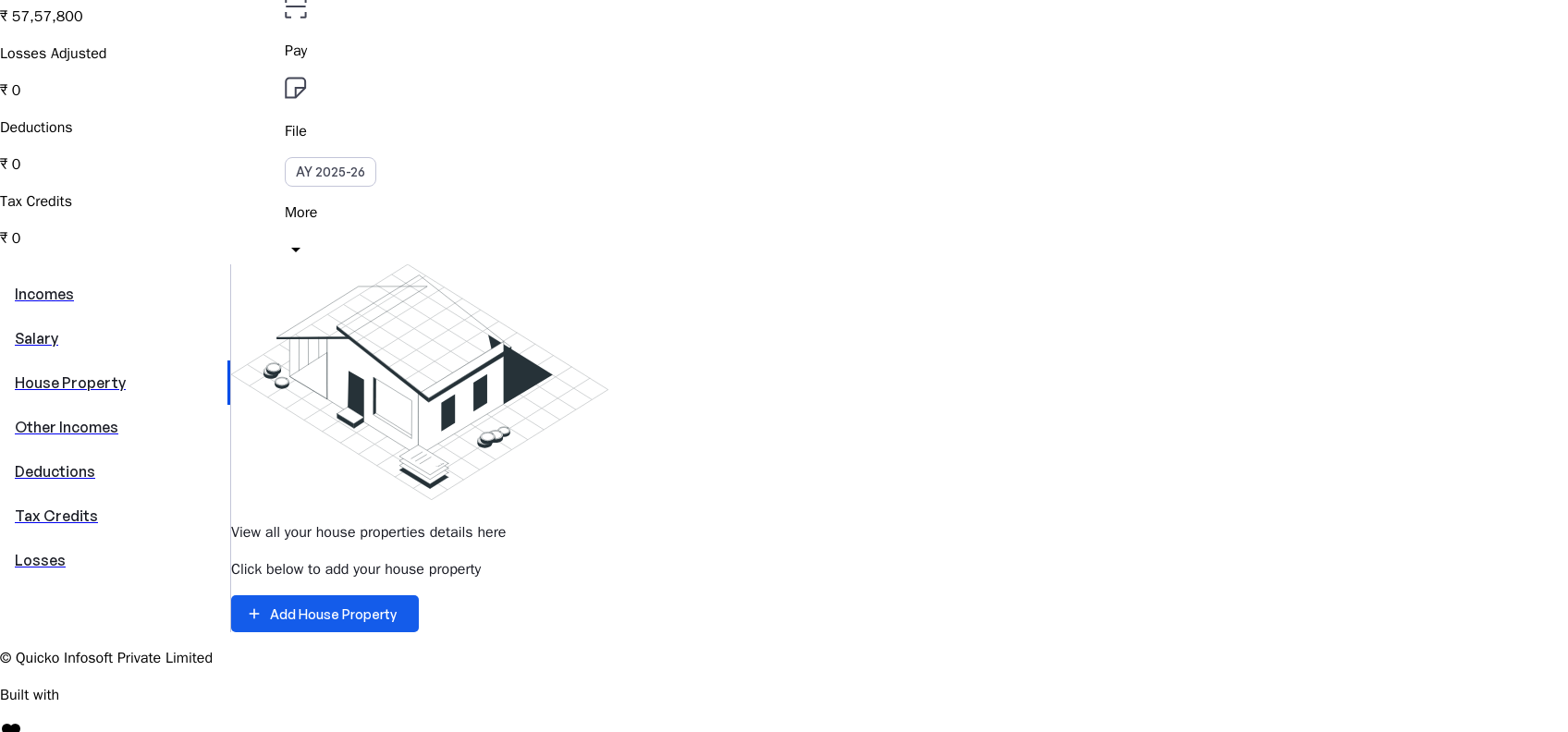 scroll, scrollTop: 0, scrollLeft: 0, axis: both 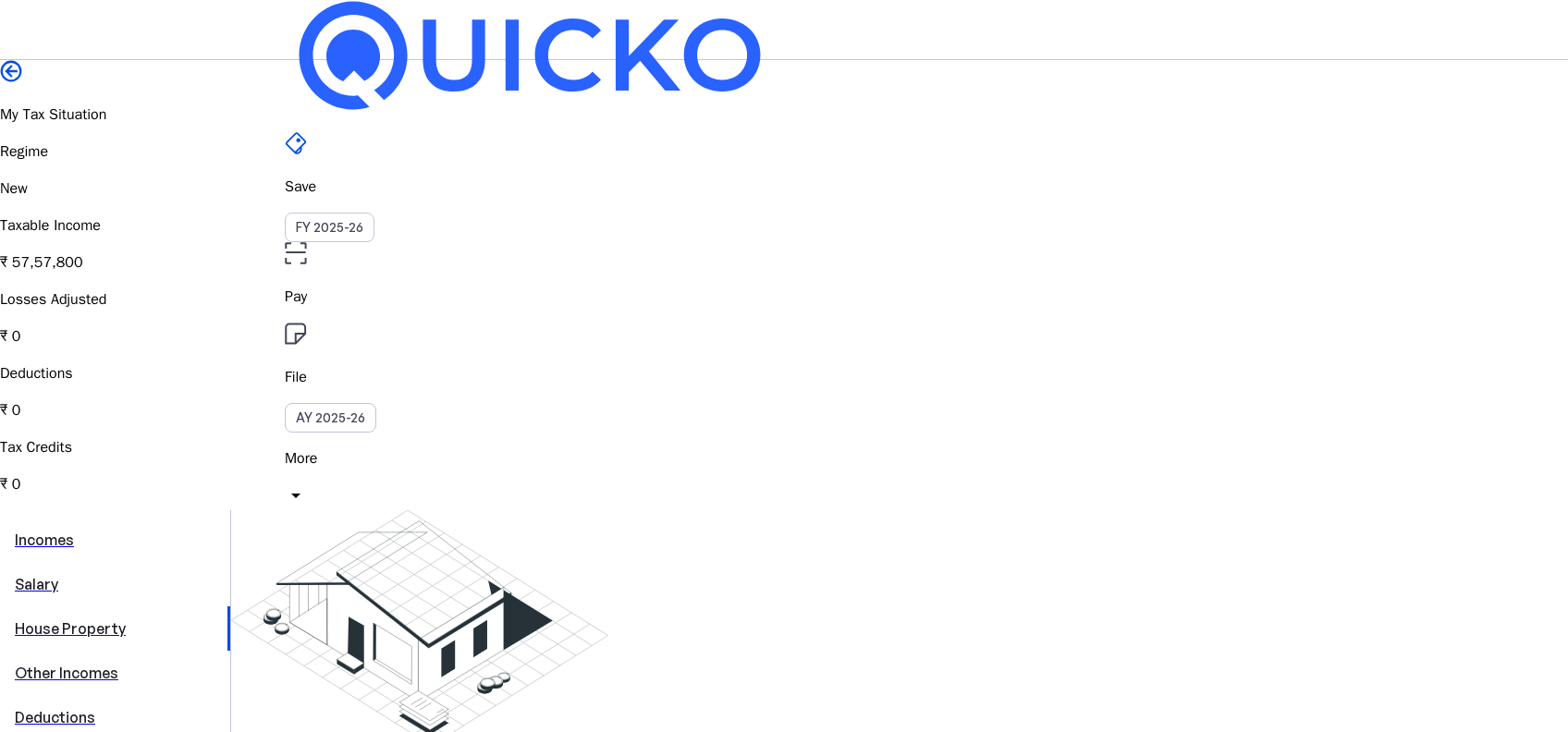 click on "MT" at bounding box center [300, 543] 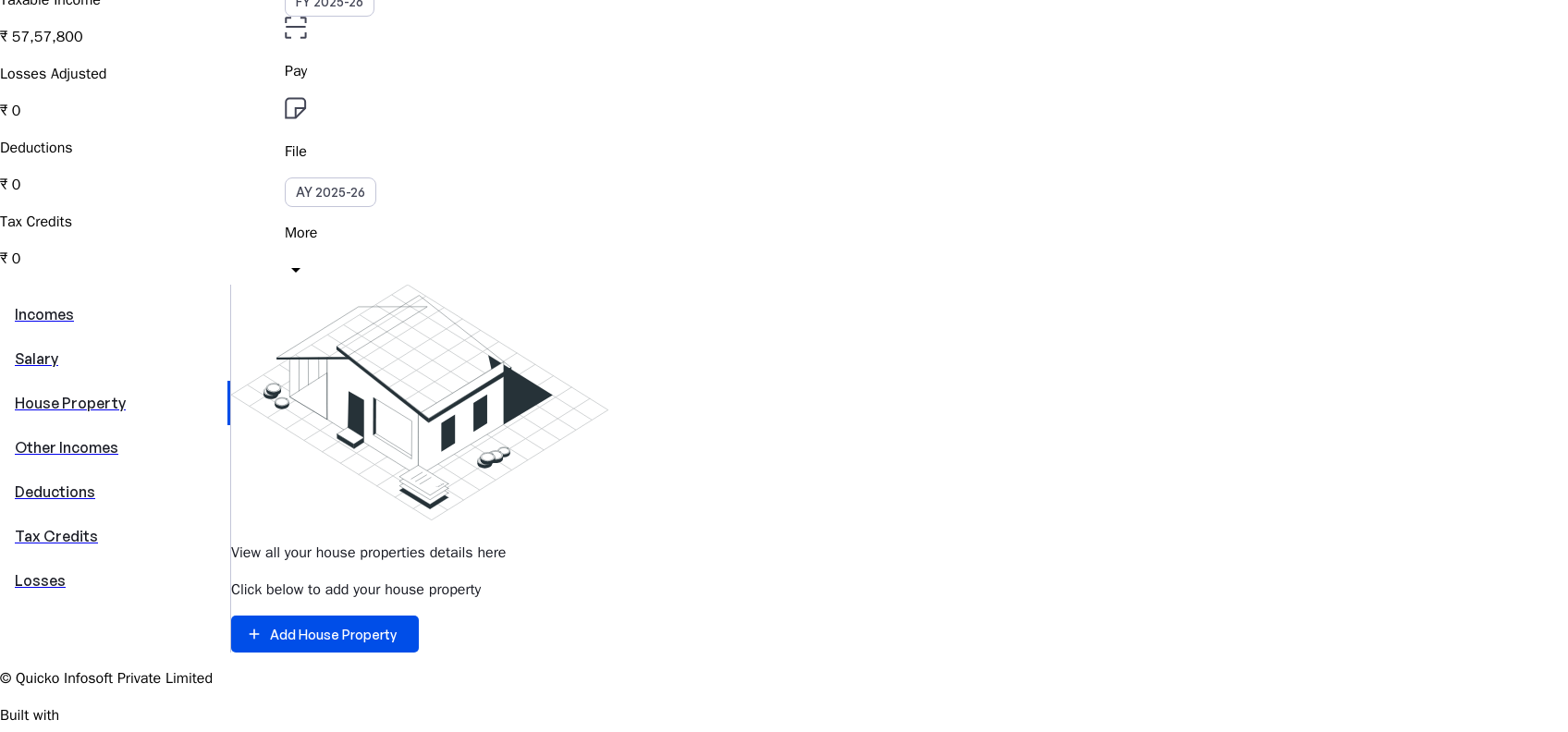 scroll, scrollTop: 290, scrollLeft: 0, axis: vertical 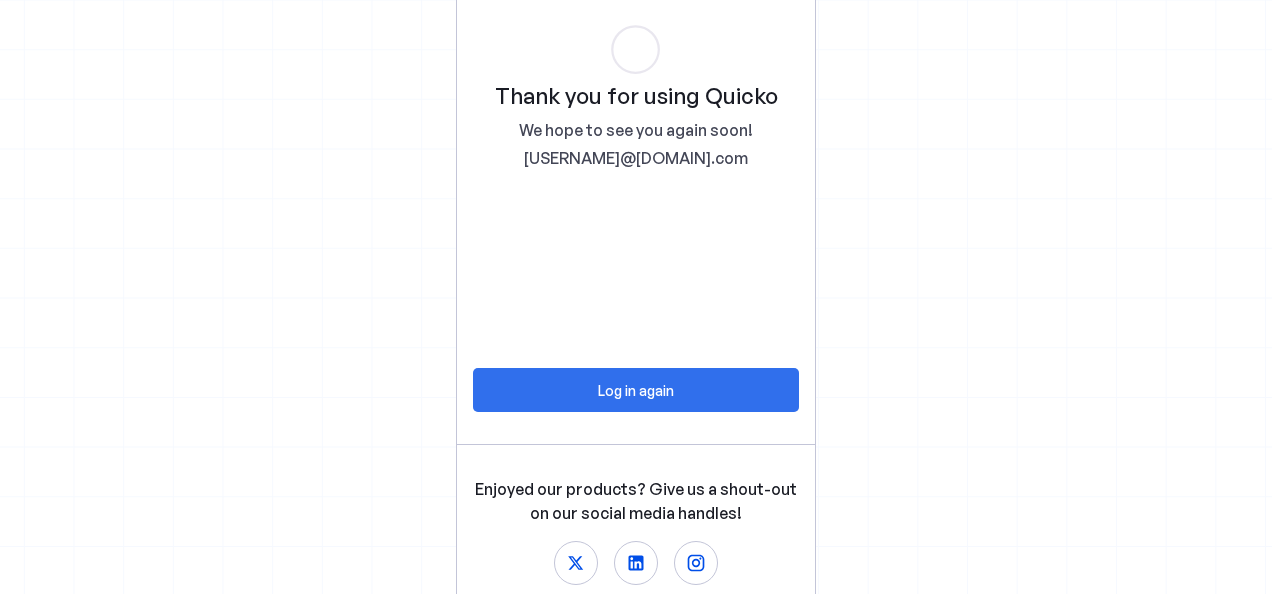 click on "Log in again" at bounding box center (636, 390) 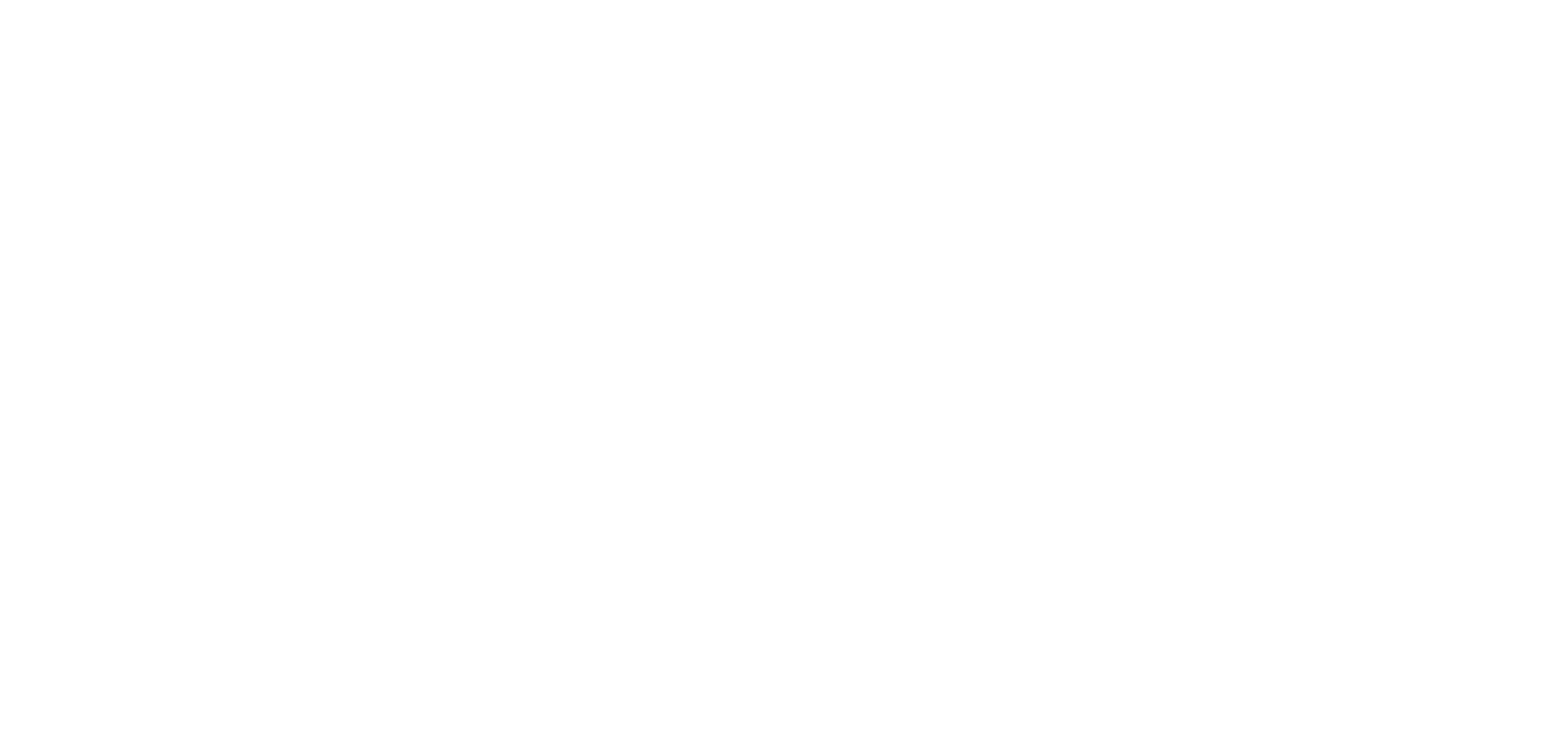 scroll, scrollTop: 0, scrollLeft: 0, axis: both 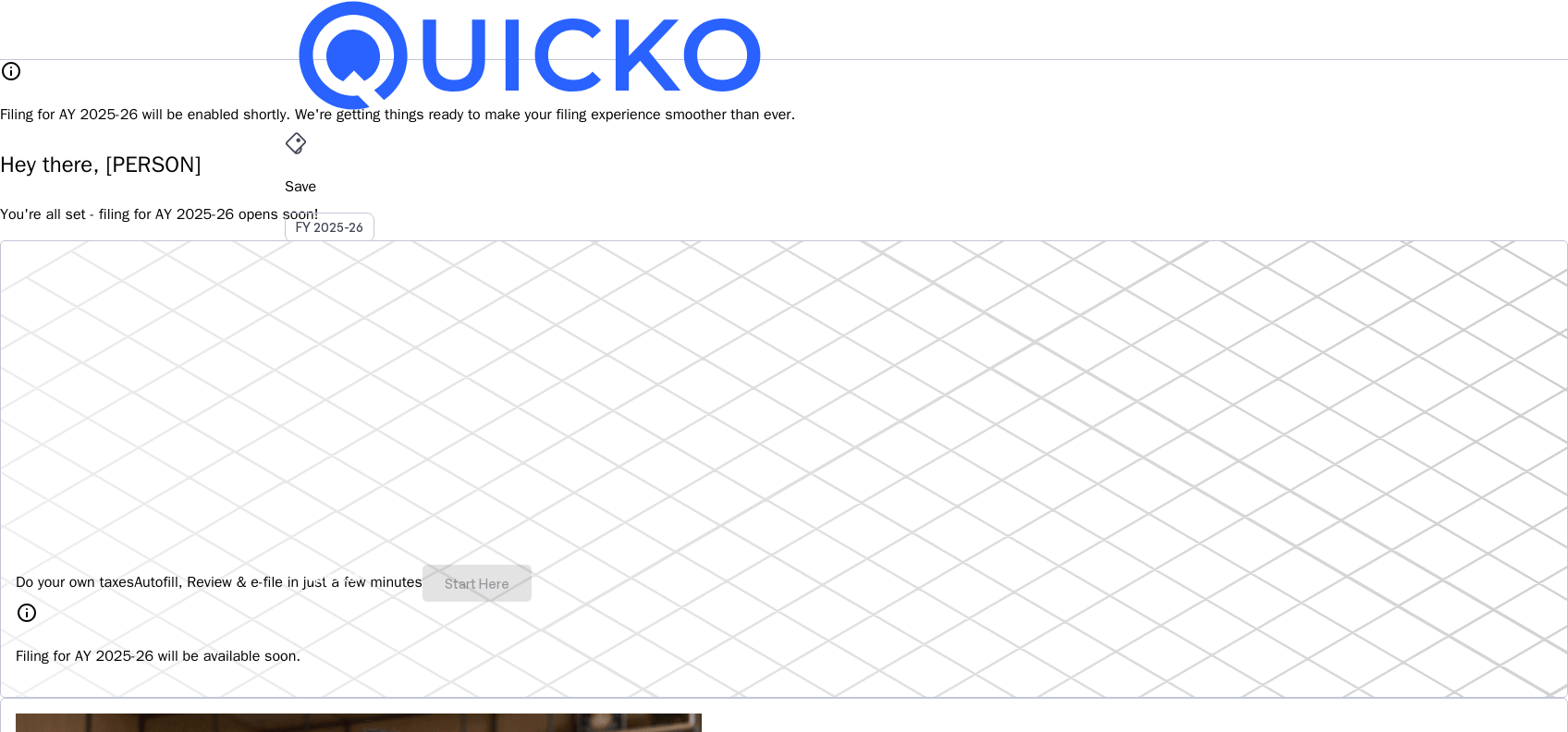 click on "Save" at bounding box center [784, 187] 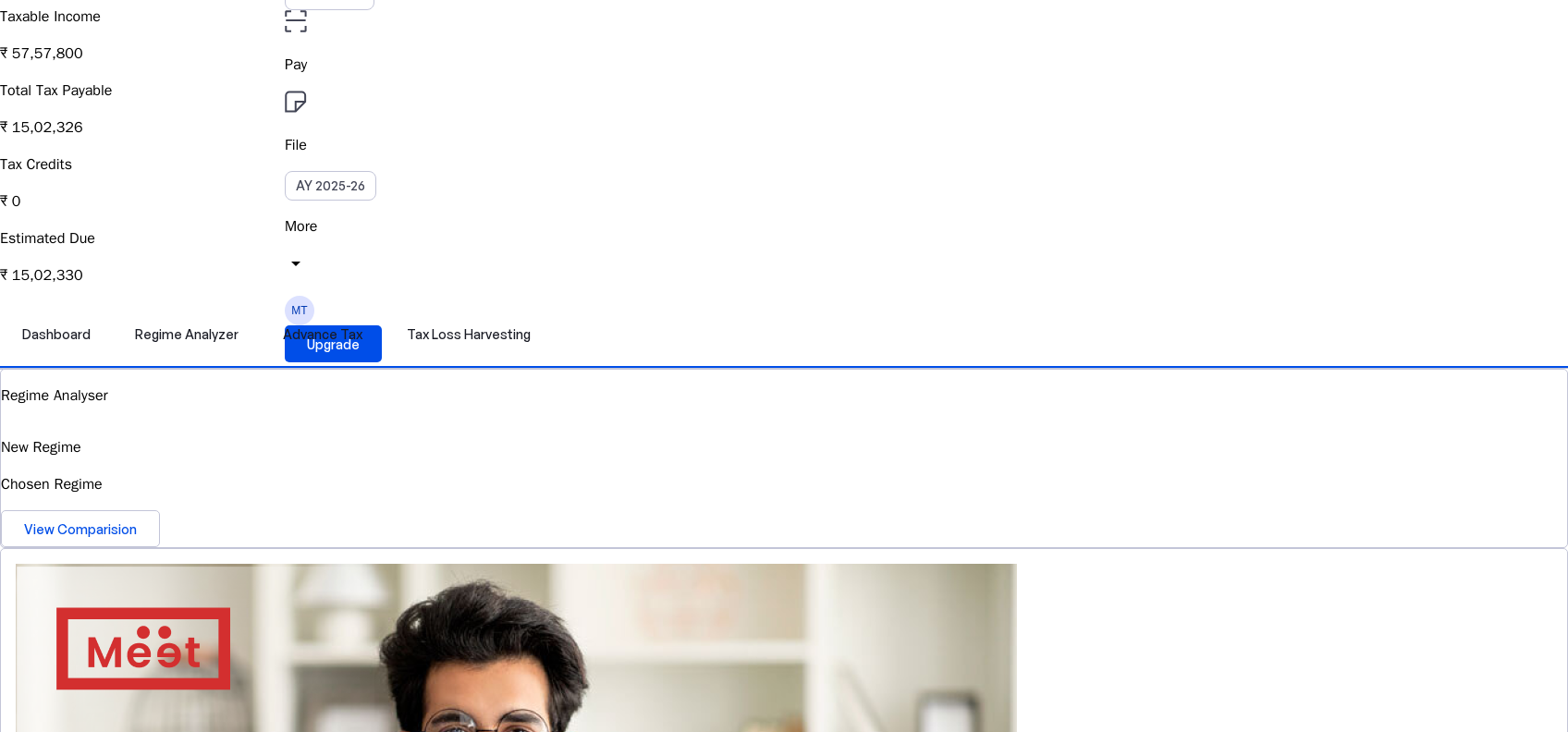 scroll, scrollTop: 246, scrollLeft: 0, axis: vertical 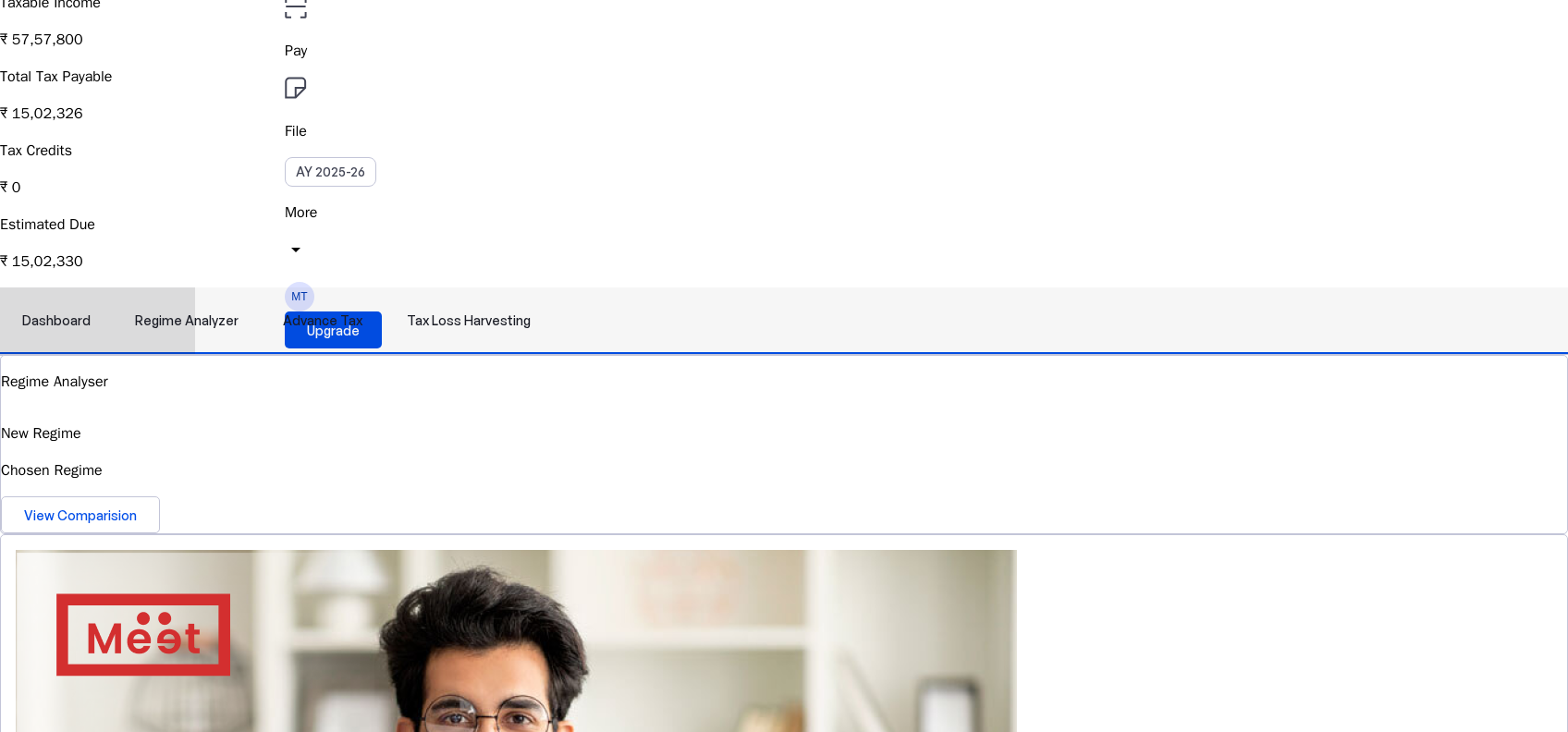 click on "Regime Analyzer" at bounding box center [187, 321] 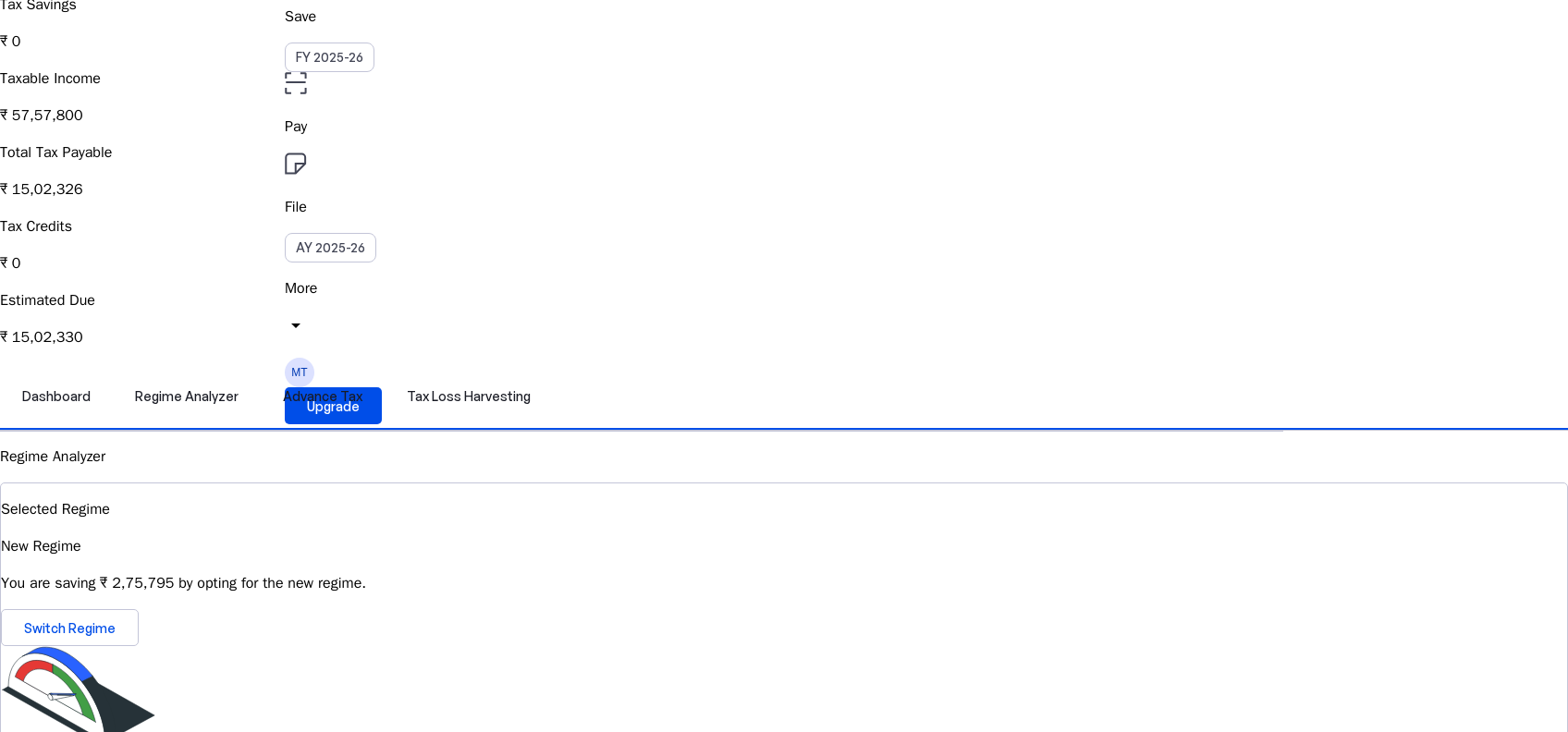 scroll, scrollTop: 0, scrollLeft: 0, axis: both 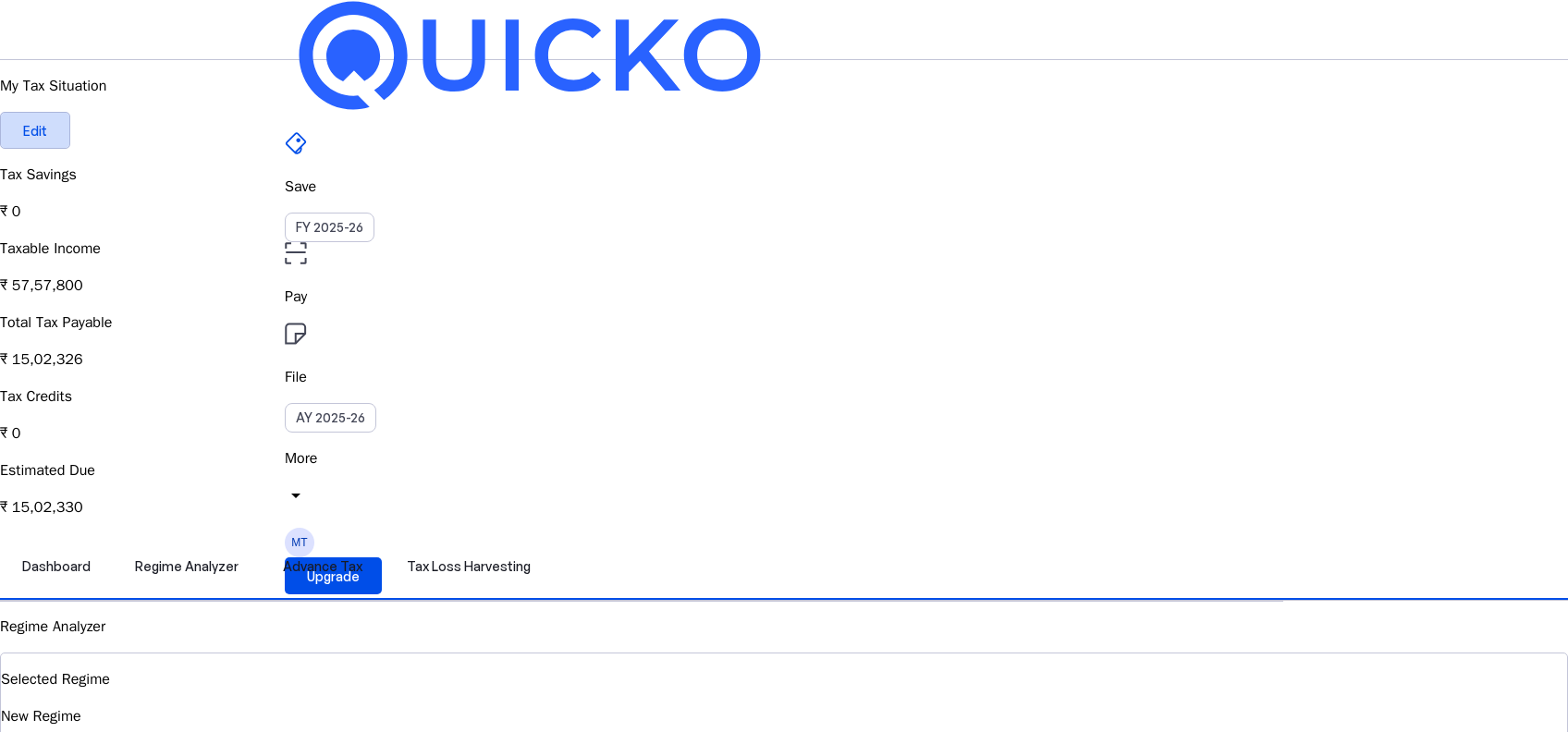click at bounding box center (35, 130) 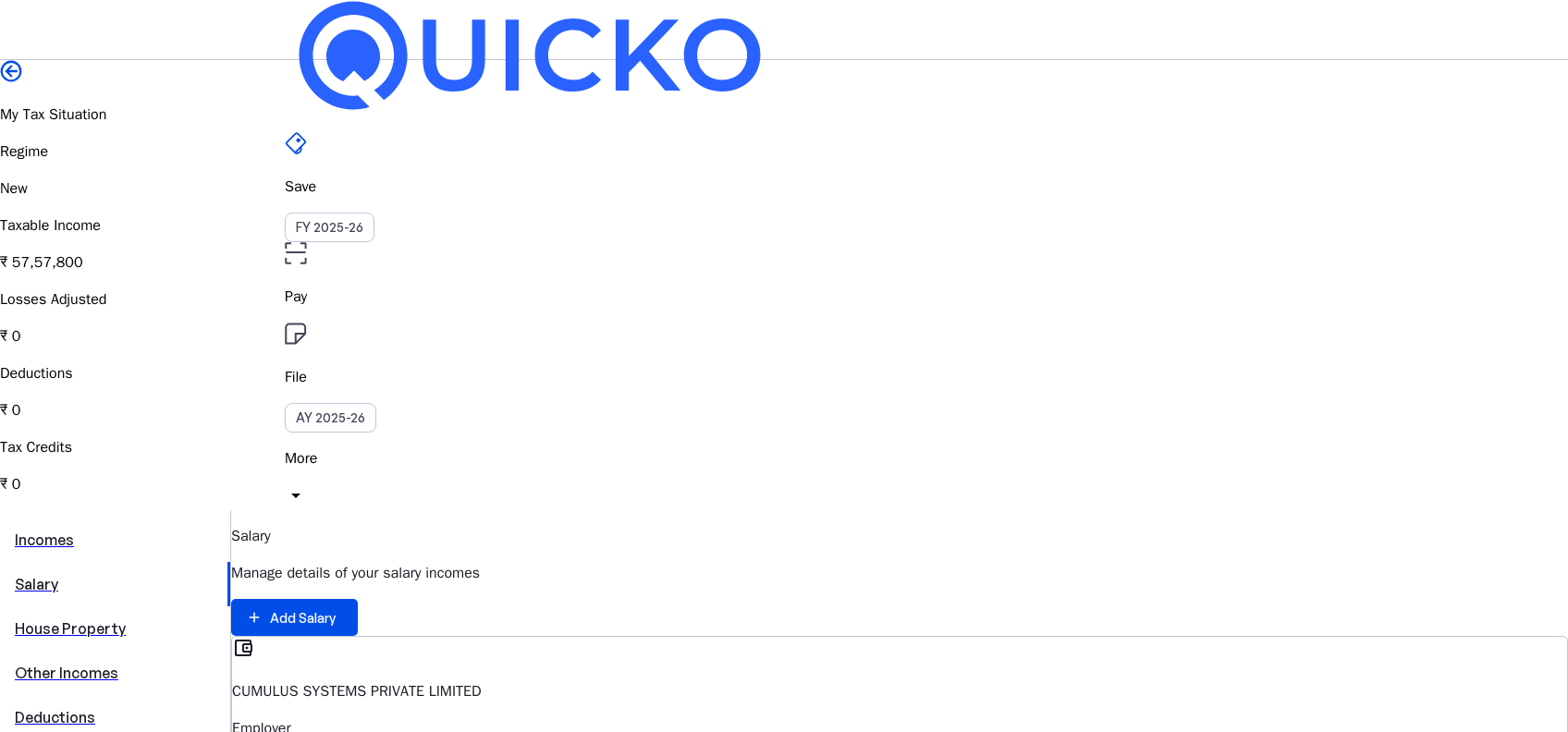 click on "House Property" at bounding box center [115, 628] 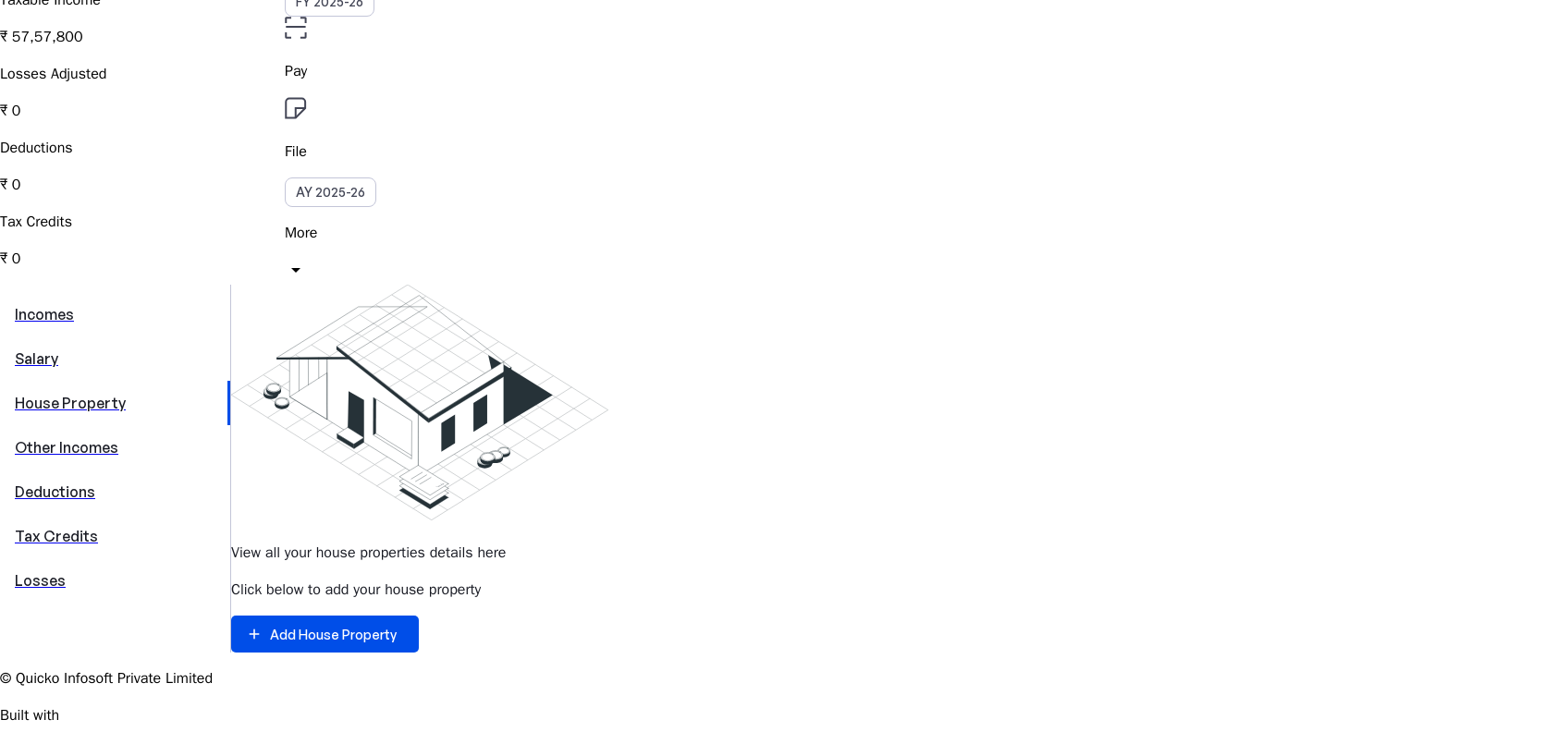 scroll, scrollTop: 246, scrollLeft: 0, axis: vertical 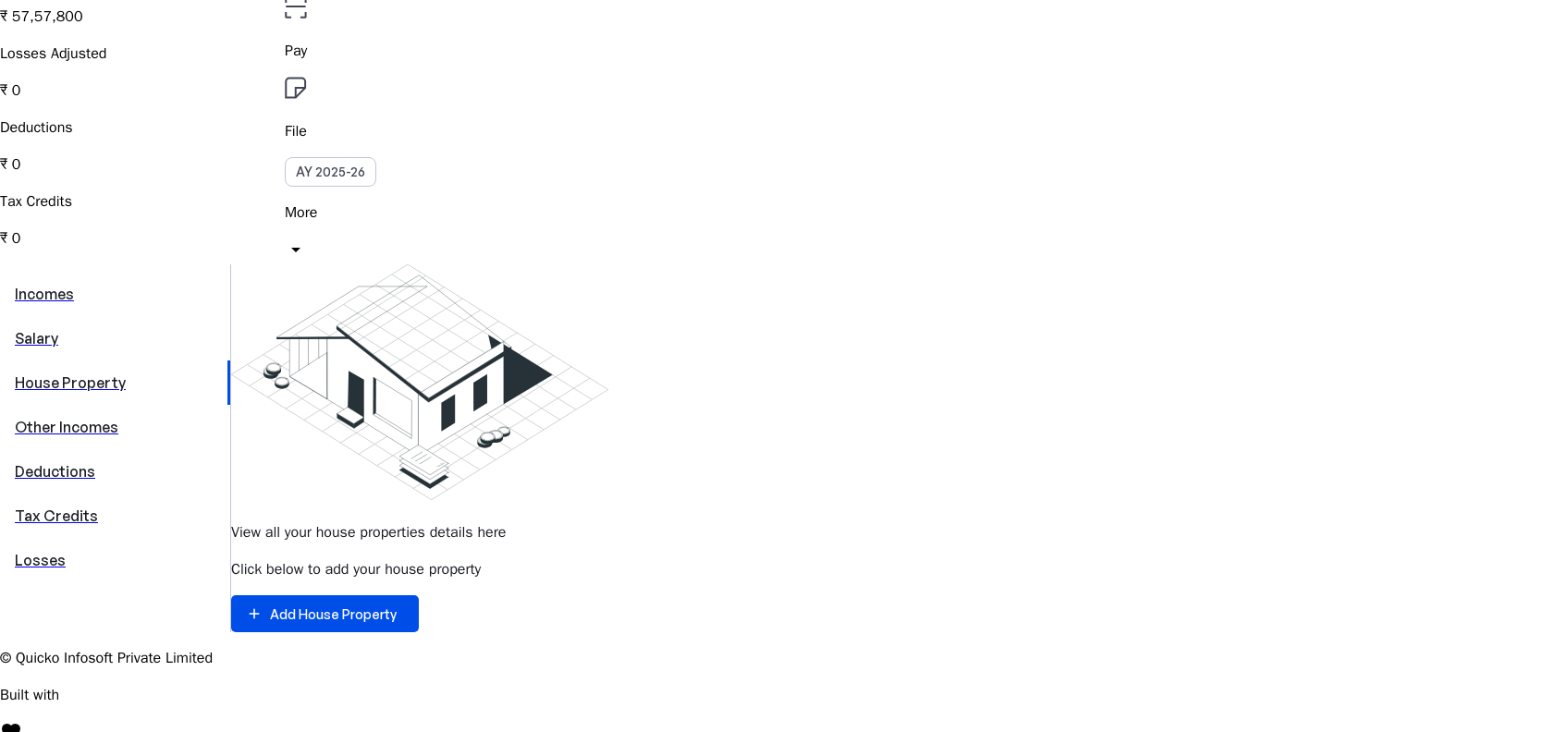 click on "Other Incomes" at bounding box center [115, 427] 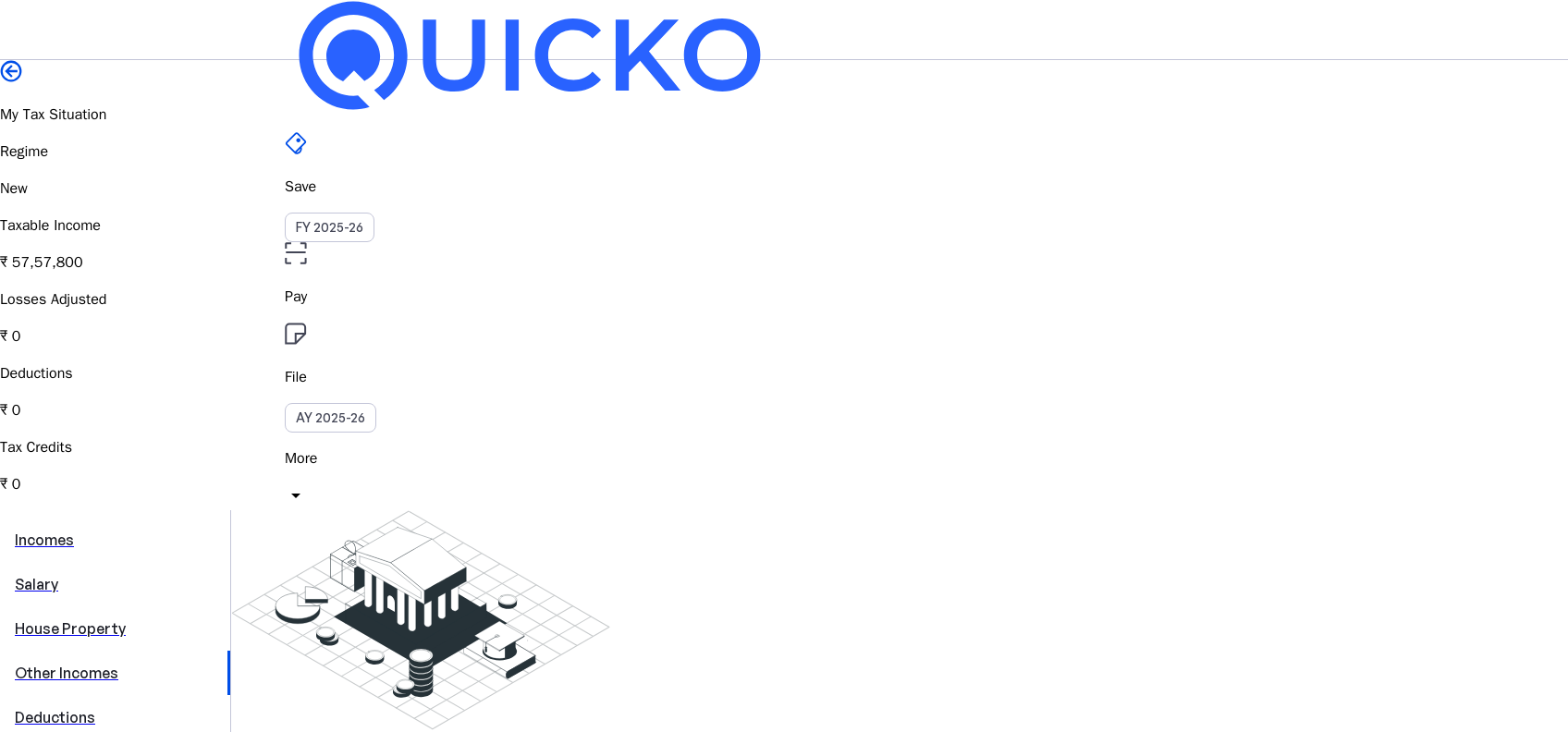 scroll, scrollTop: 246, scrollLeft: 0, axis: vertical 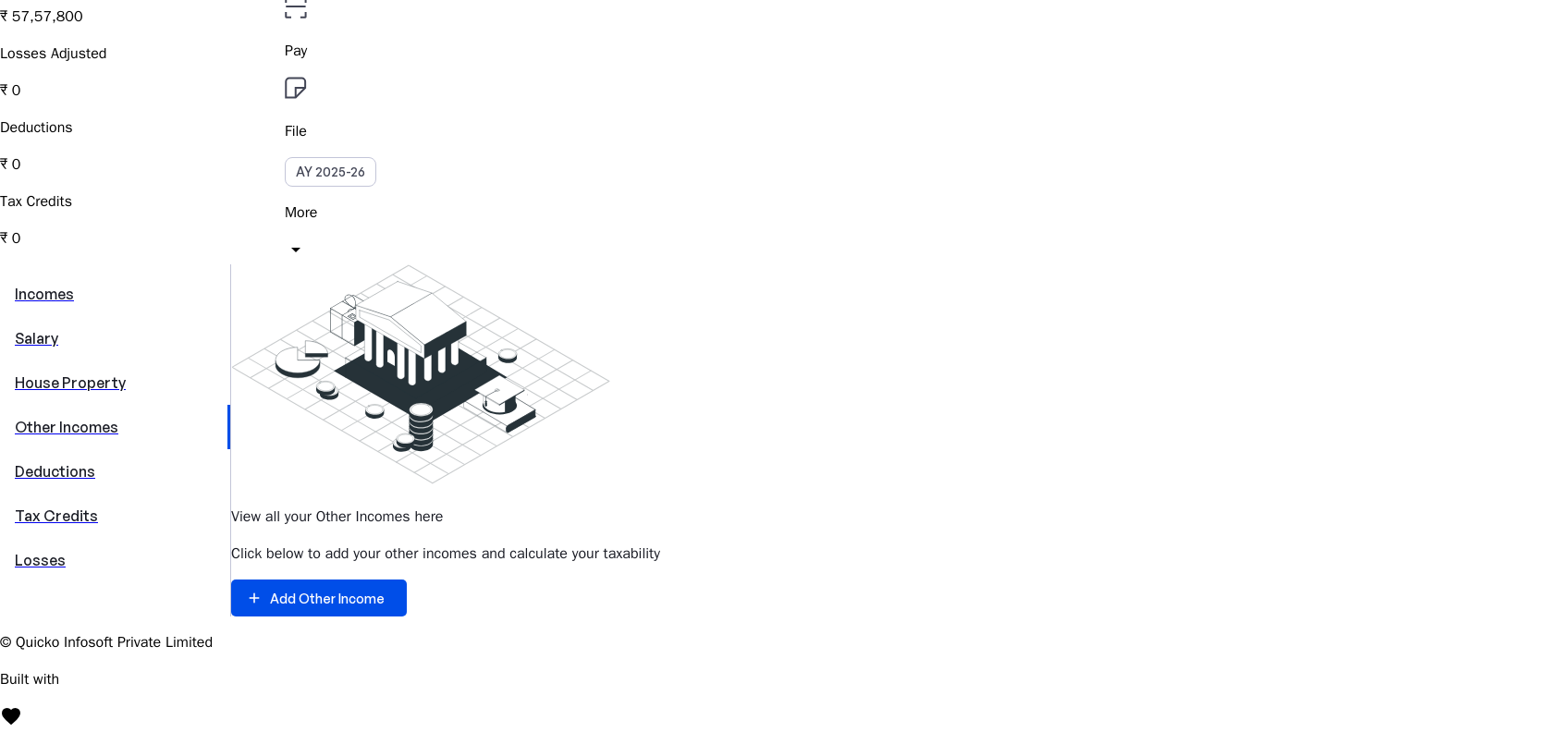 click on "Deductions" at bounding box center (115, 471) 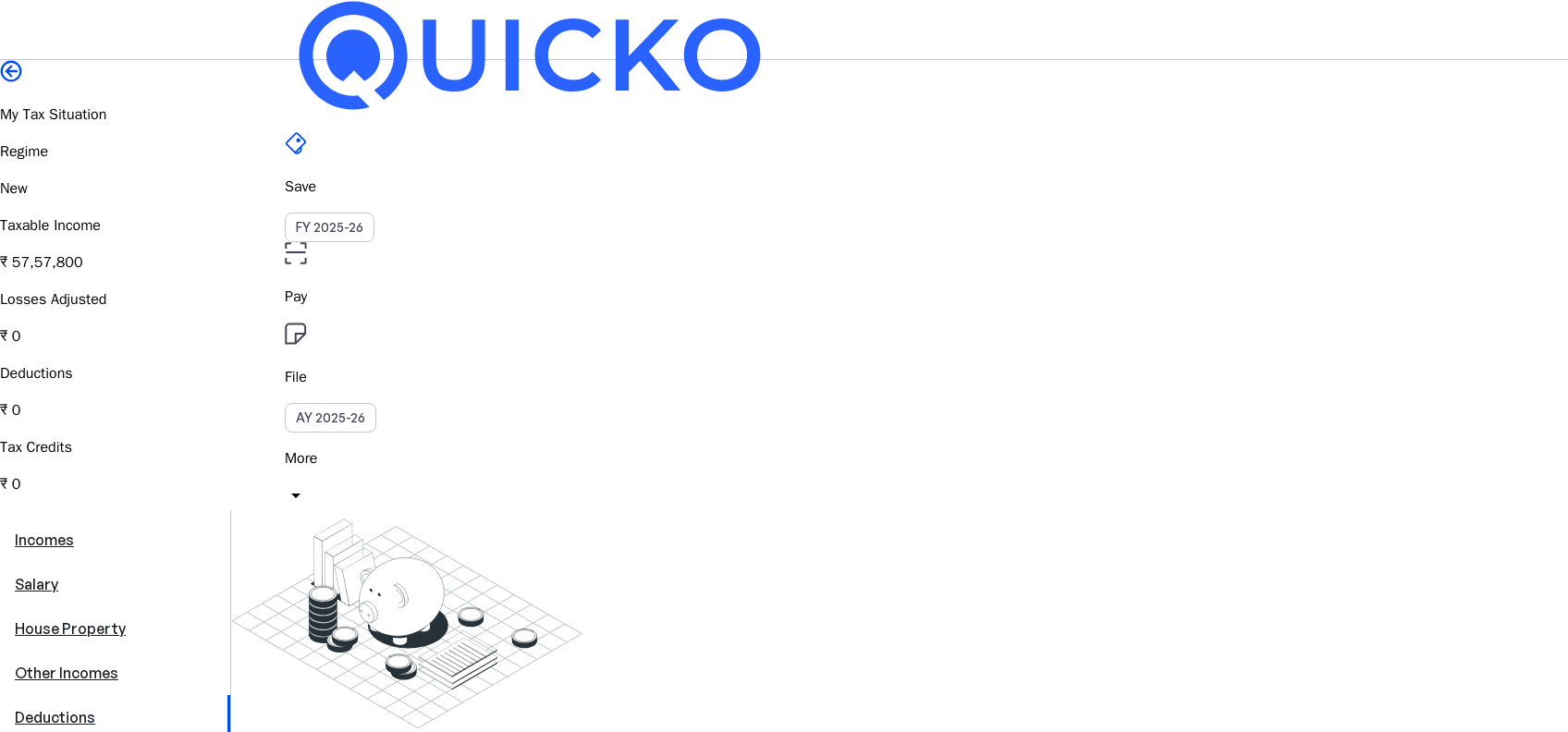 scroll, scrollTop: 246, scrollLeft: 0, axis: vertical 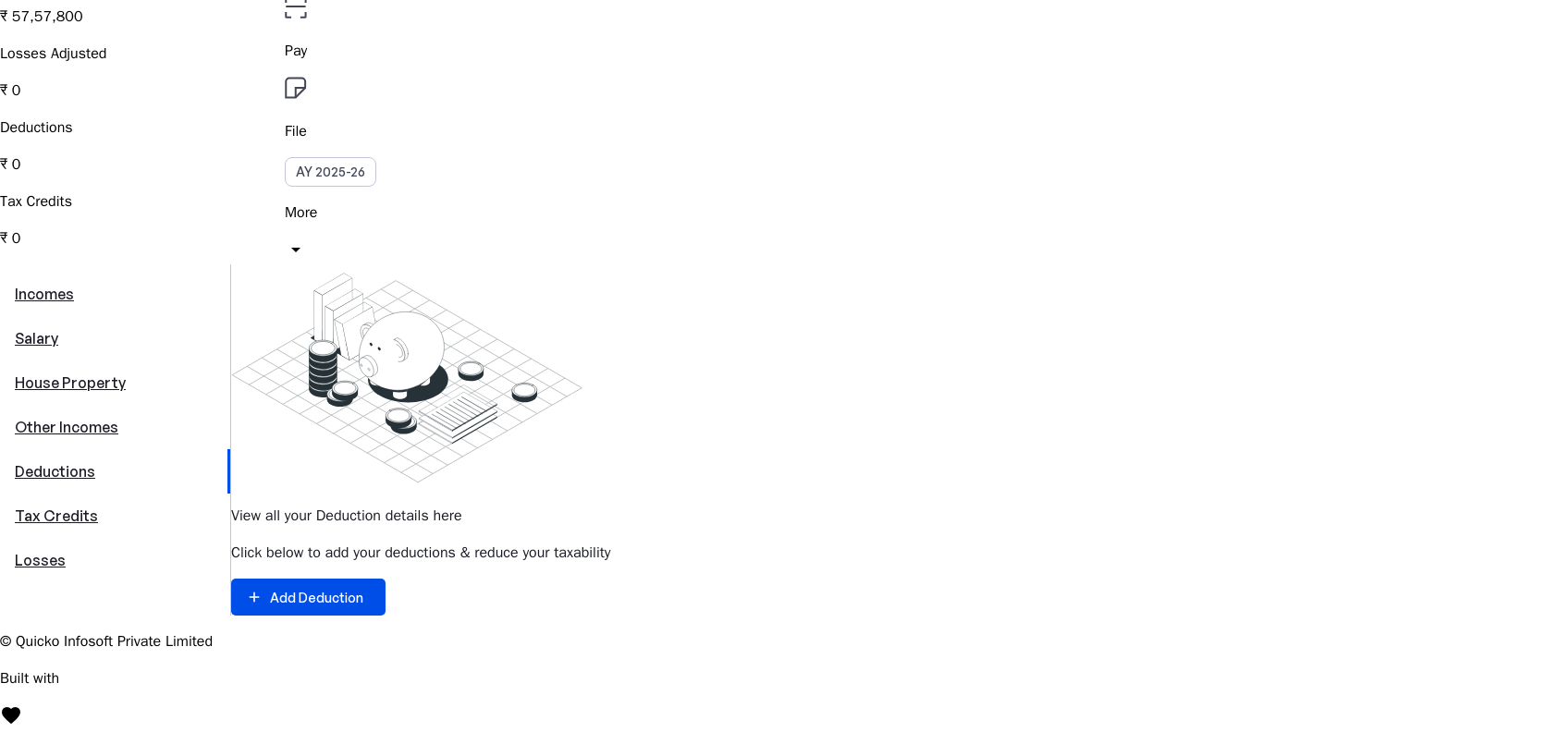 click on "Tax Credits" at bounding box center [115, 516] 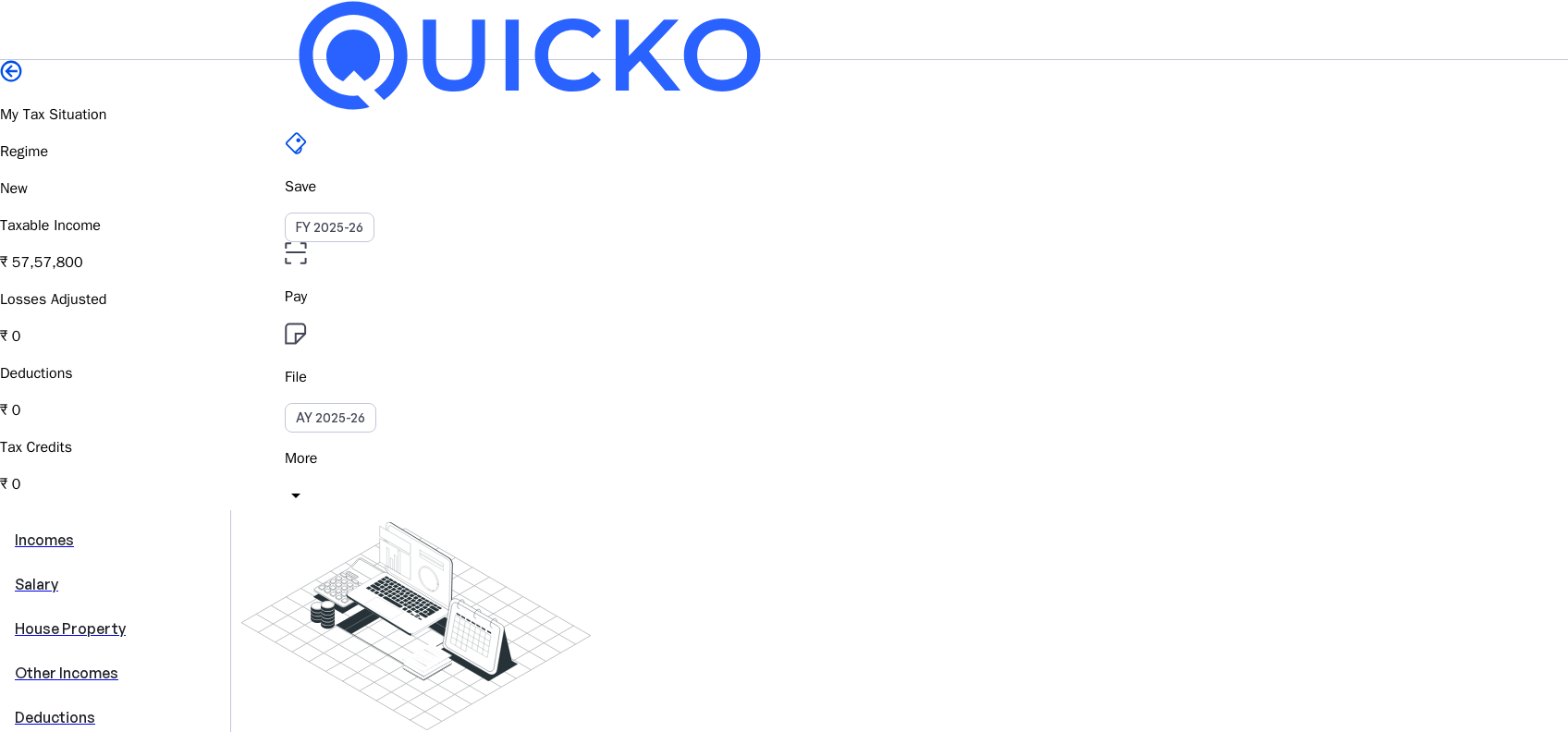 scroll, scrollTop: 246, scrollLeft: 0, axis: vertical 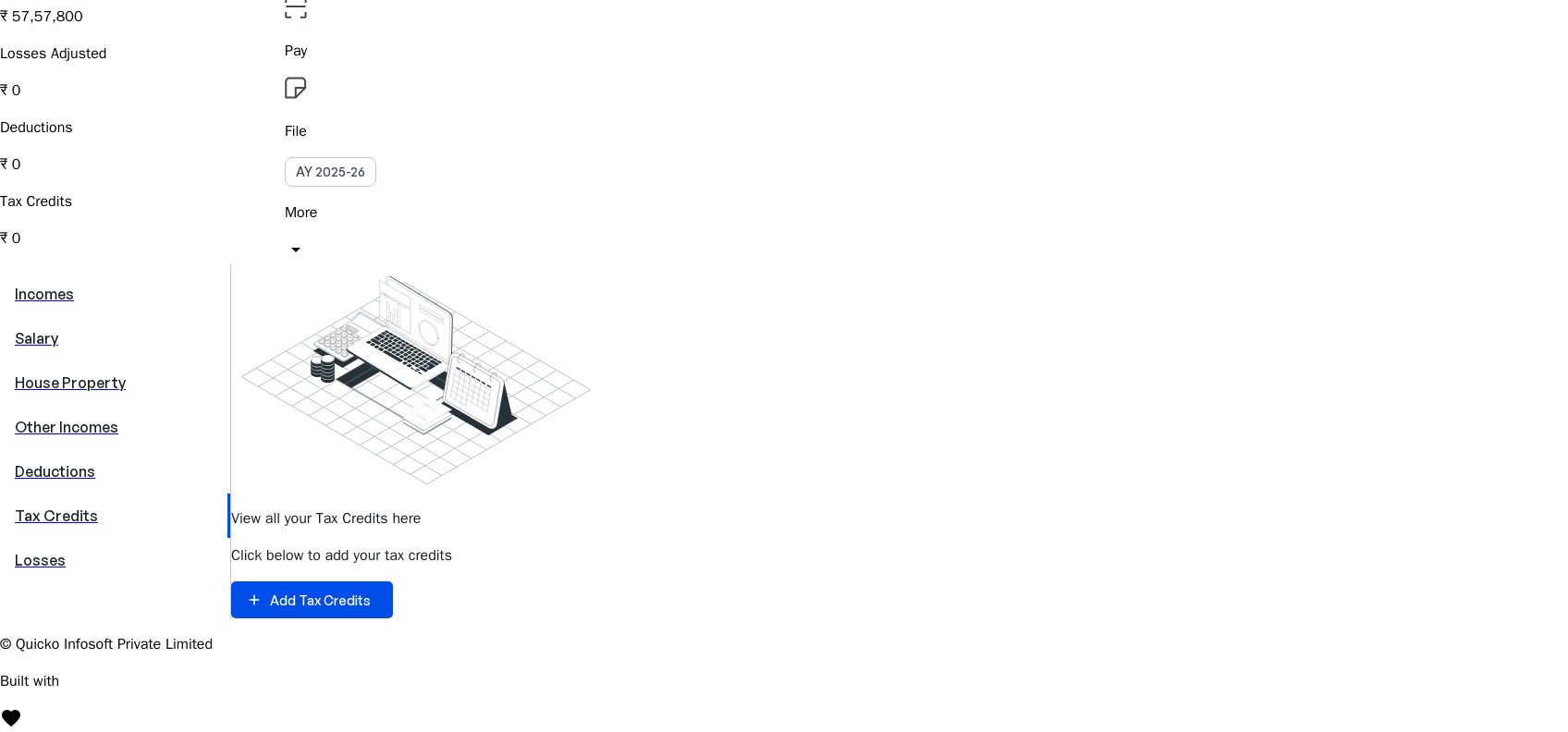 click on "Losses" at bounding box center [115, 560] 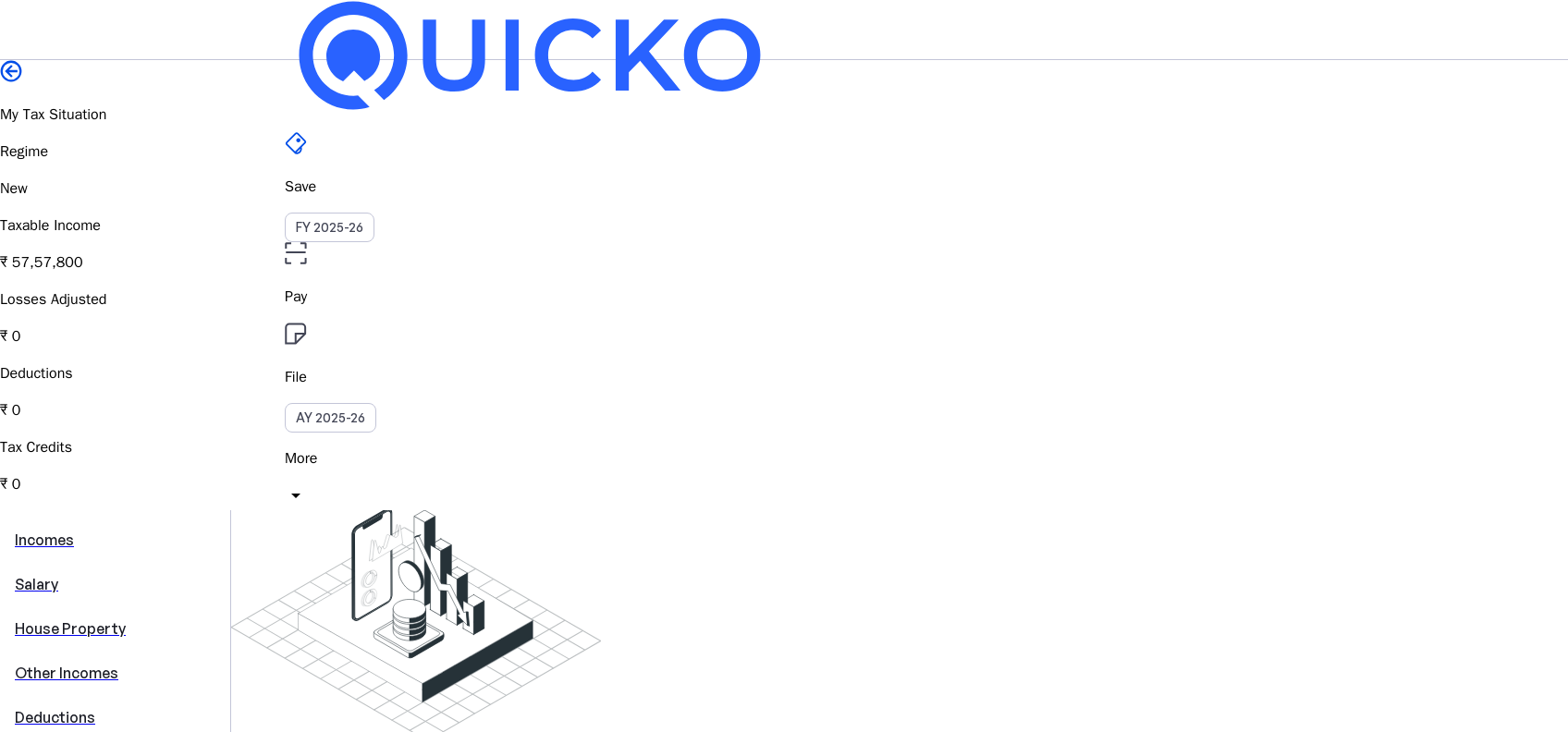 click on "Incomes" at bounding box center (115, 540) 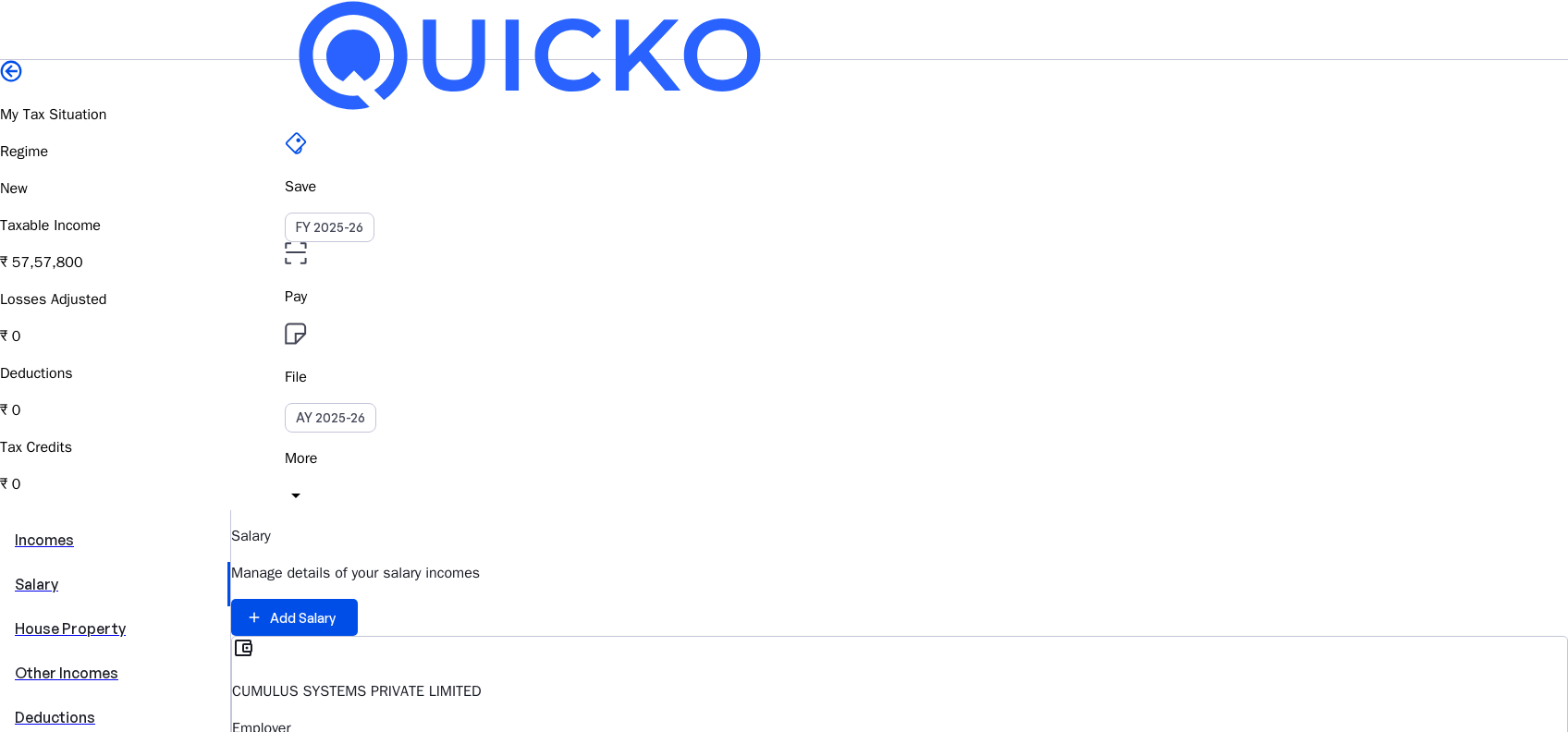 click on "Taxable Income" at bounding box center (900, 765) 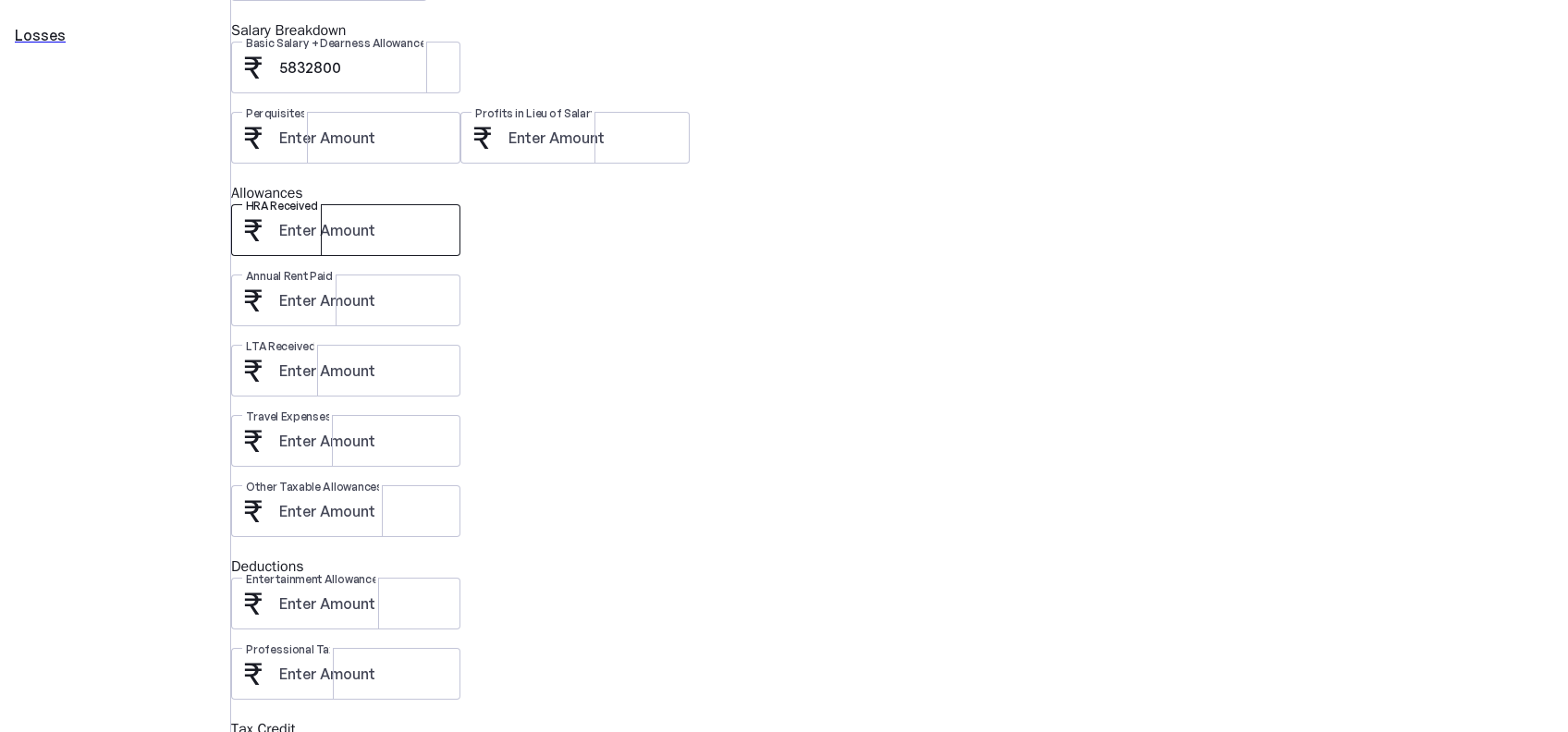 scroll, scrollTop: 813, scrollLeft: 0, axis: vertical 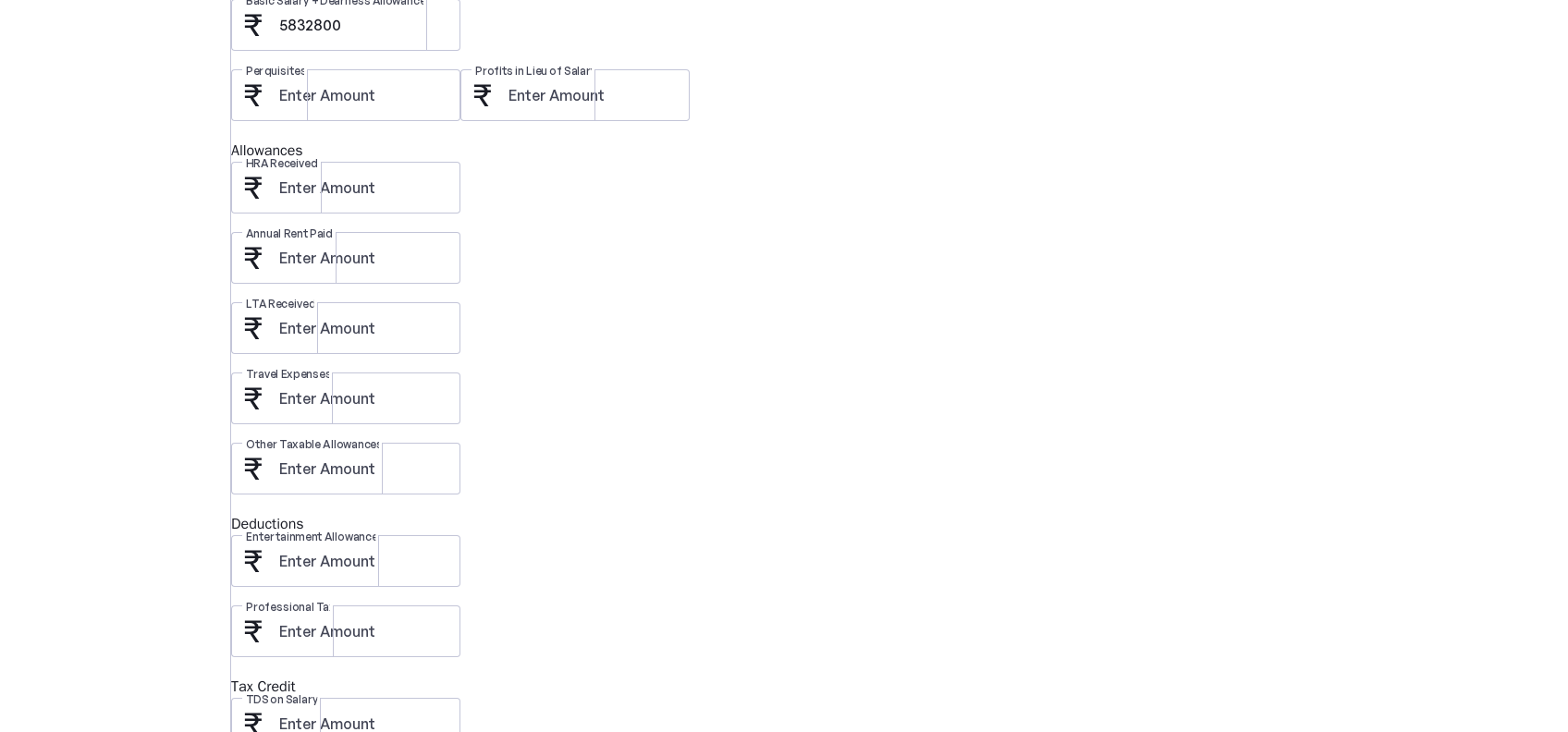 click on "Save" at bounding box center (268, 787) 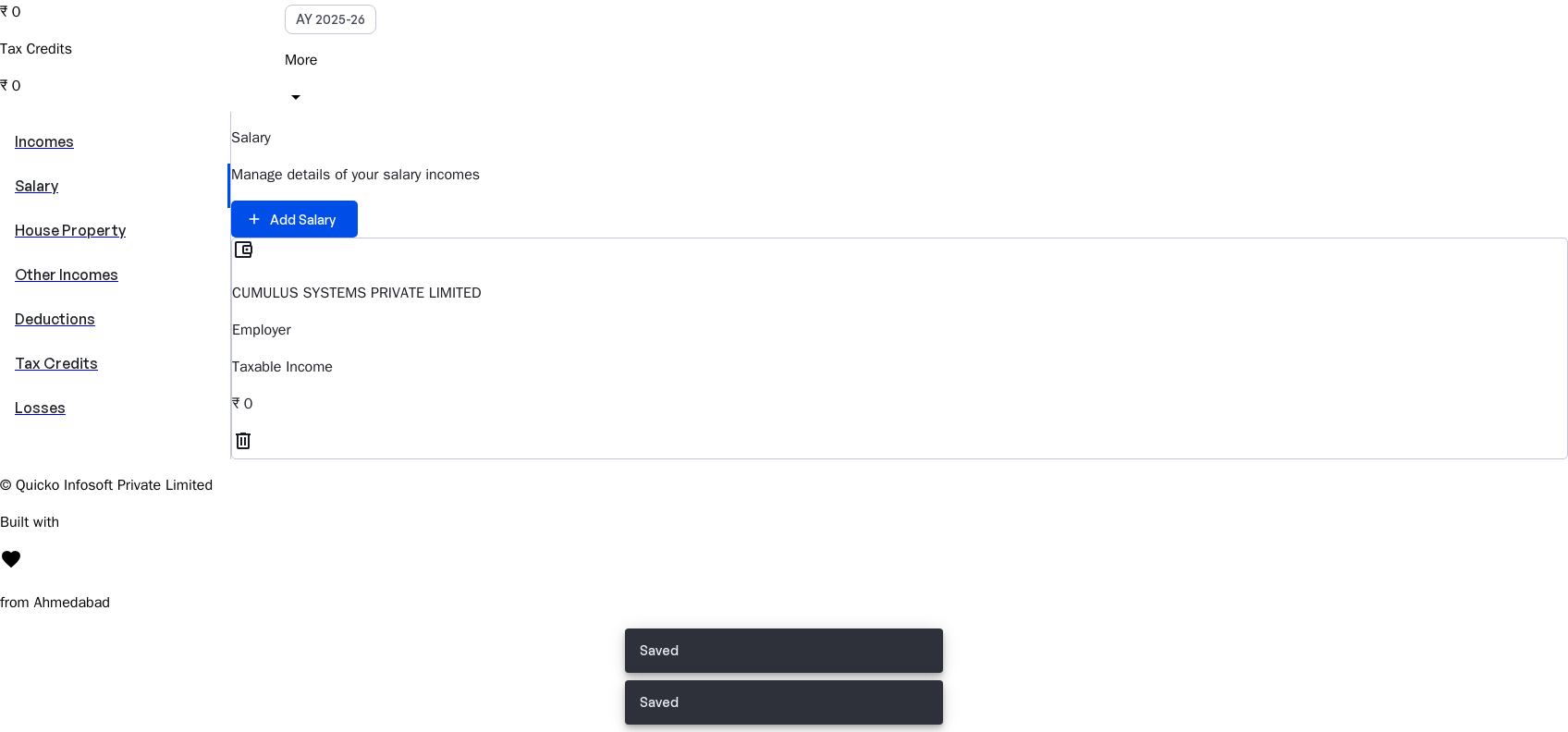 scroll, scrollTop: 0, scrollLeft: 0, axis: both 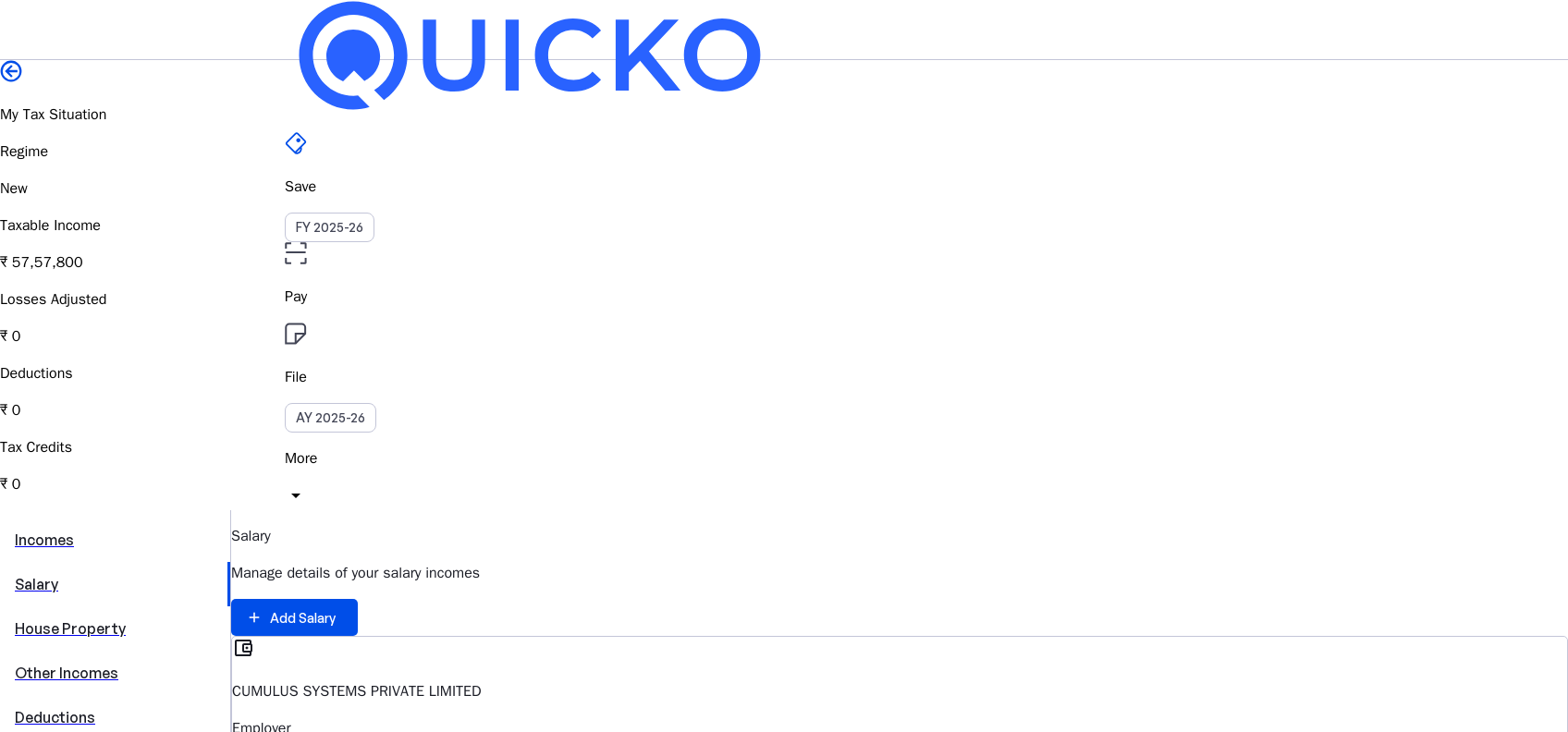 click on "House Property" at bounding box center (115, 628) 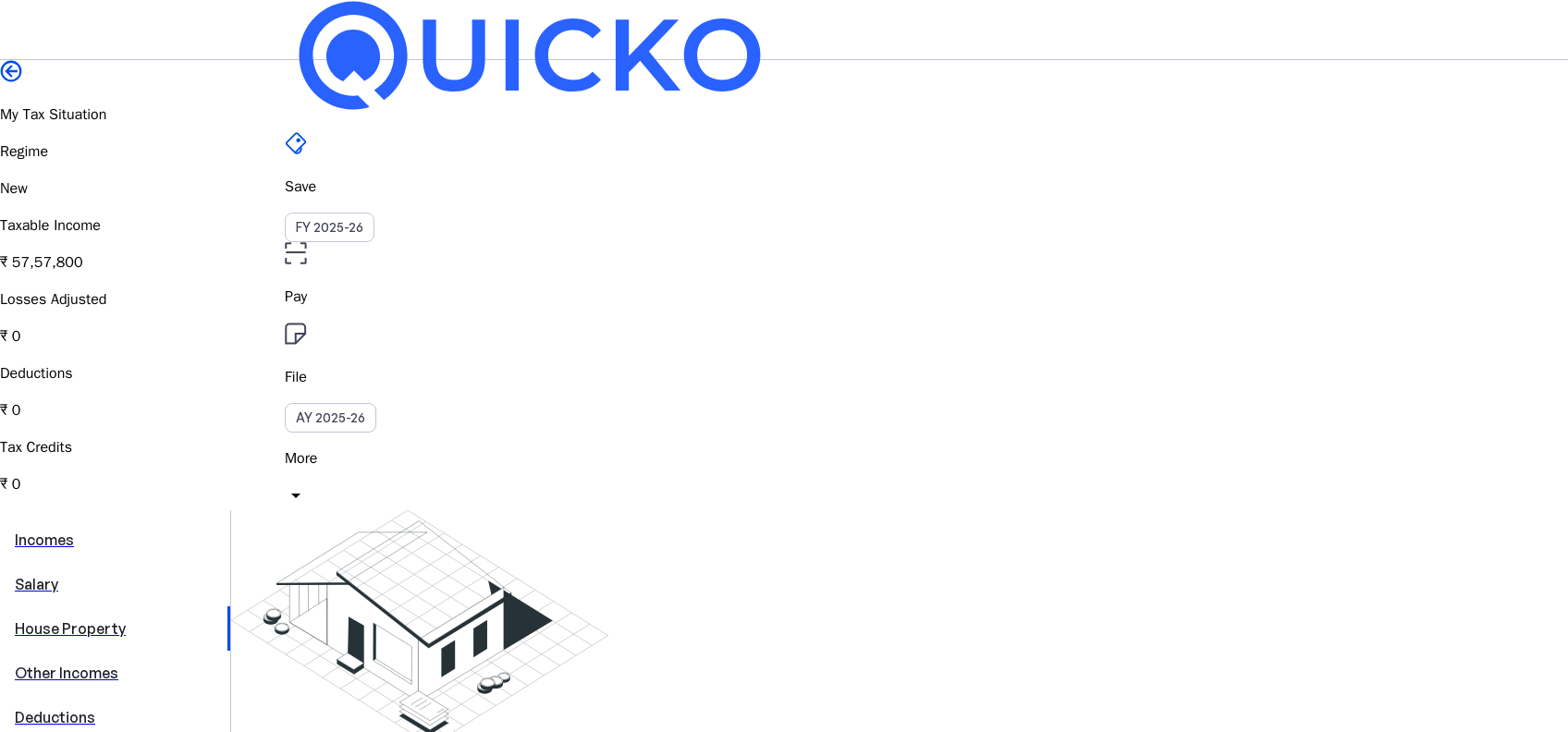 scroll, scrollTop: 246, scrollLeft: 0, axis: vertical 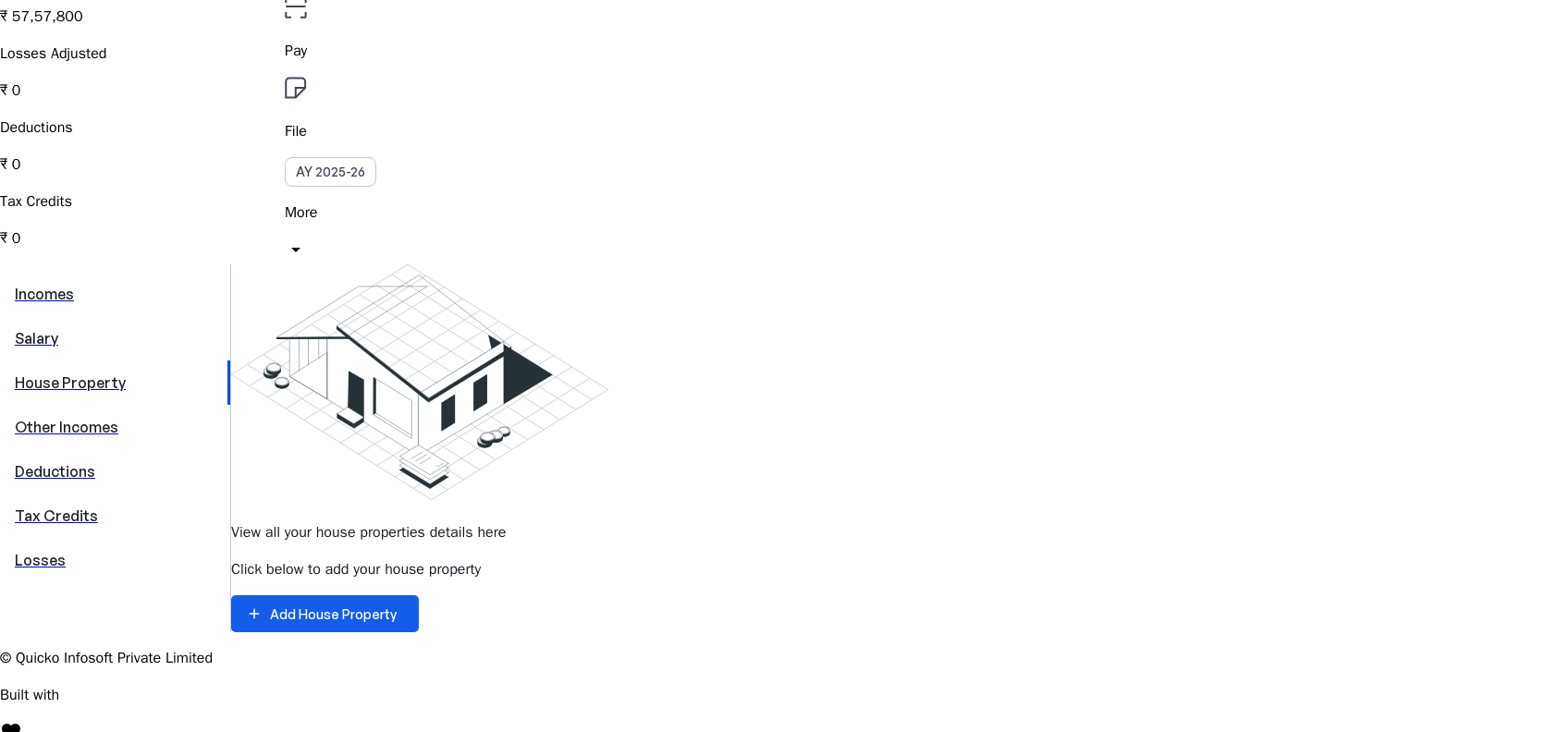 click at bounding box center (325, 614) 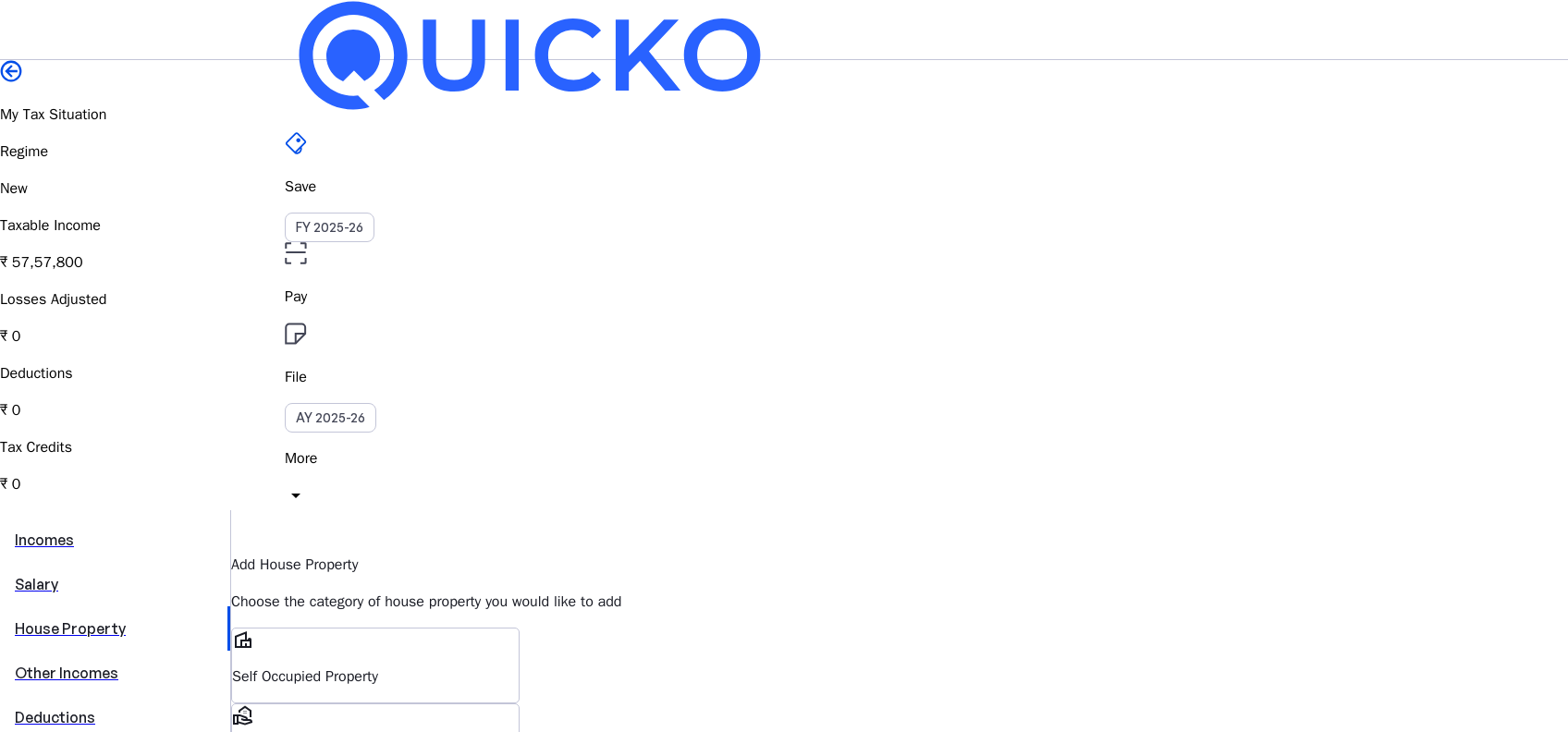 click on "Self Occupied Property" at bounding box center [375, 677] 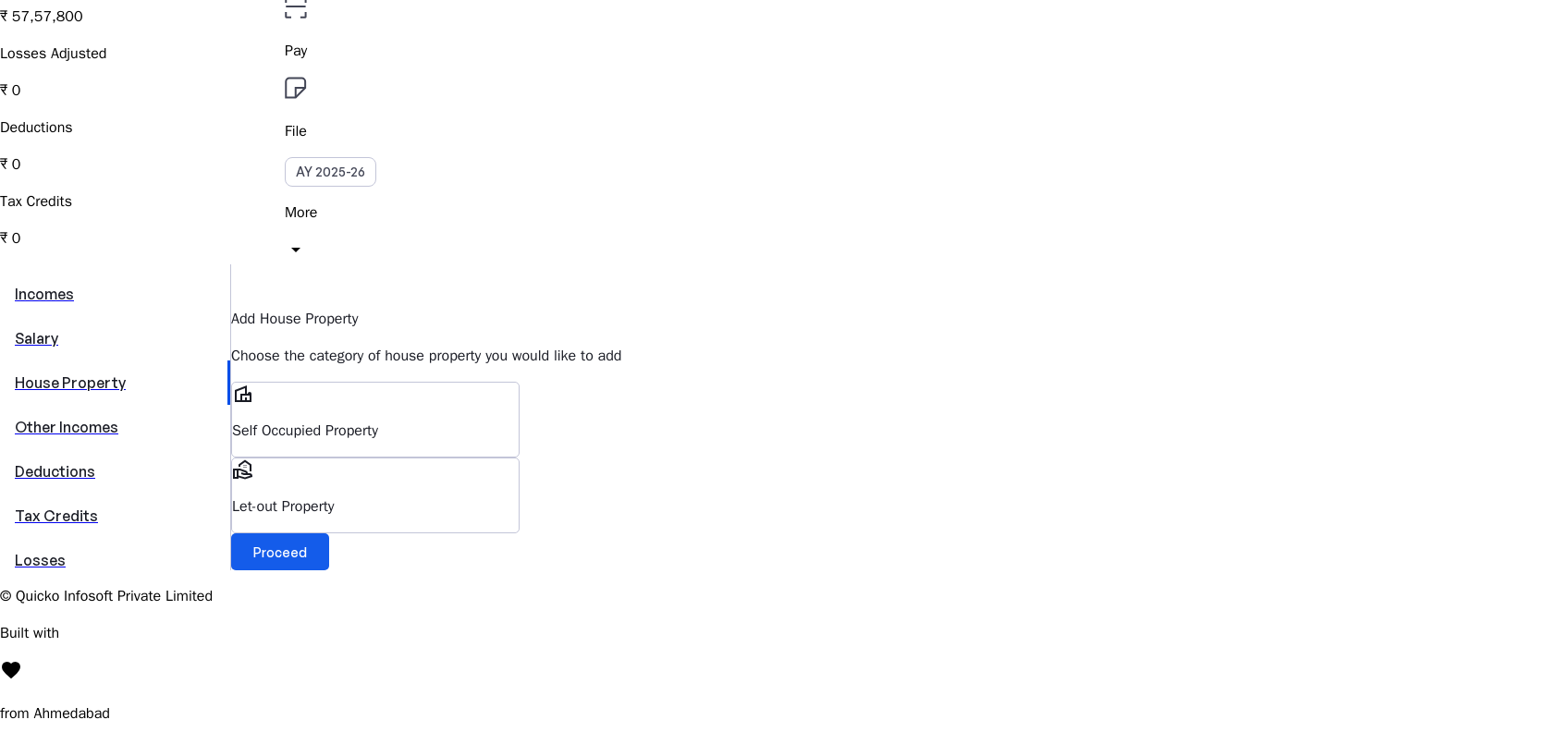 click on "Proceed" at bounding box center [280, 552] 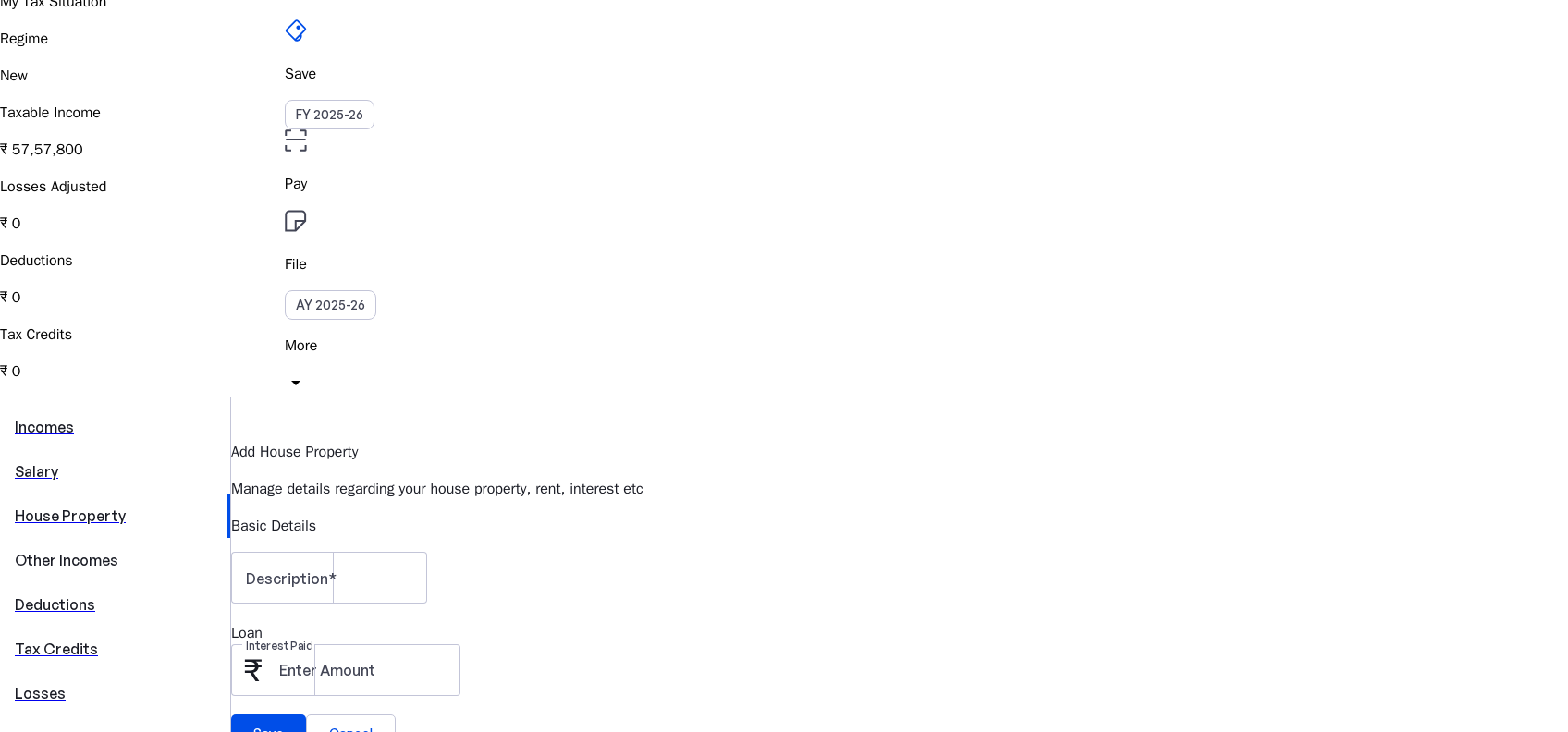 scroll, scrollTop: 290, scrollLeft: 0, axis: vertical 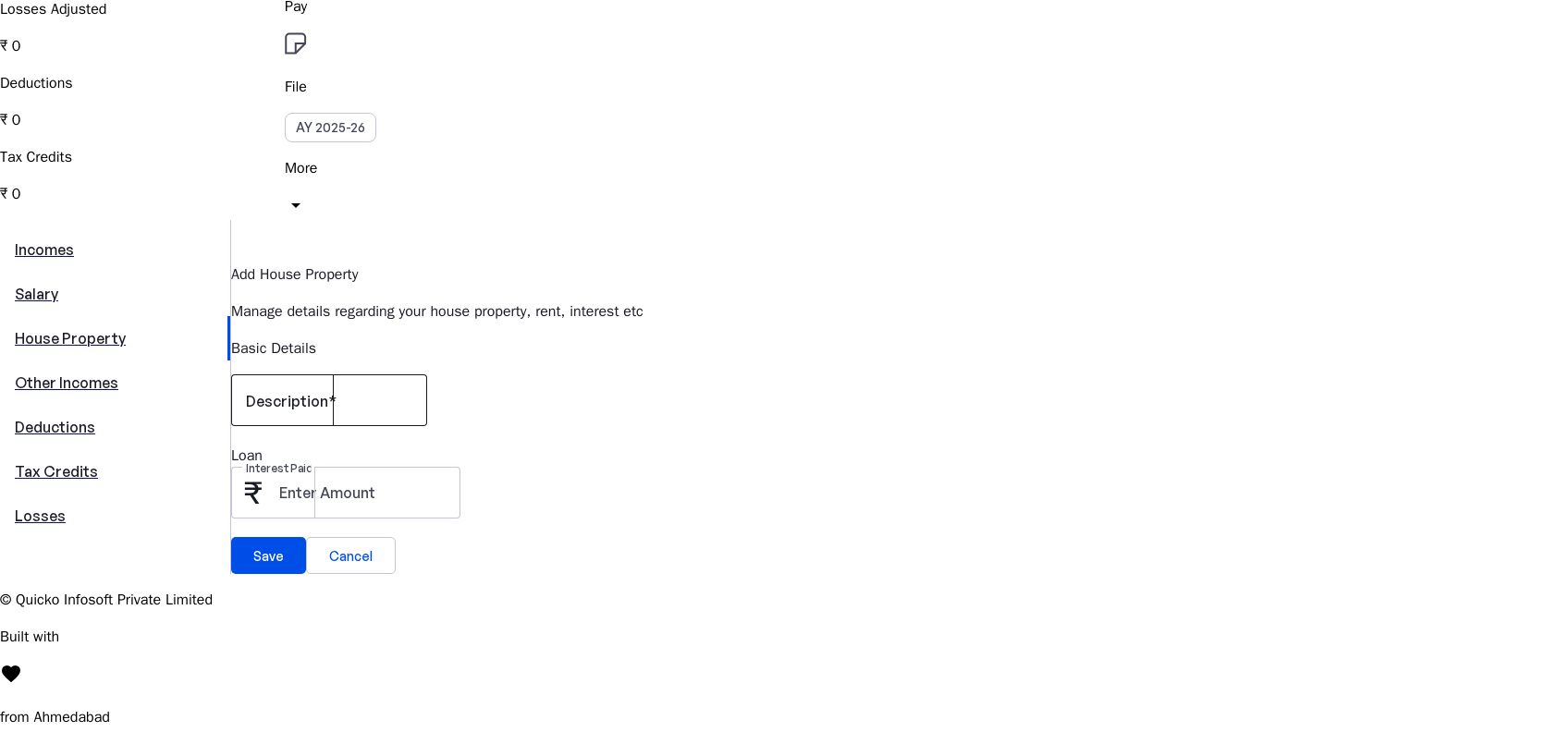 click on "Description" at bounding box center [329, 400] 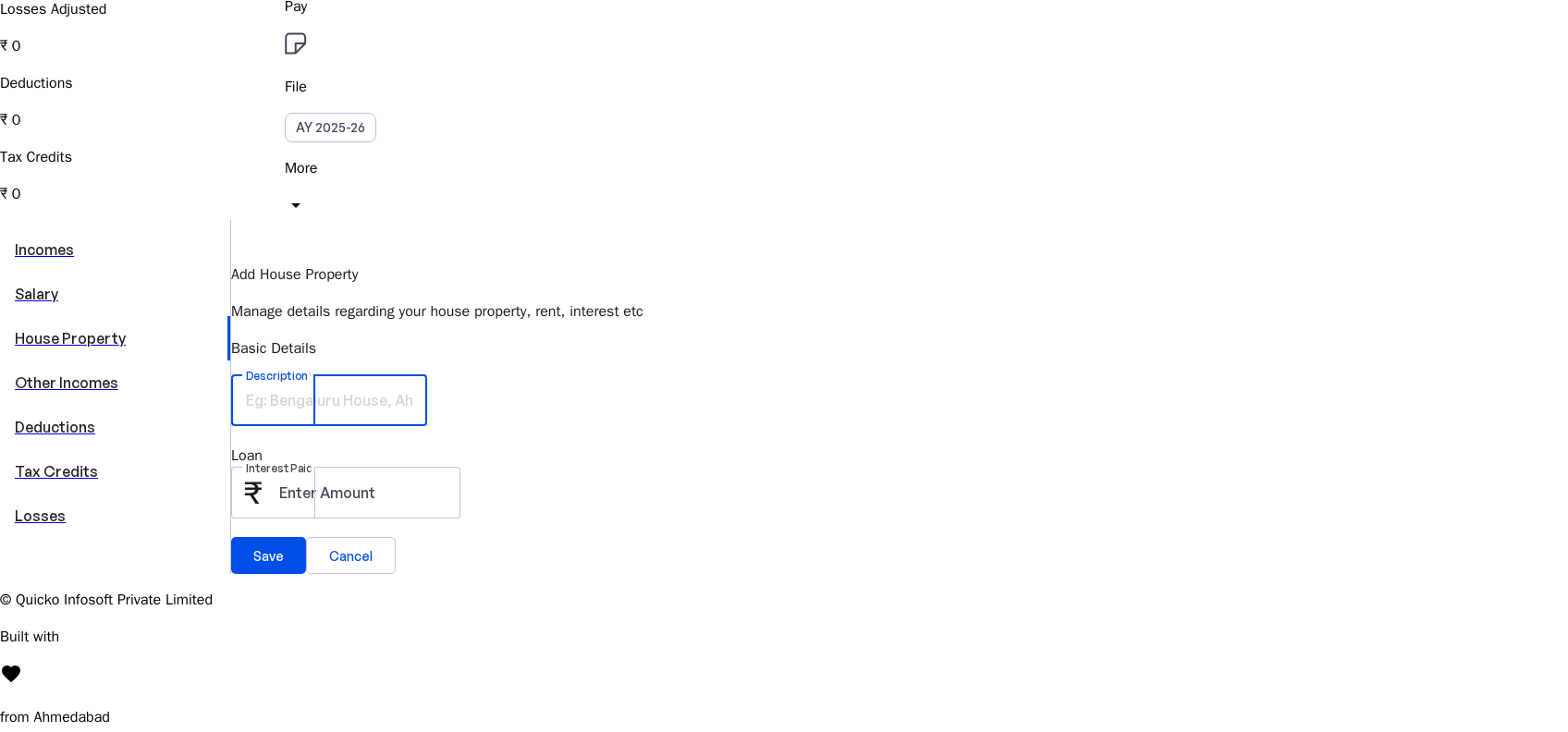 click on "Description" at bounding box center (329, 400) 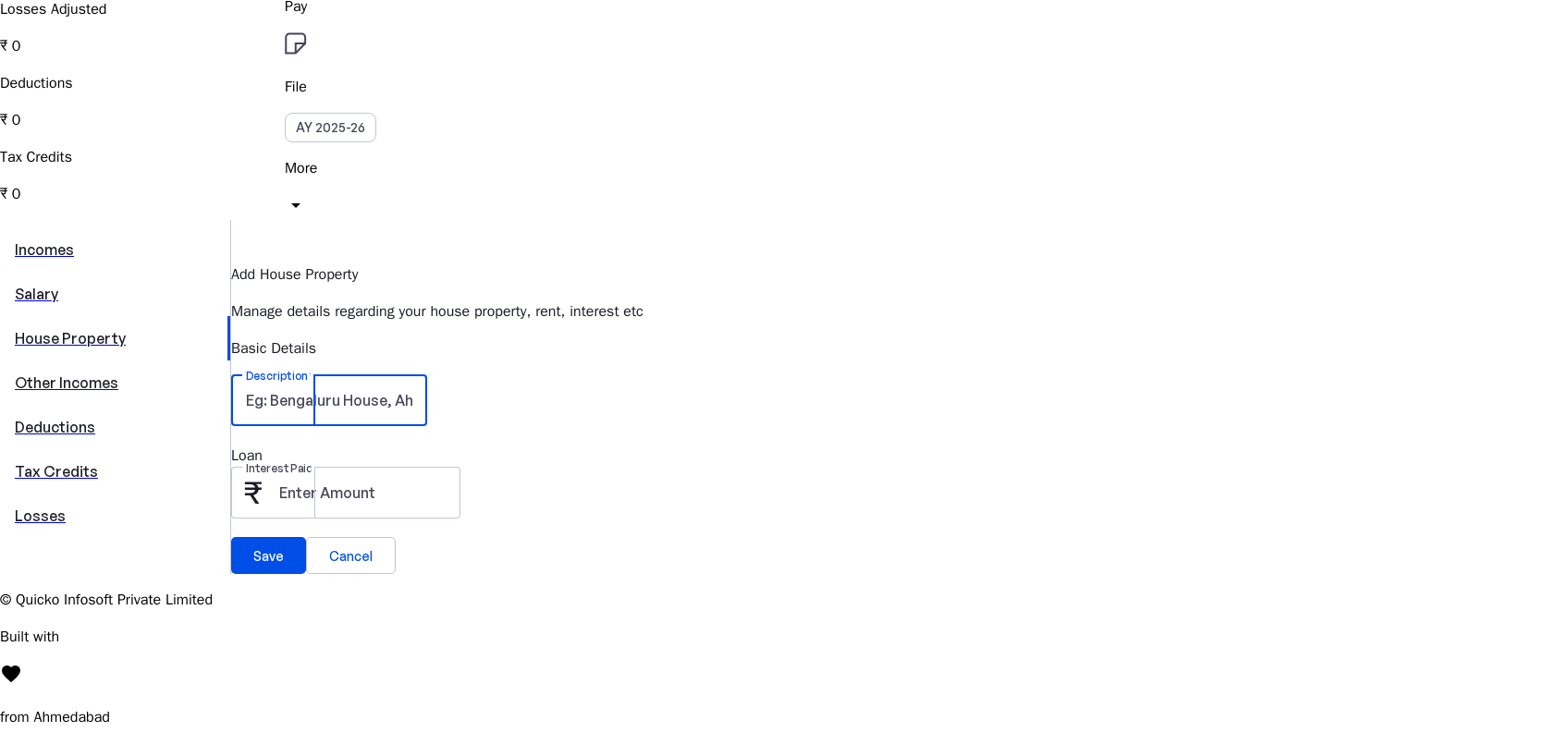 click on "Description" at bounding box center (329, 400) 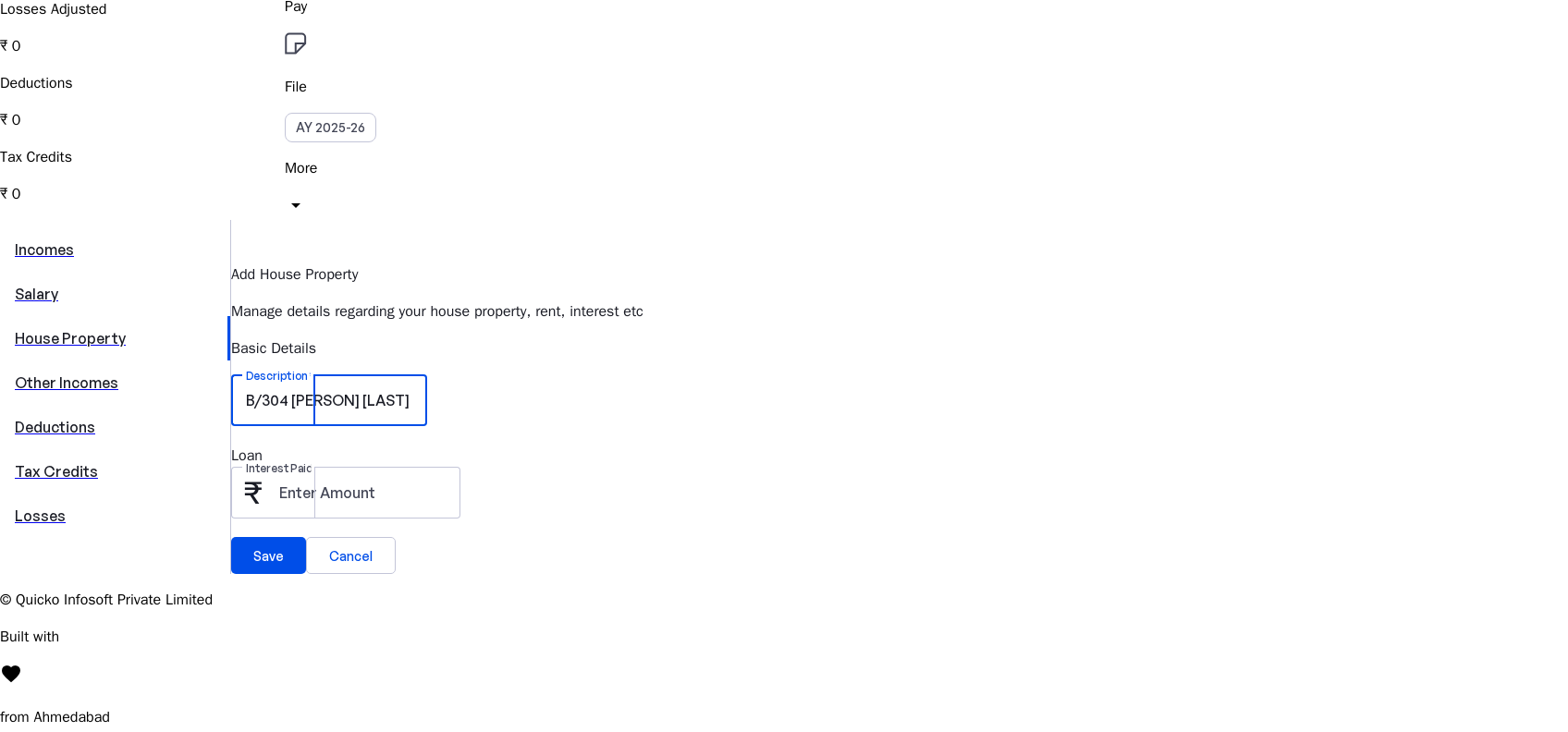 type on "B/304 [PERSON] [LAST]" 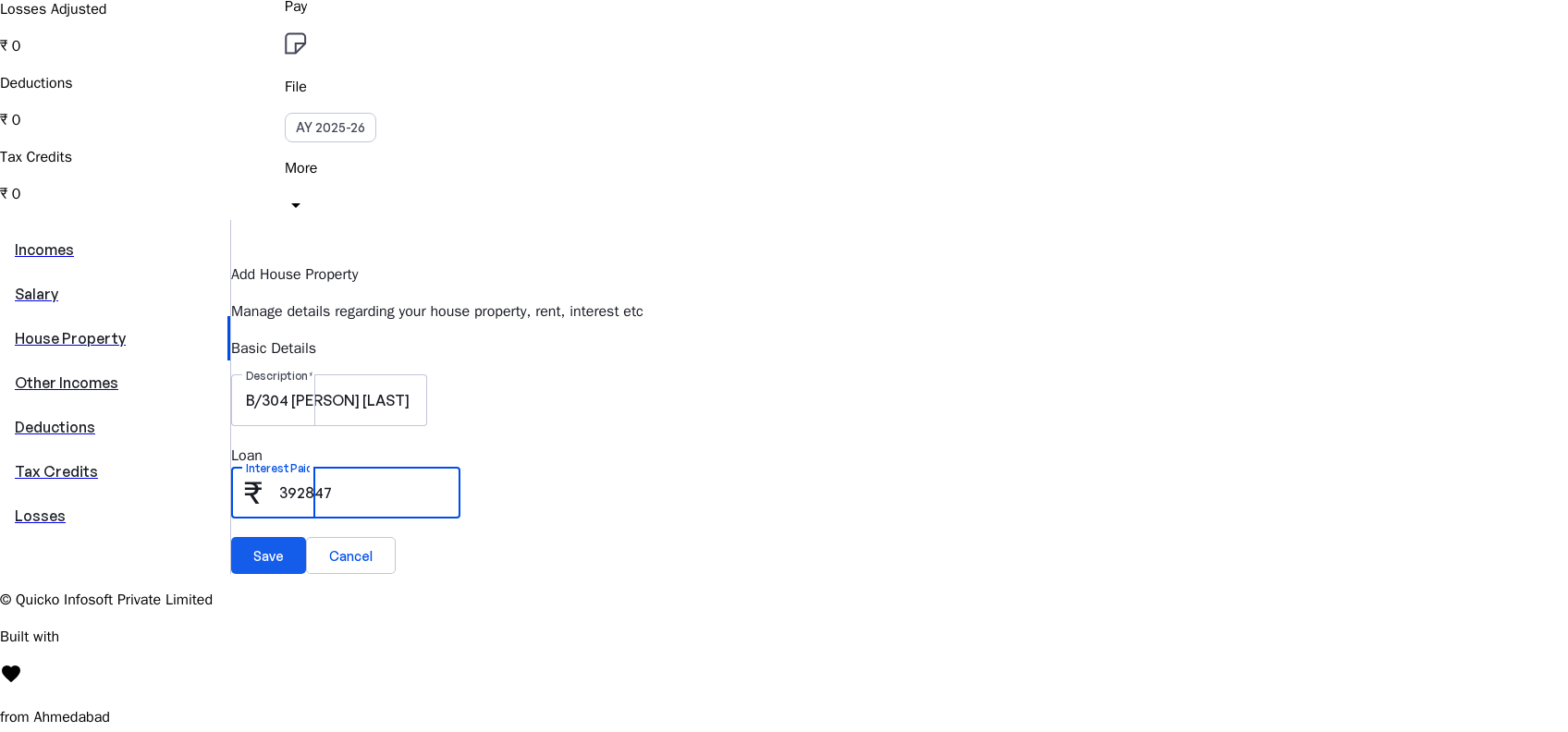 type on "392847" 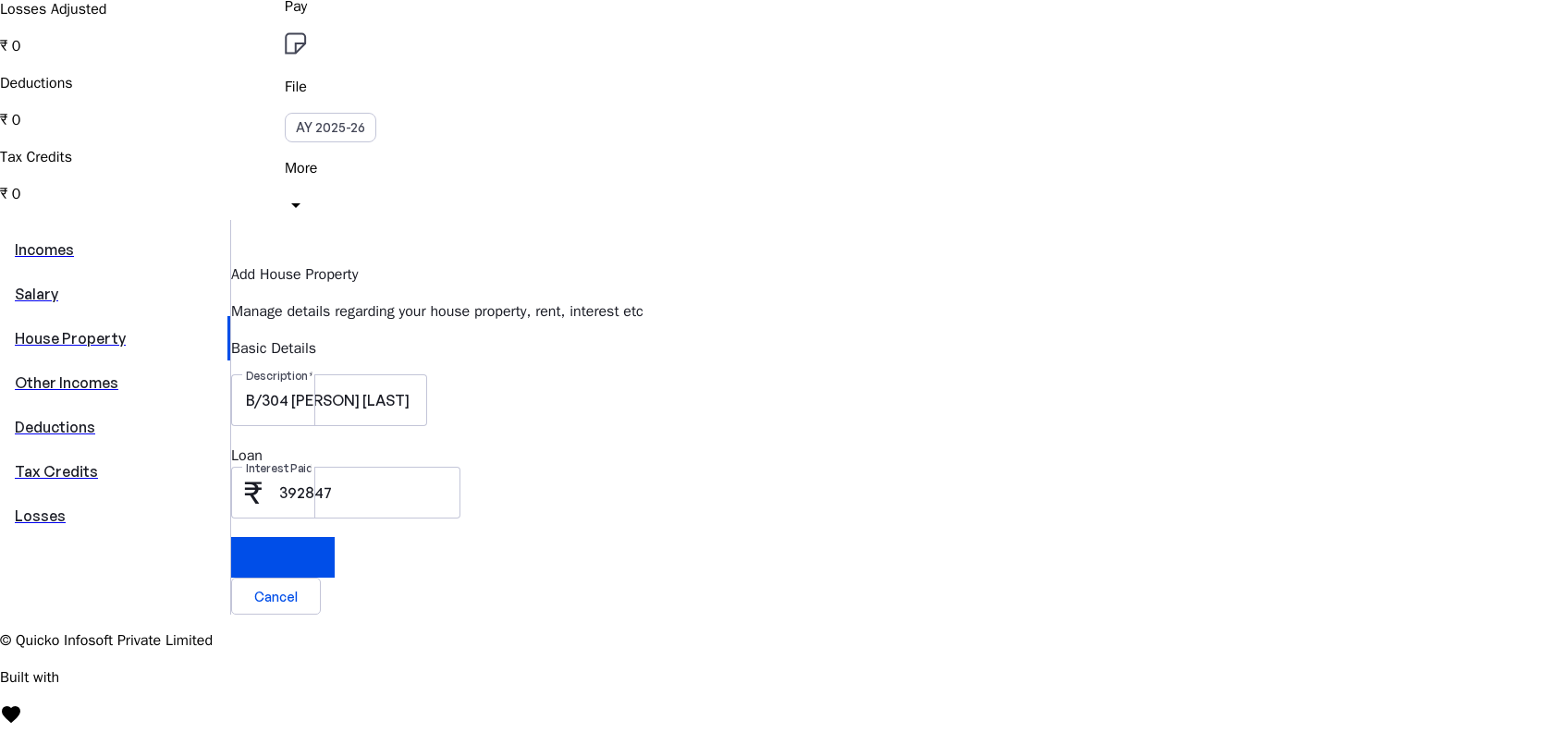 scroll, scrollTop: 0, scrollLeft: 0, axis: both 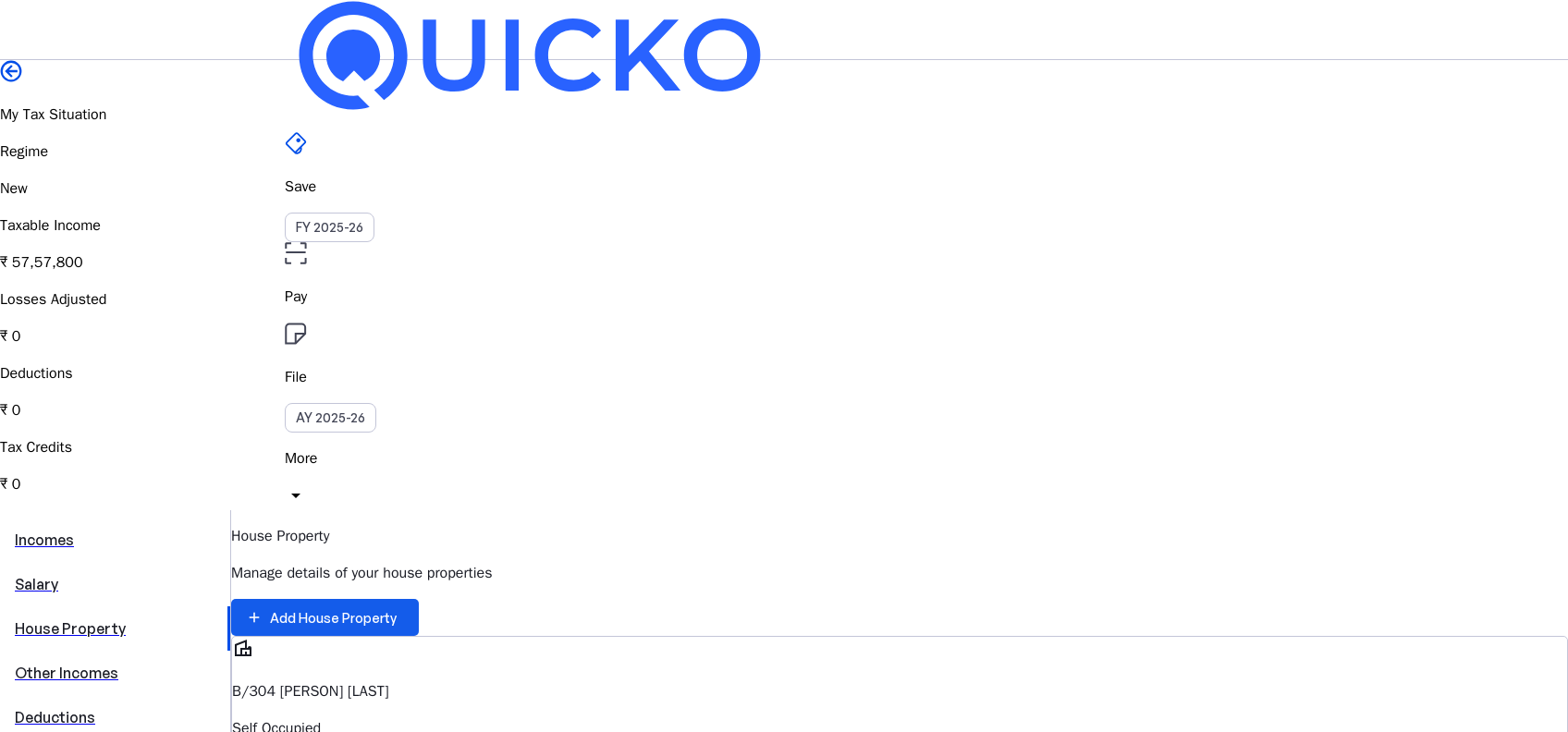 click on "Add House Property" at bounding box center (333, 617) 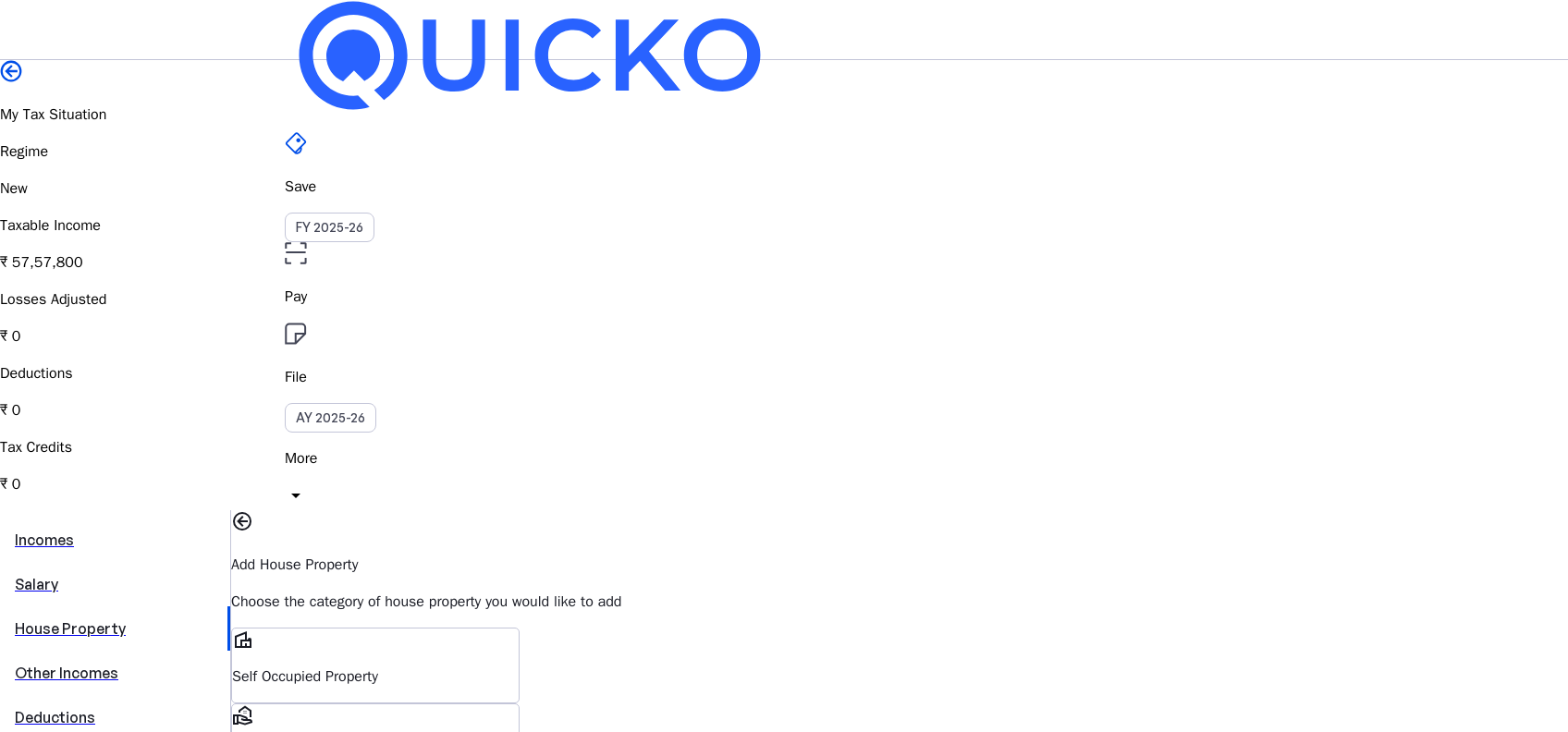 click on "real_estate_agent Let-out Property" at bounding box center [375, 741] 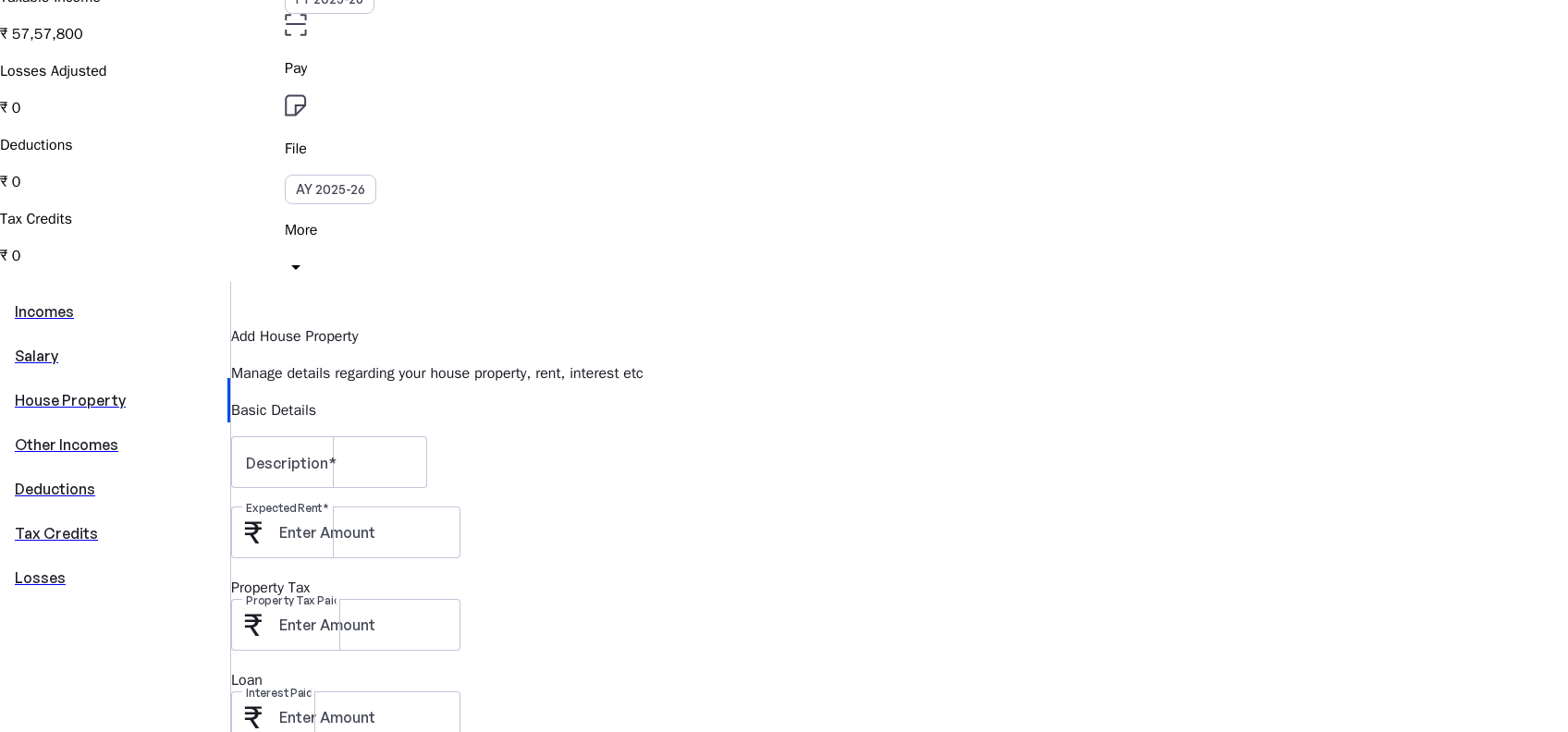 scroll, scrollTop: 246, scrollLeft: 0, axis: vertical 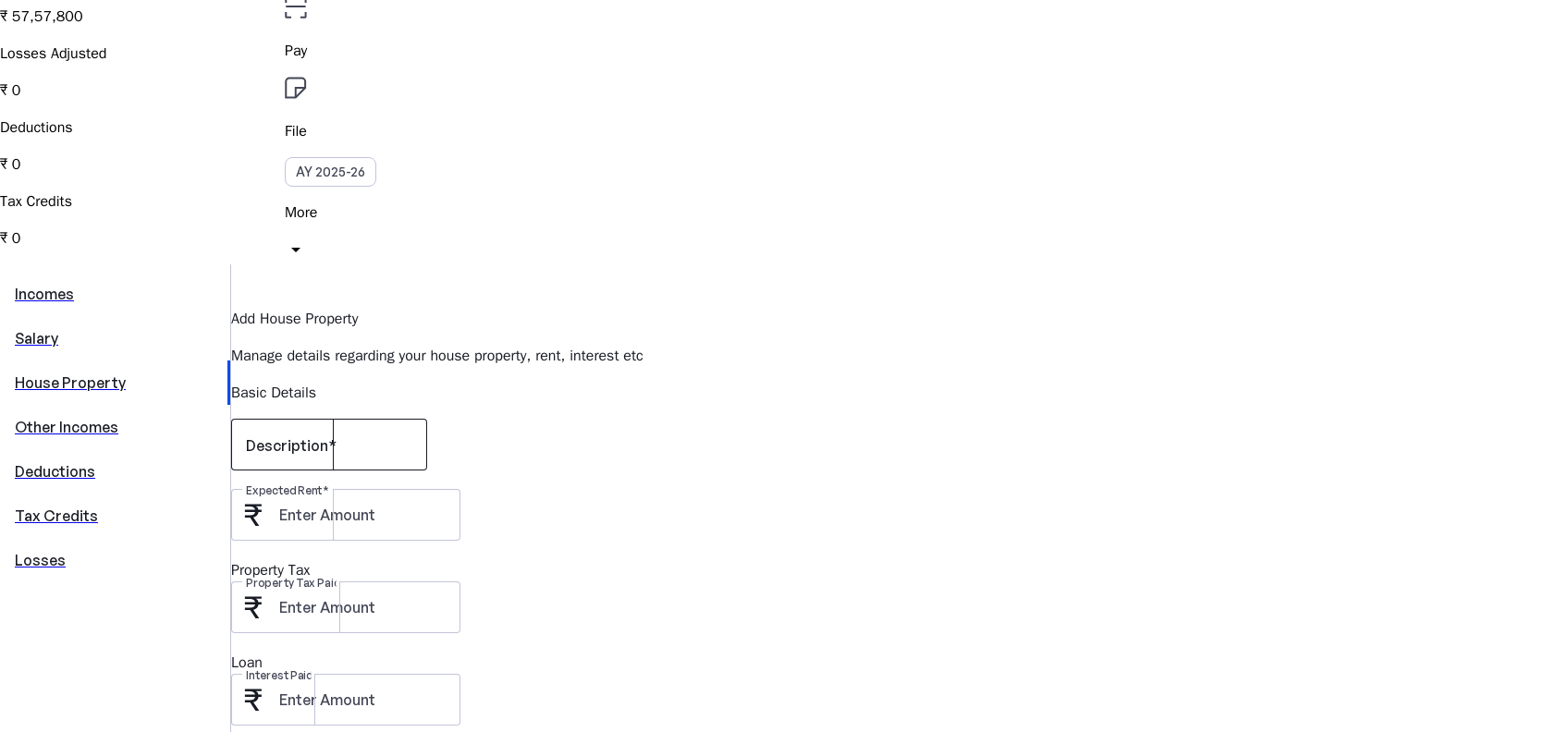 click on "Description" at bounding box center (287, 445) 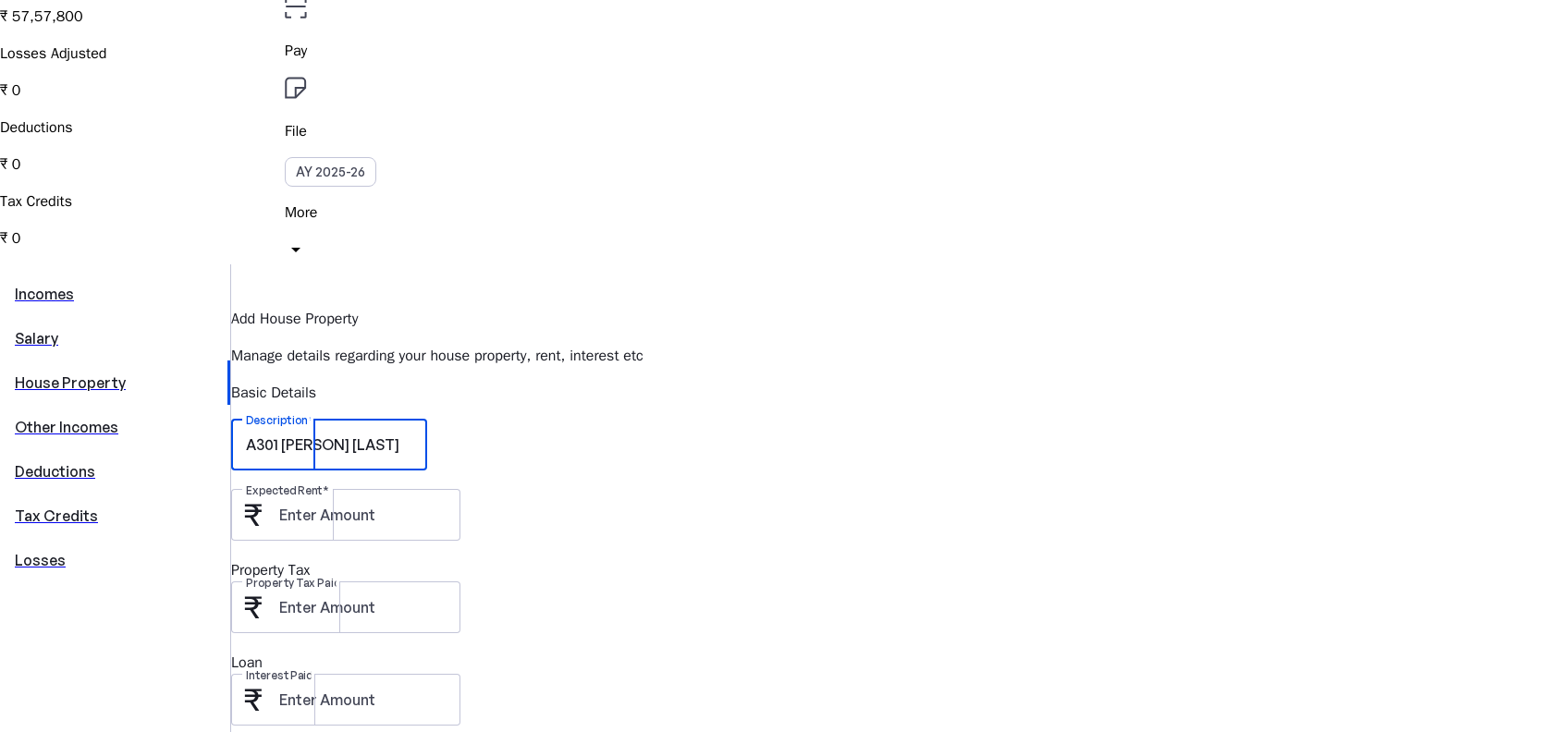 type on "A301 [PERSON] [LAST]" 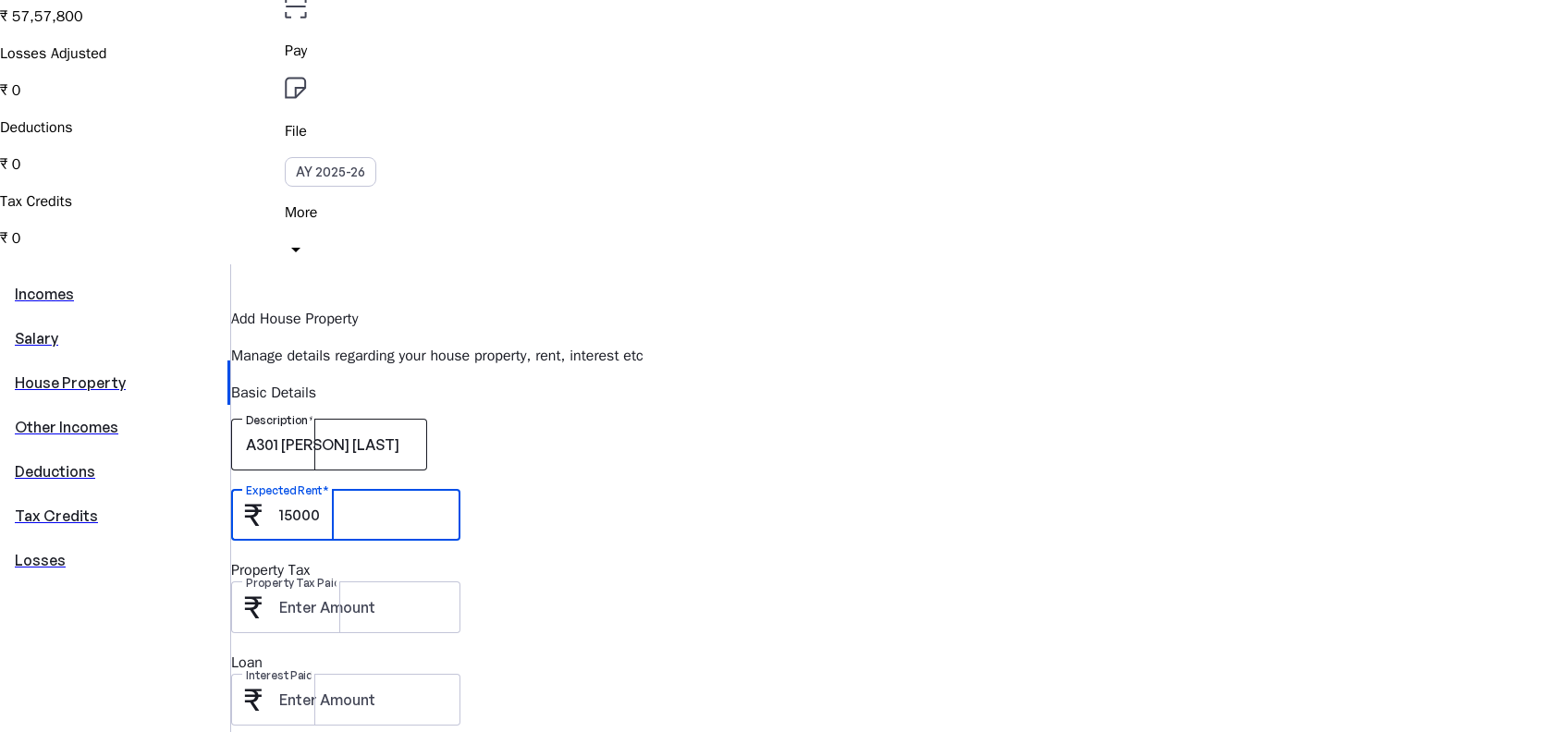 type on "15000" 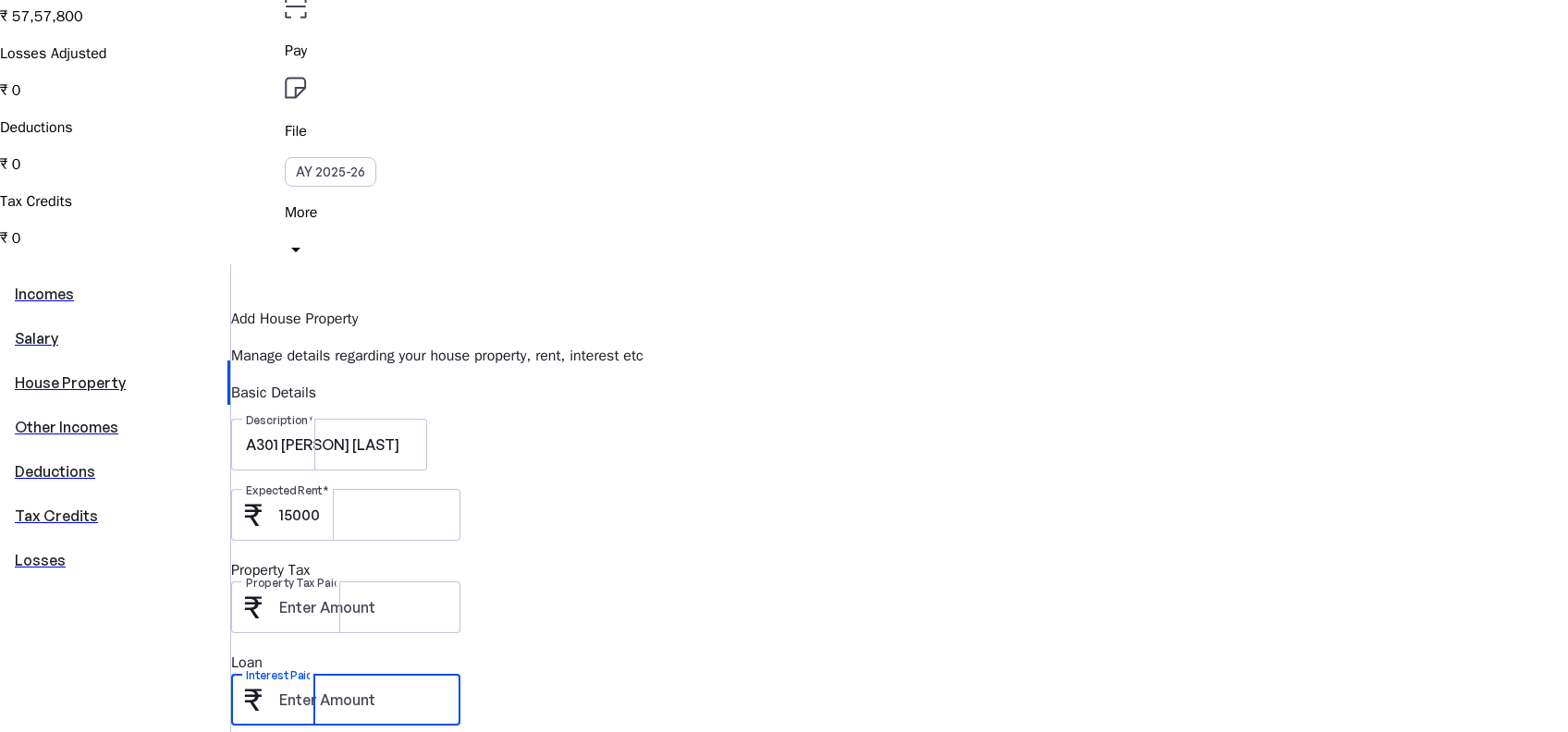 click on "Interest Paid" at bounding box center (362, 700) 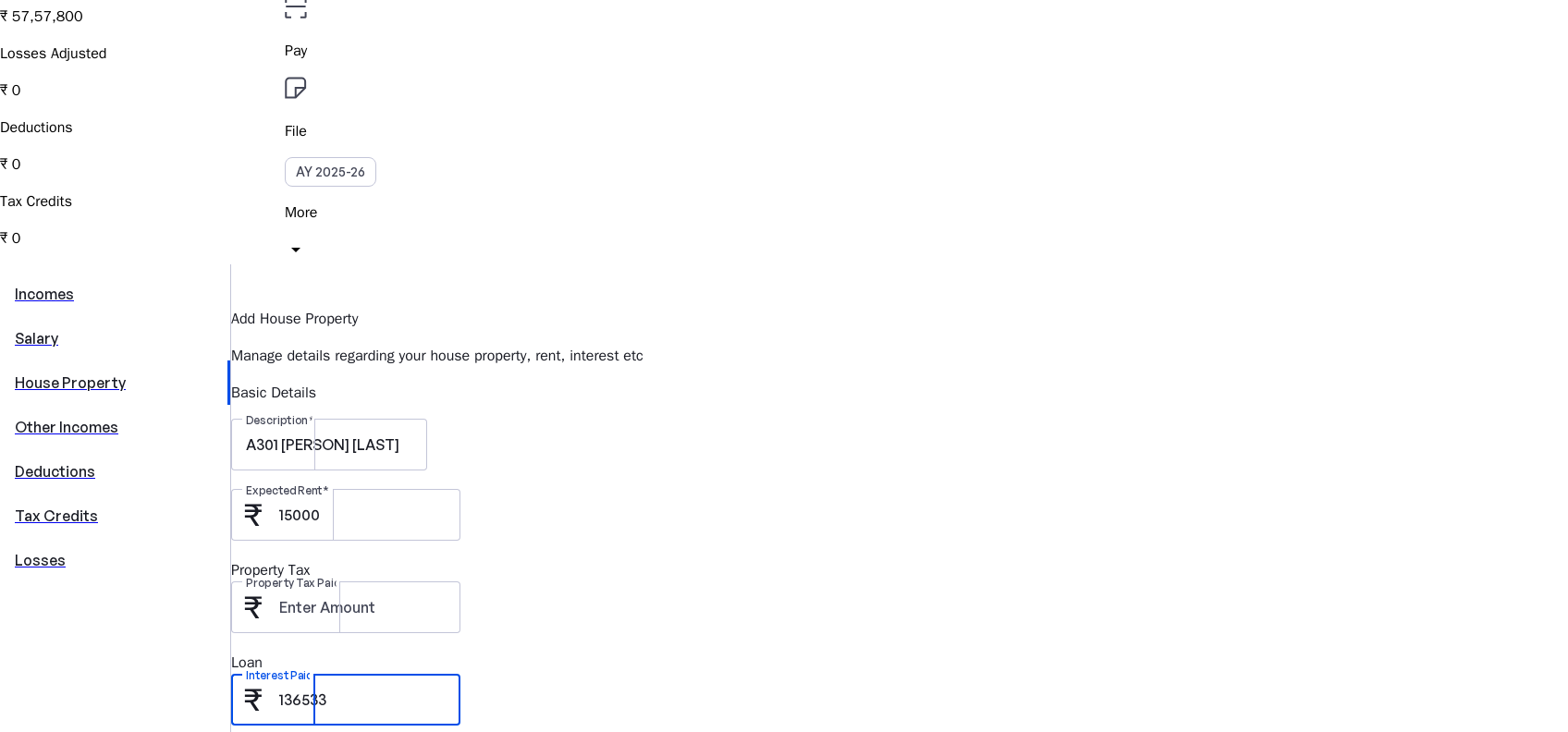 type on "136533" 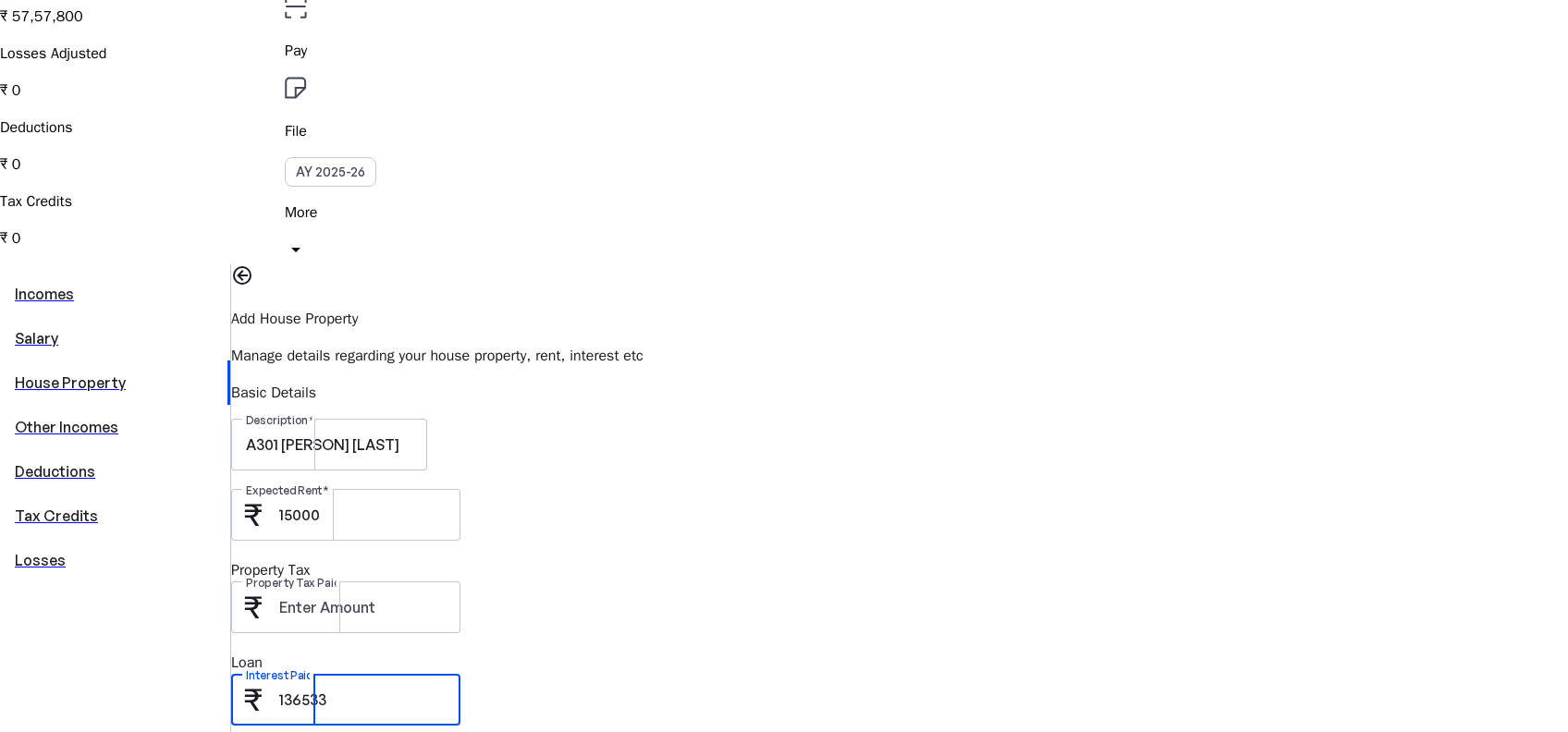 click on "Property Tax" at bounding box center [900, 570] 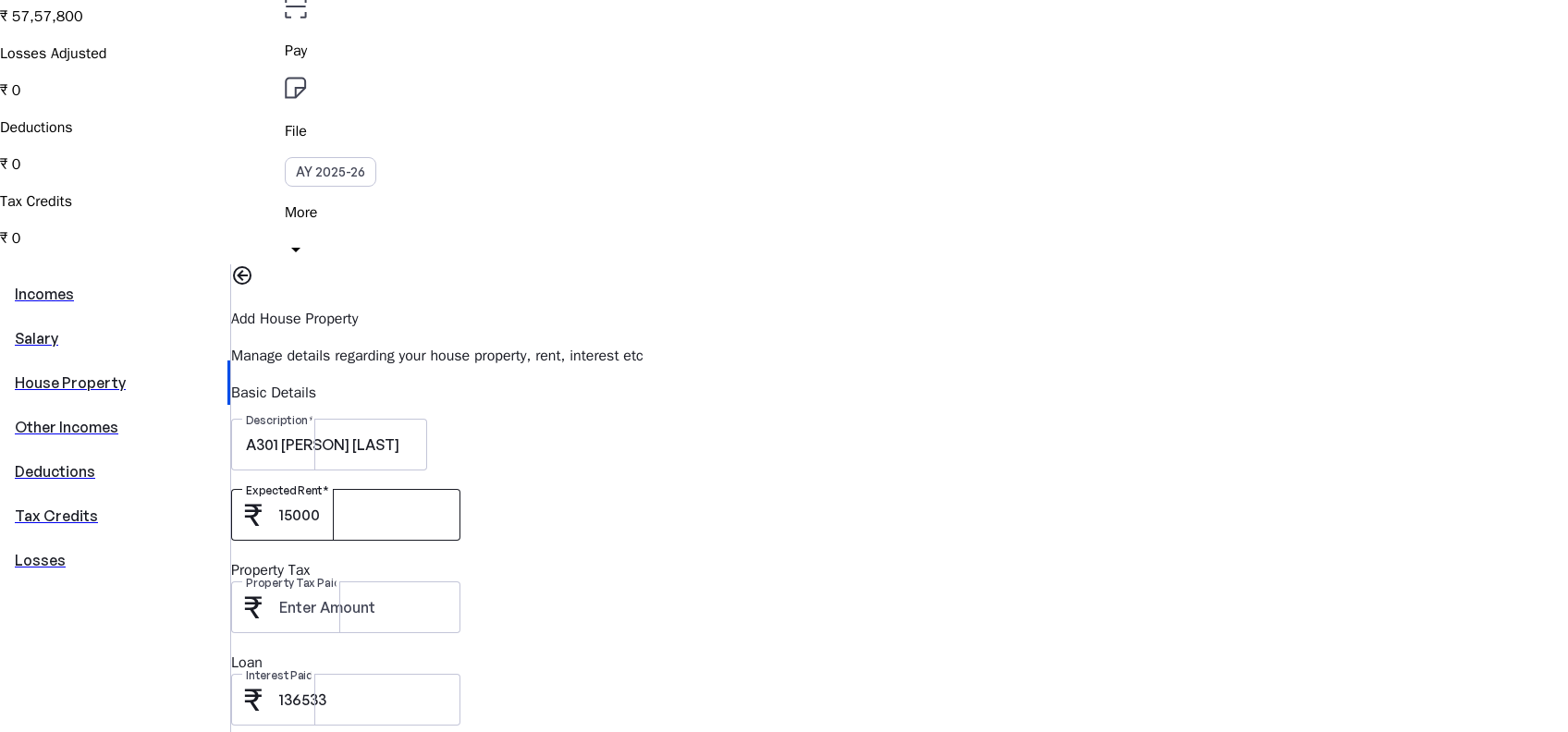 click at bounding box center (325, 490) 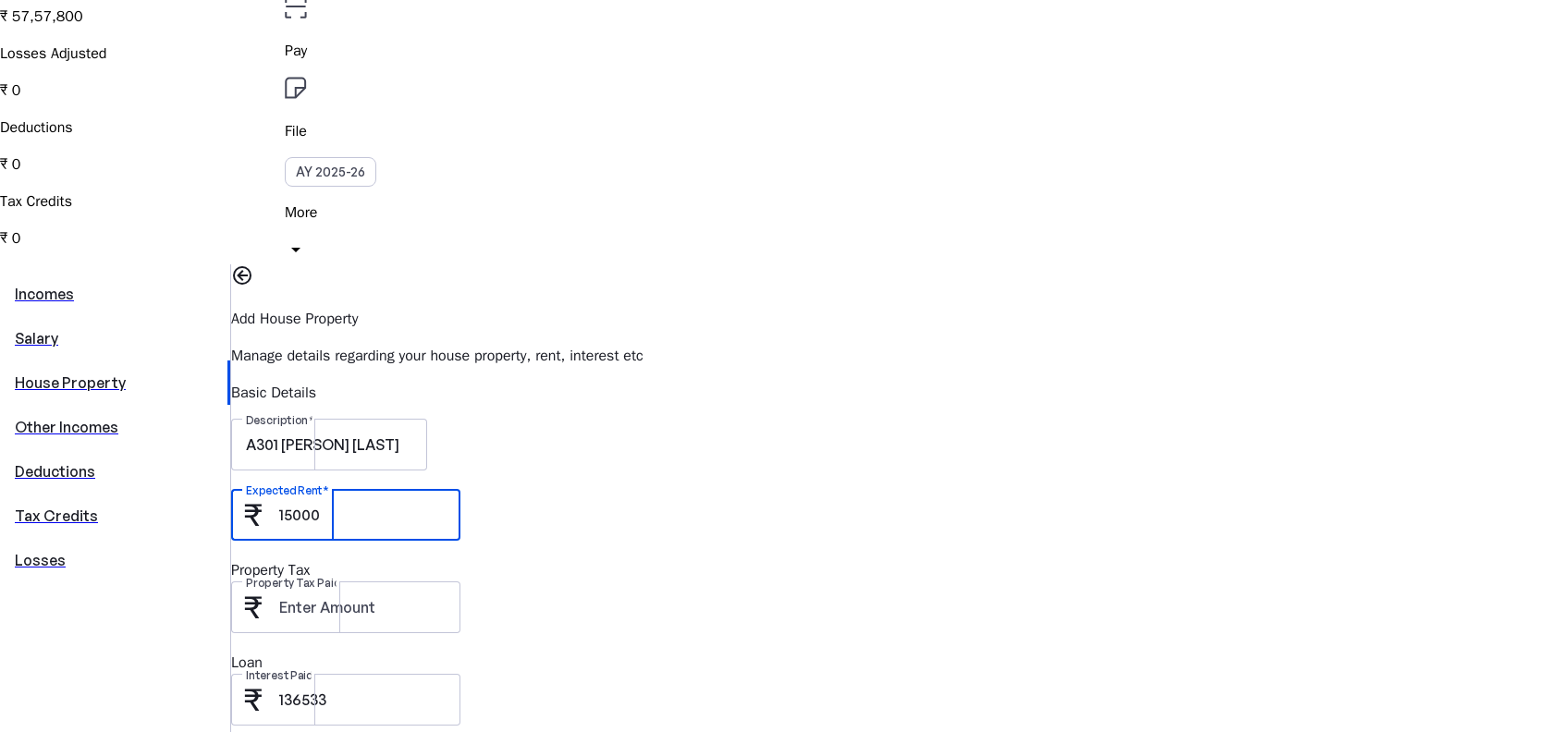 drag, startPoint x: 659, startPoint y: 331, endPoint x: 588, endPoint y: 330, distance: 71.00704 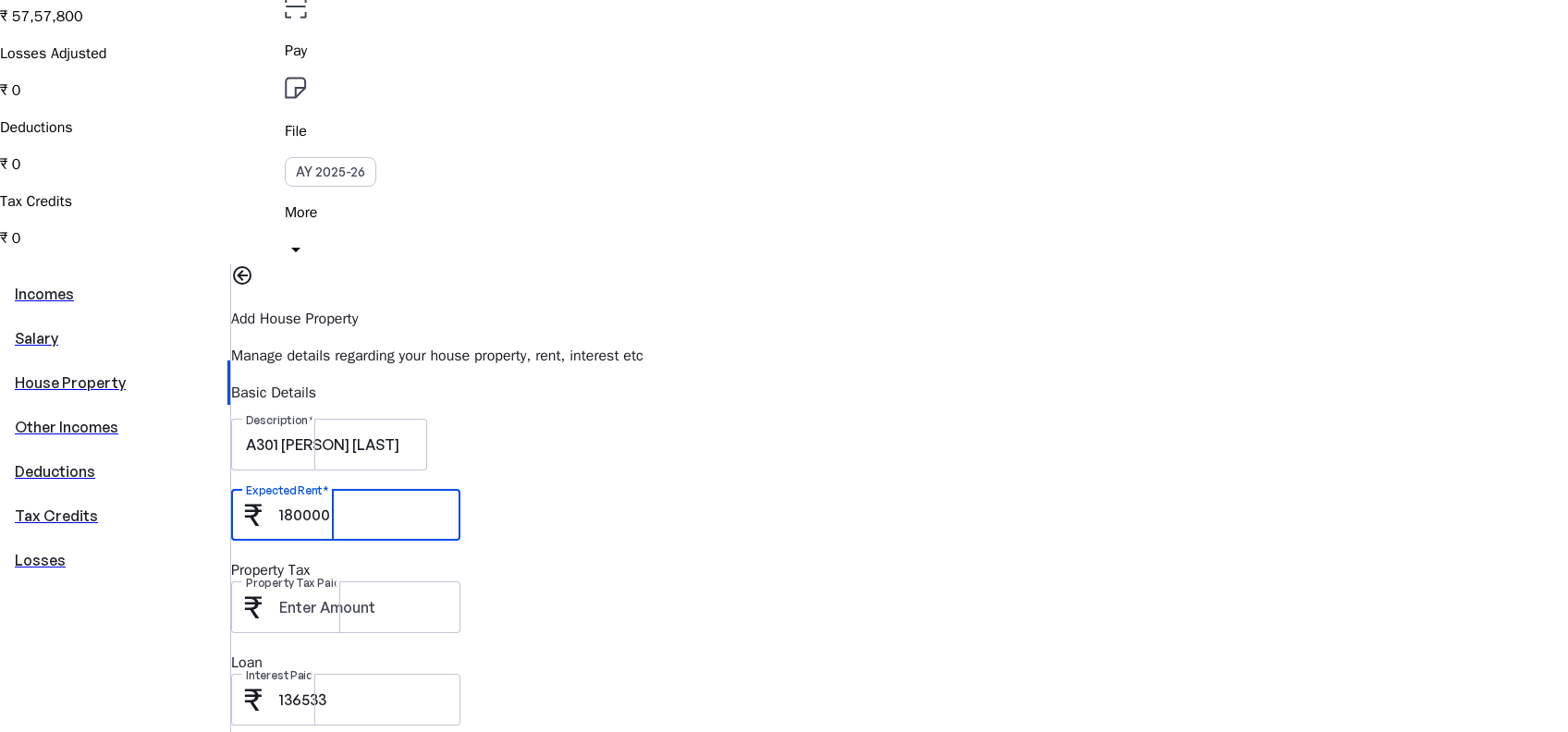 type on "180000" 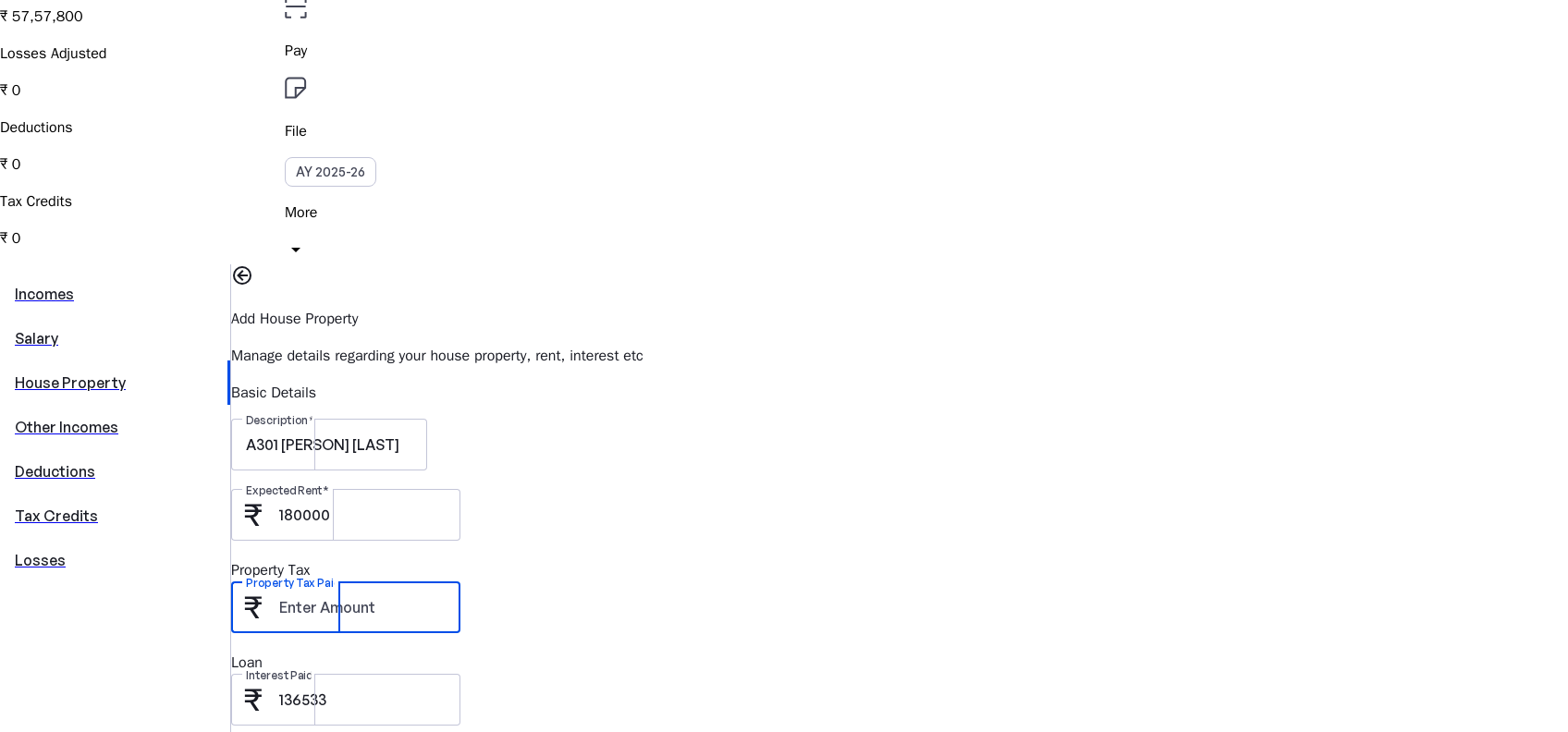 click on "Property Tax Paid" at bounding box center (362, 607) 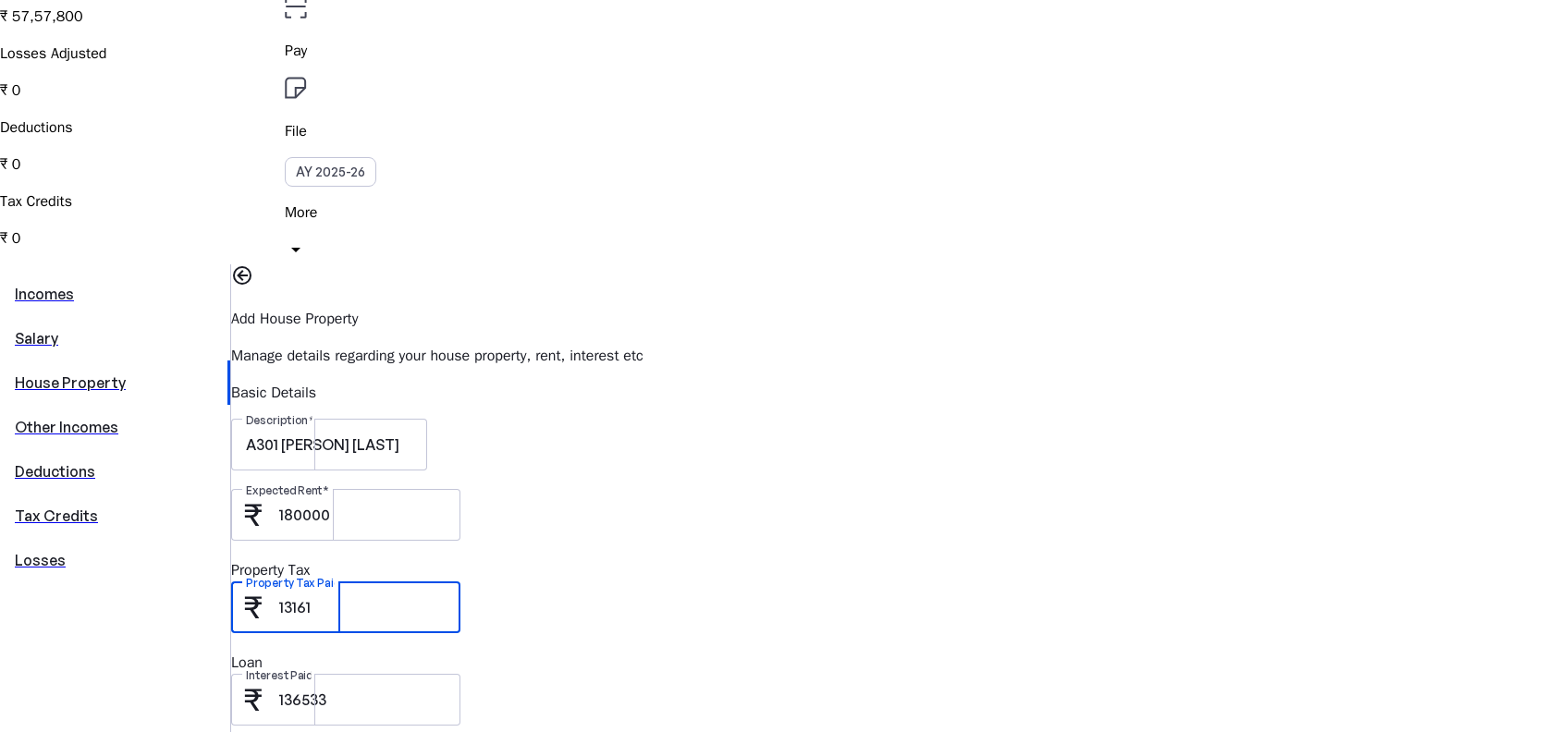 type on "13161" 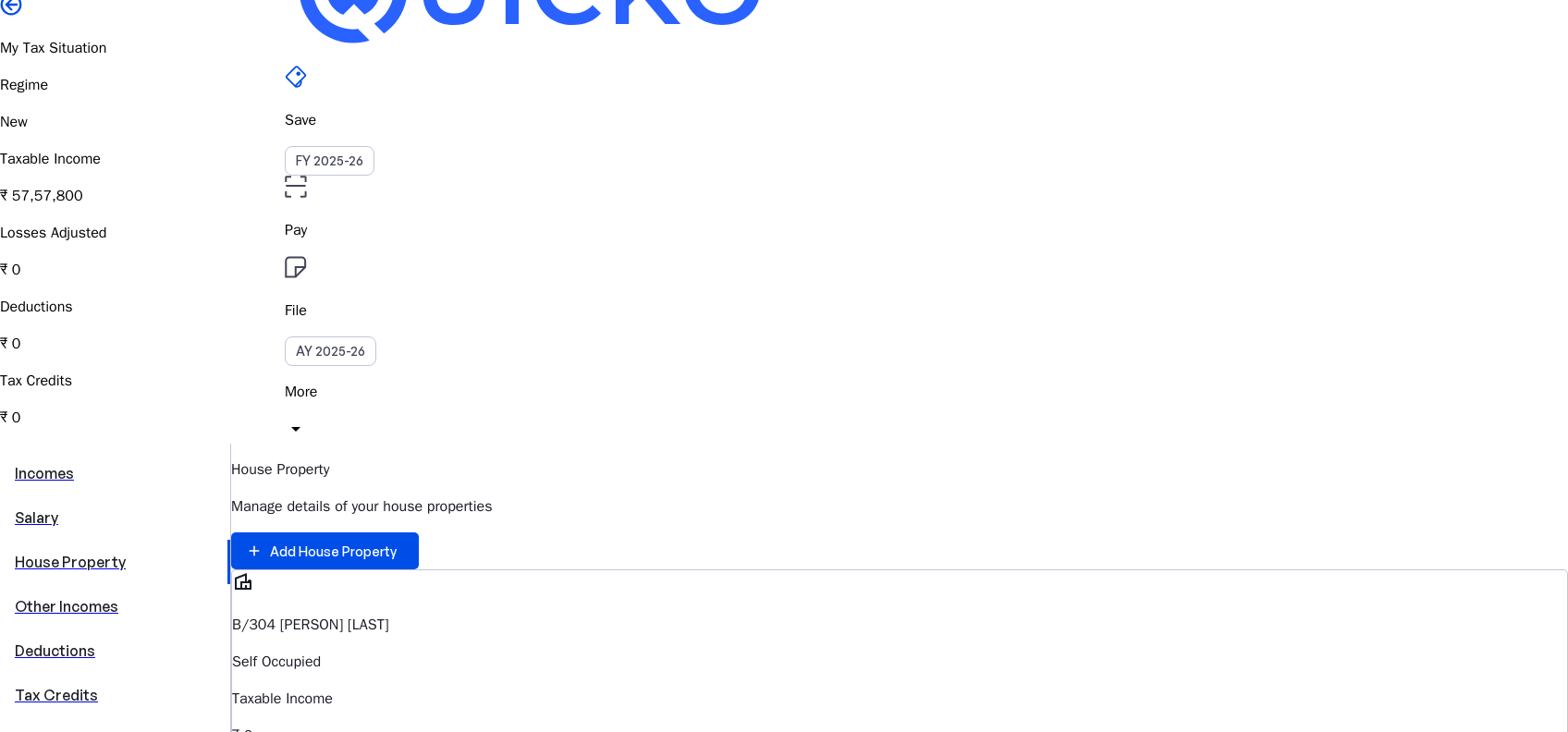 scroll, scrollTop: 44, scrollLeft: 0, axis: vertical 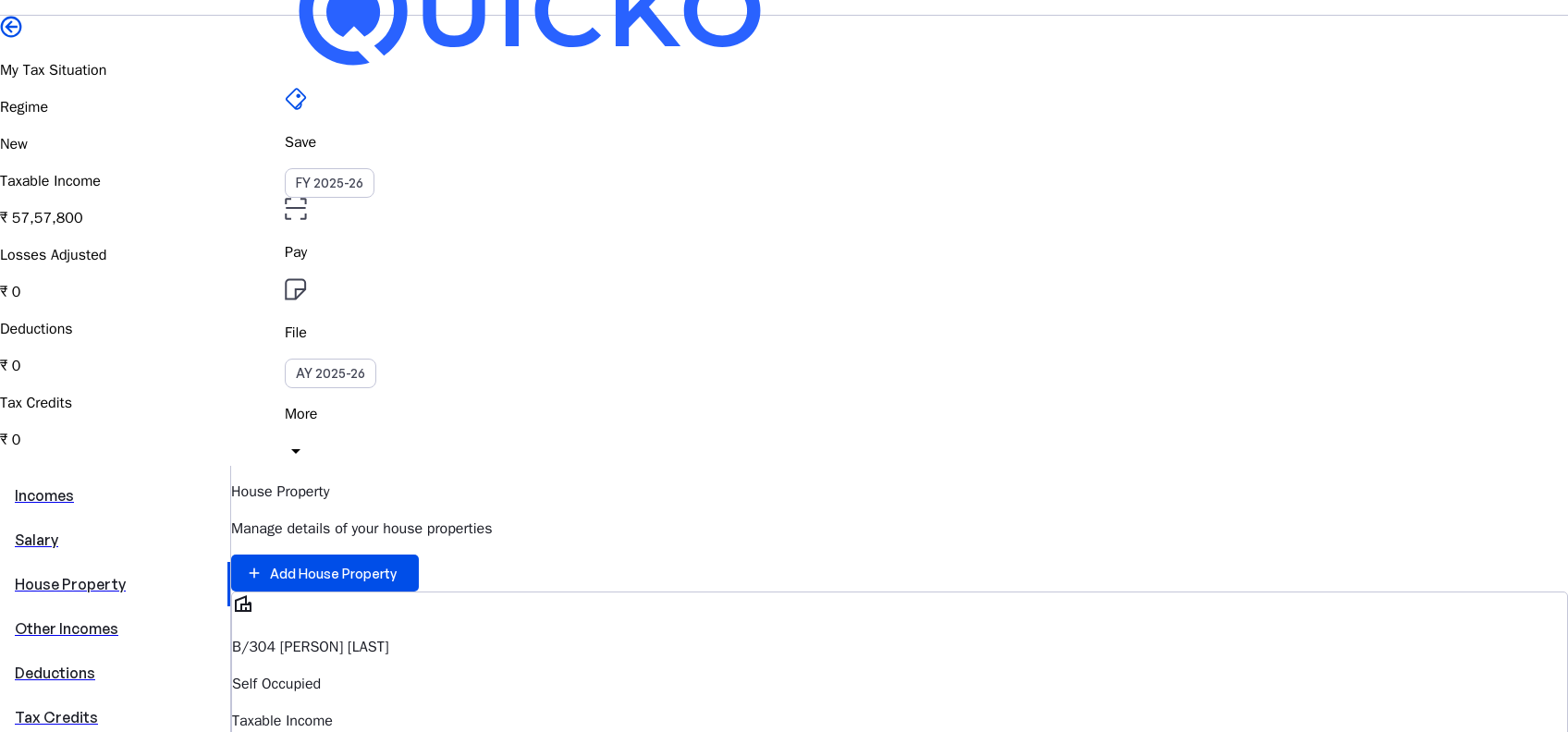 click on "Other Incomes" at bounding box center (115, 628) 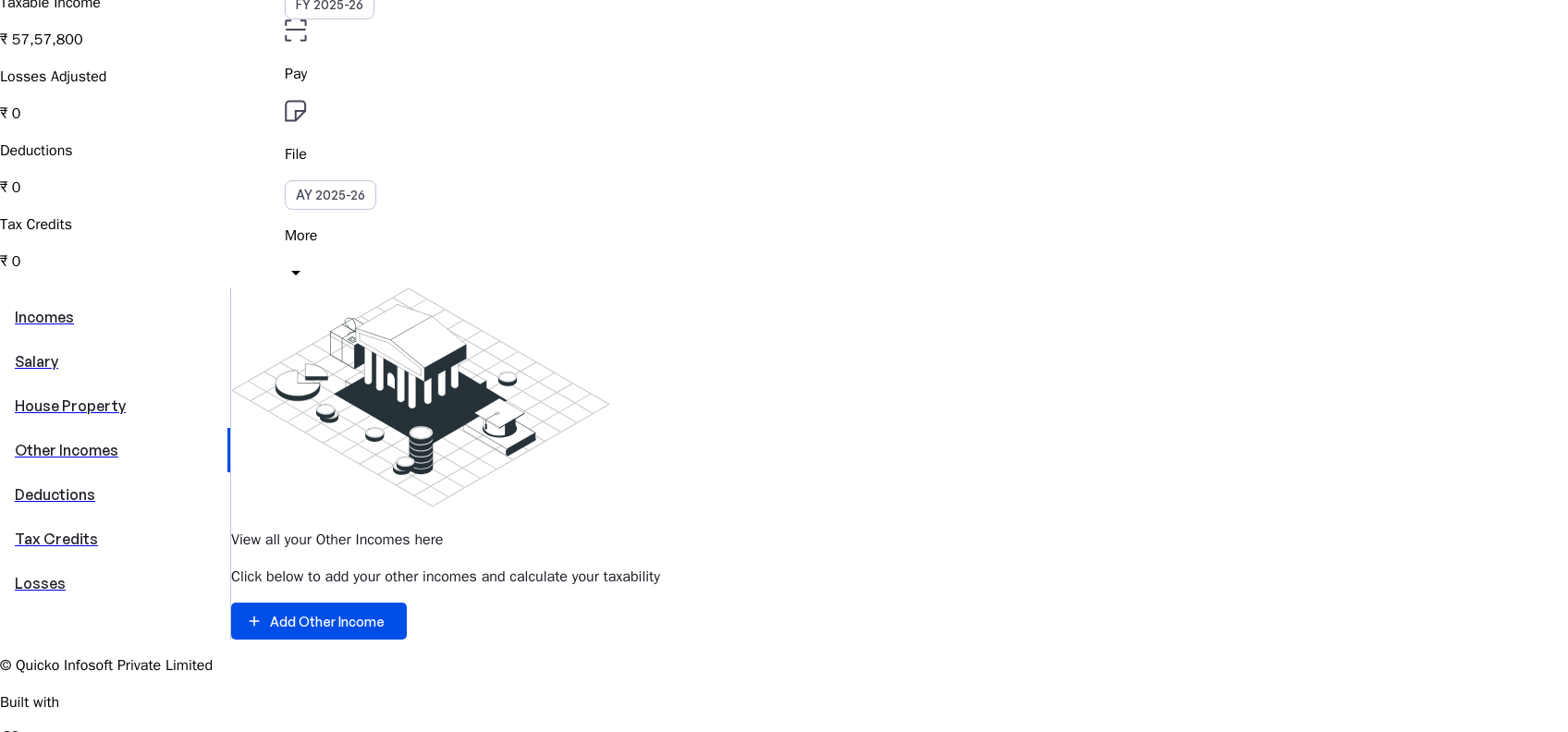 scroll, scrollTop: 246, scrollLeft: 0, axis: vertical 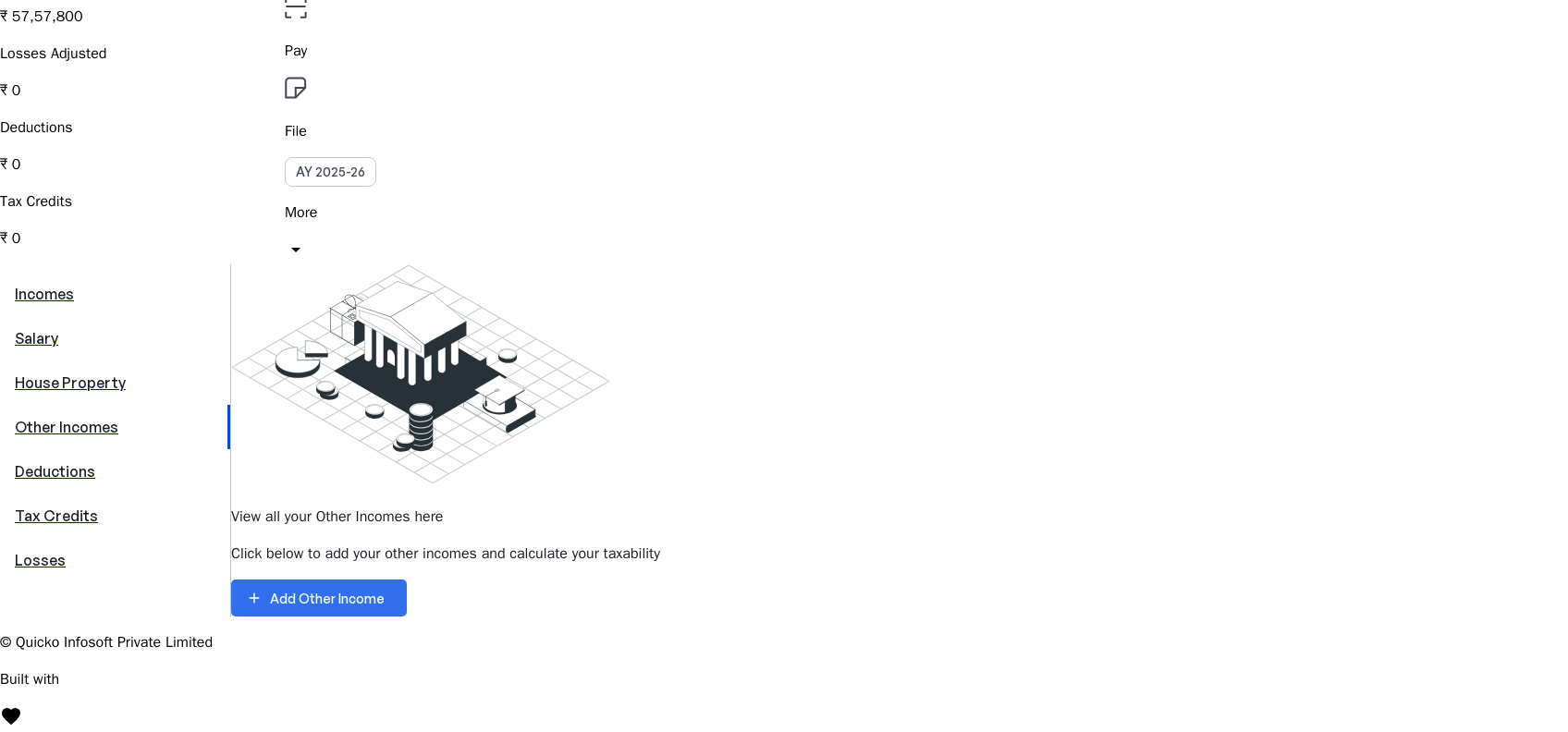 click on "Add Other Income" at bounding box center [327, 598] 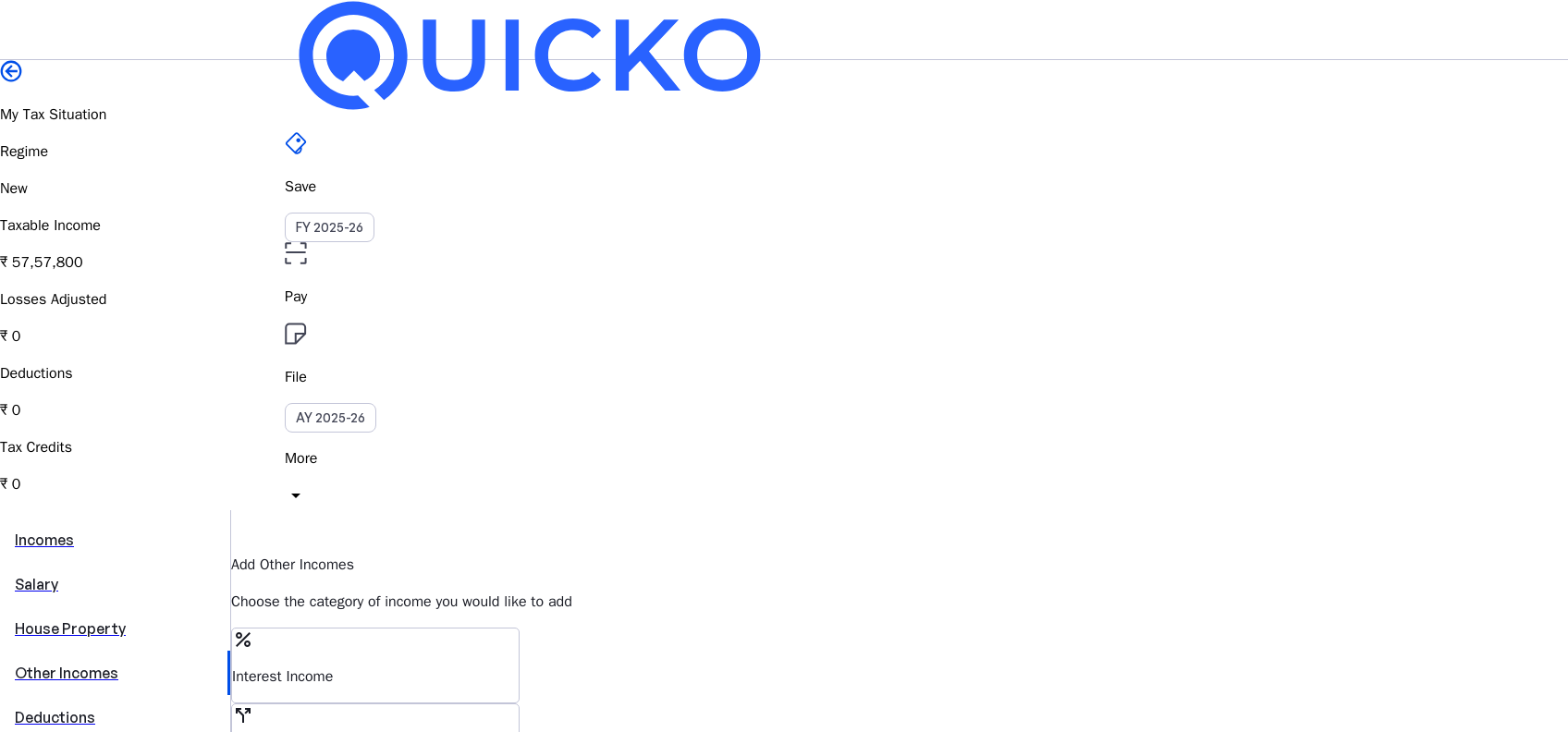 scroll, scrollTop: 246, scrollLeft: 0, axis: vertical 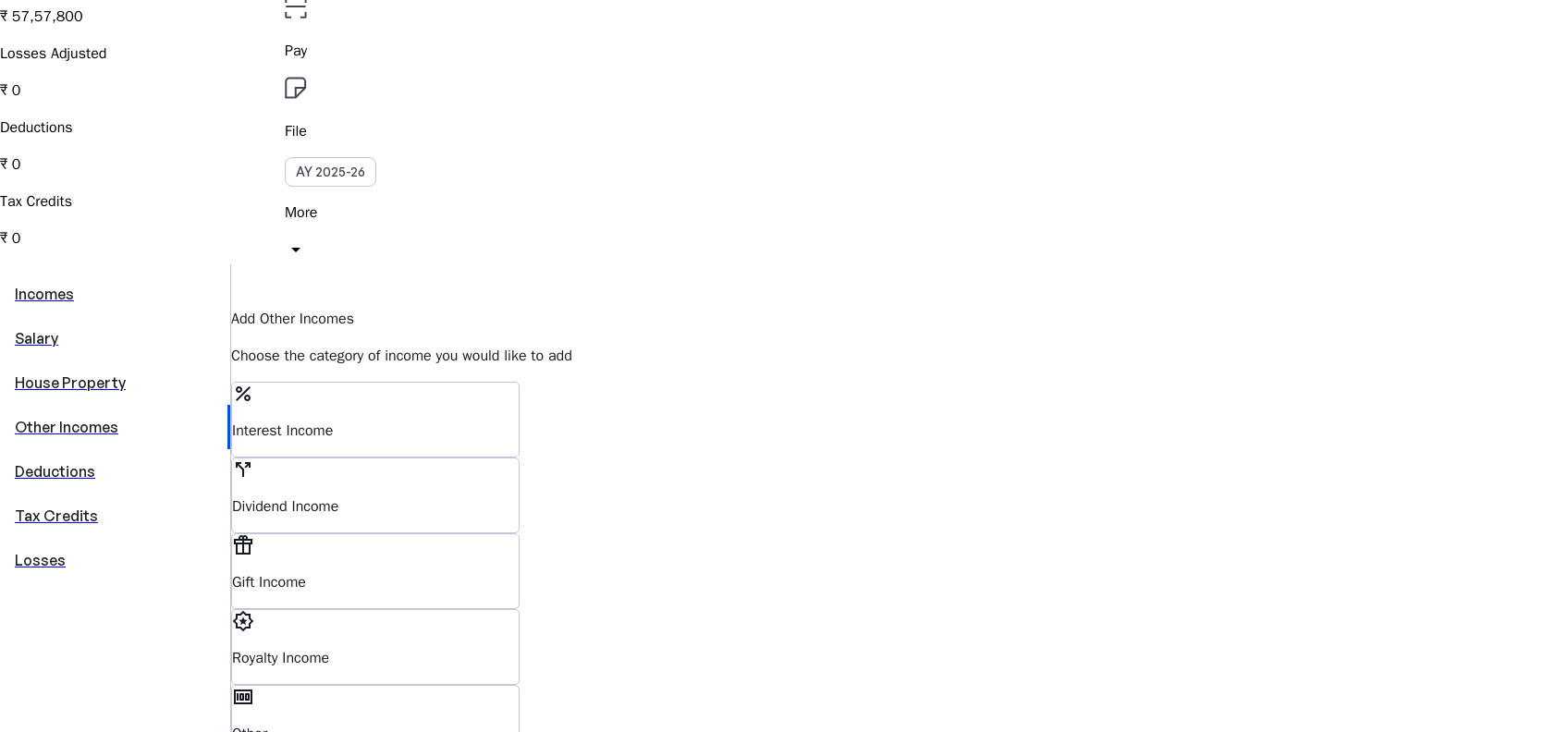 click on "percent Interest Income" at bounding box center (375, 420) 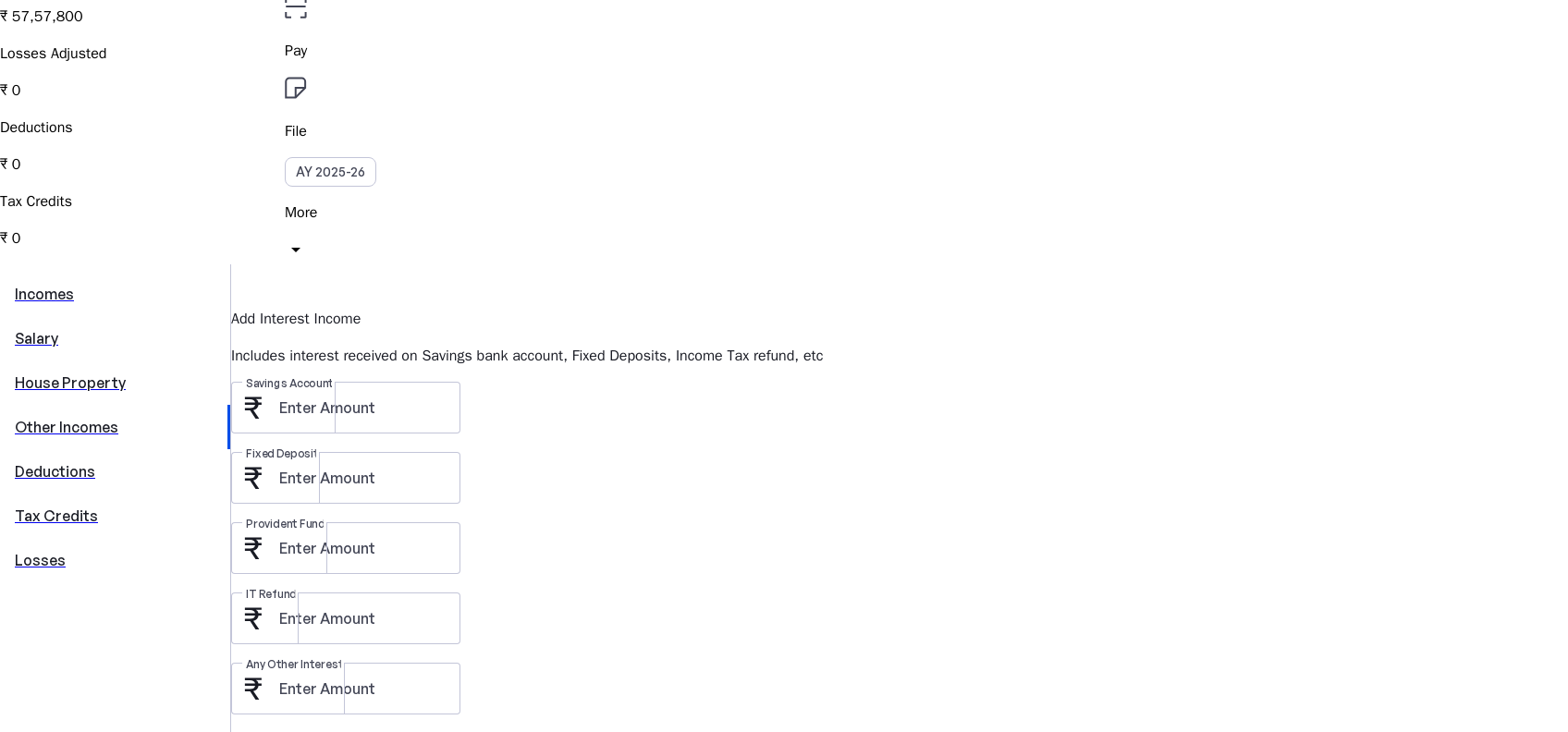 scroll, scrollTop: 0, scrollLeft: 0, axis: both 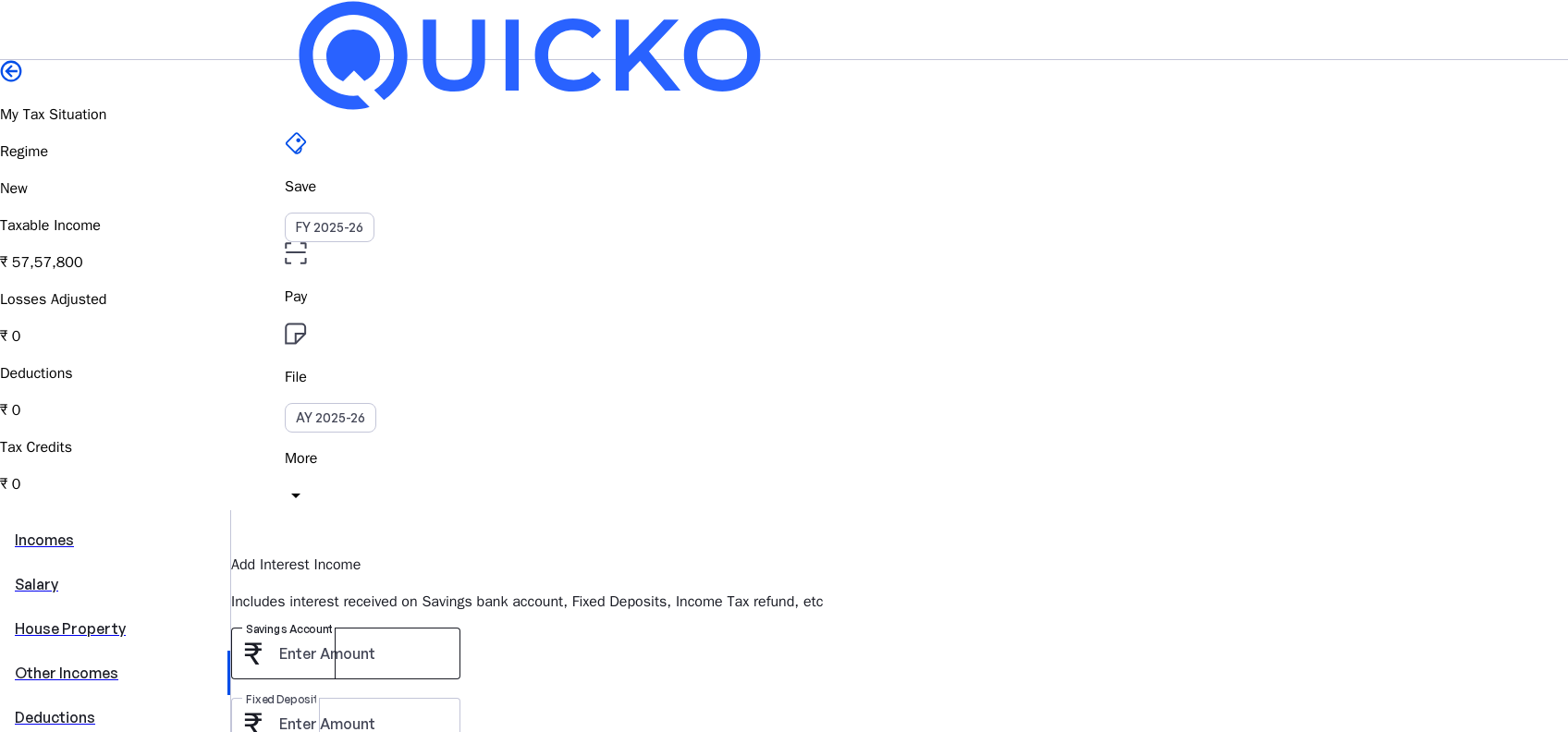 click at bounding box center (362, 653) 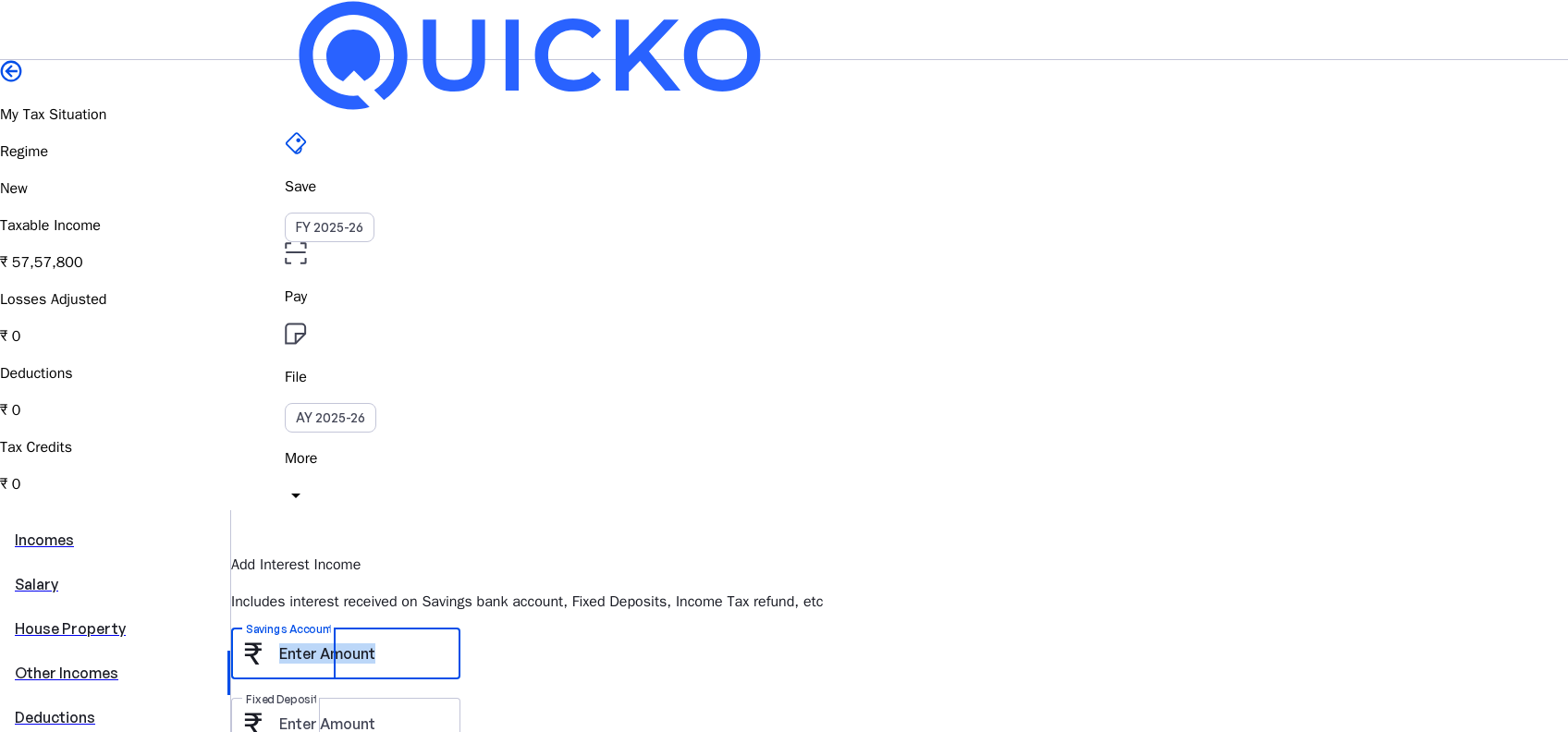 click at bounding box center [362, 653] 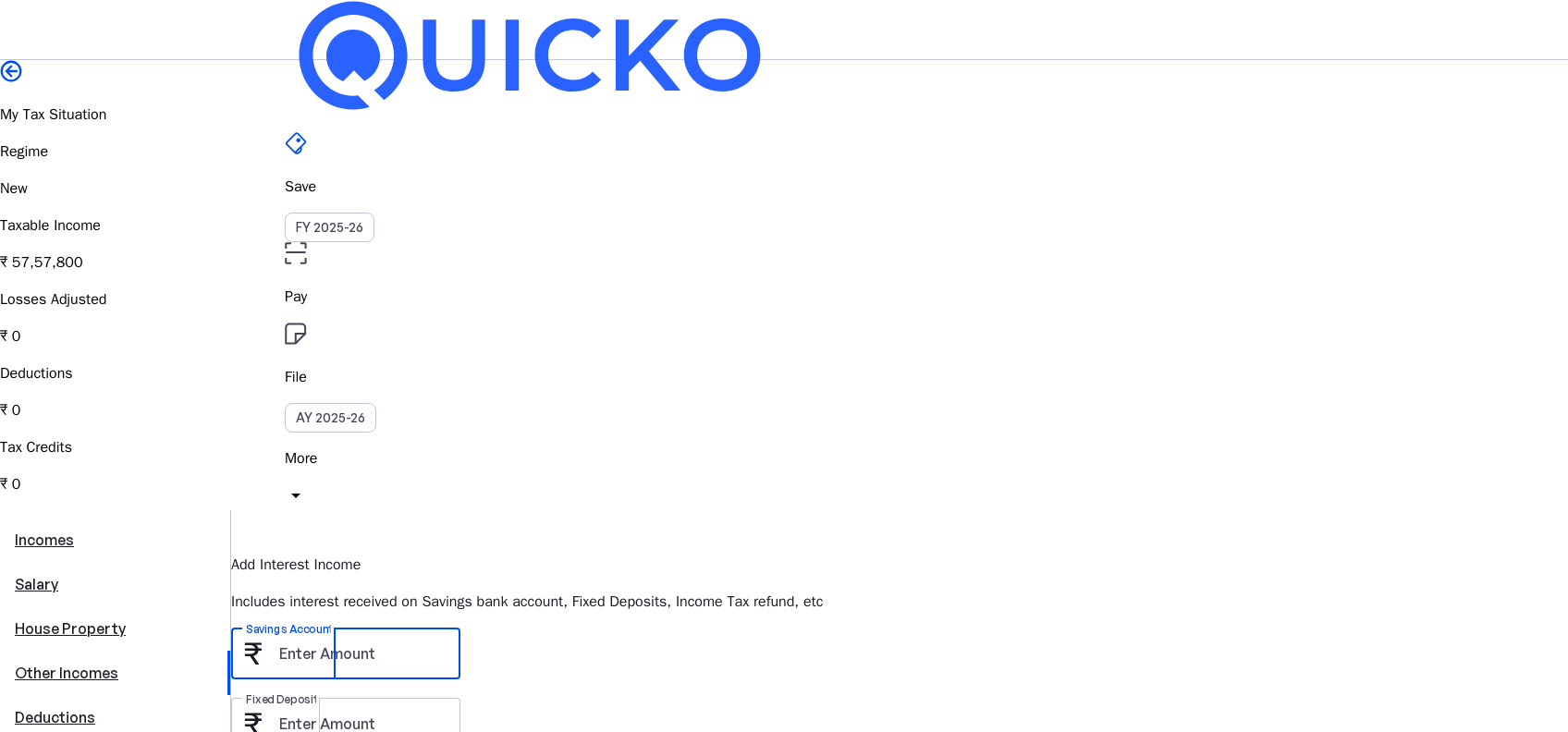 click on "Savings Account" at bounding box center (362, 653) 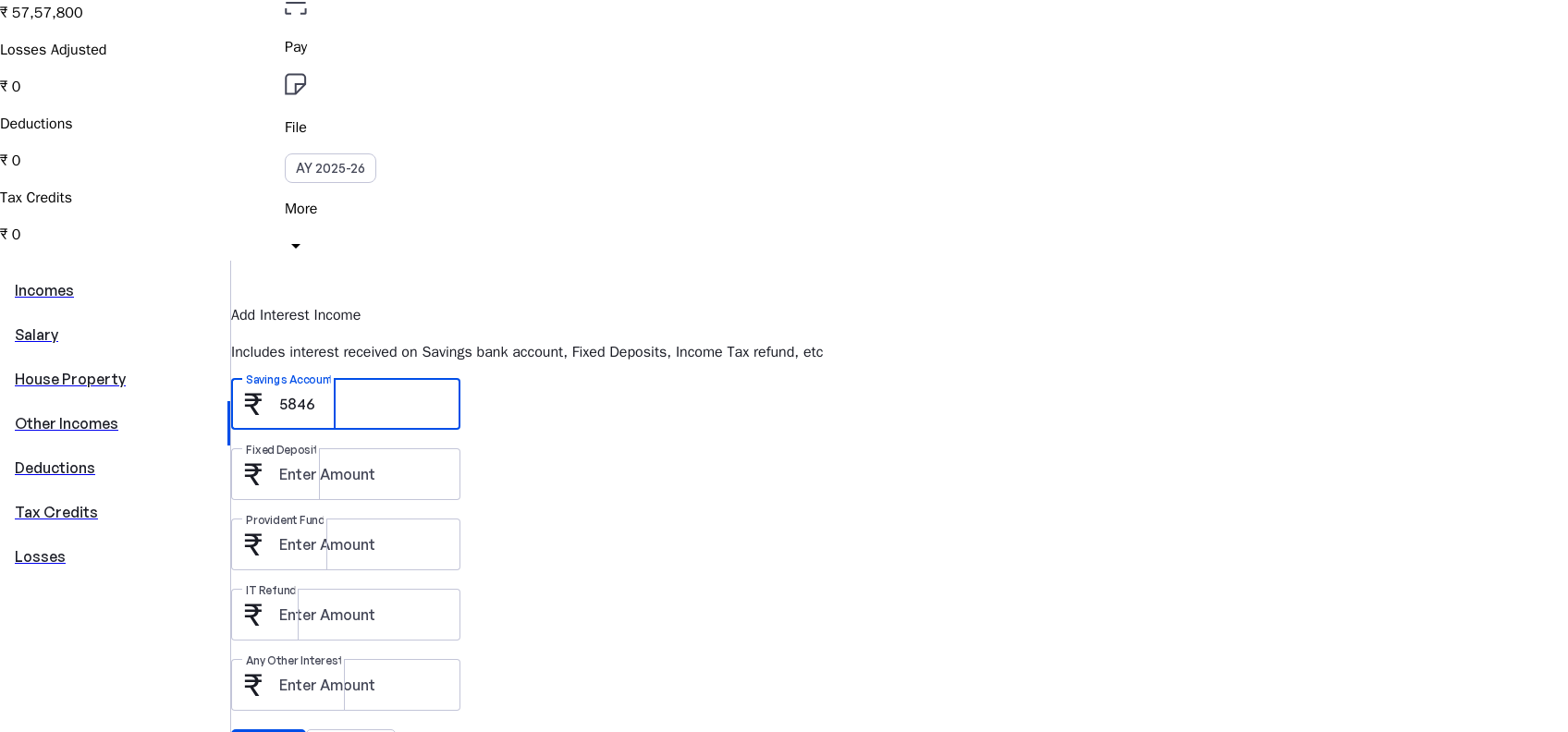 scroll, scrollTop: 290, scrollLeft: 0, axis: vertical 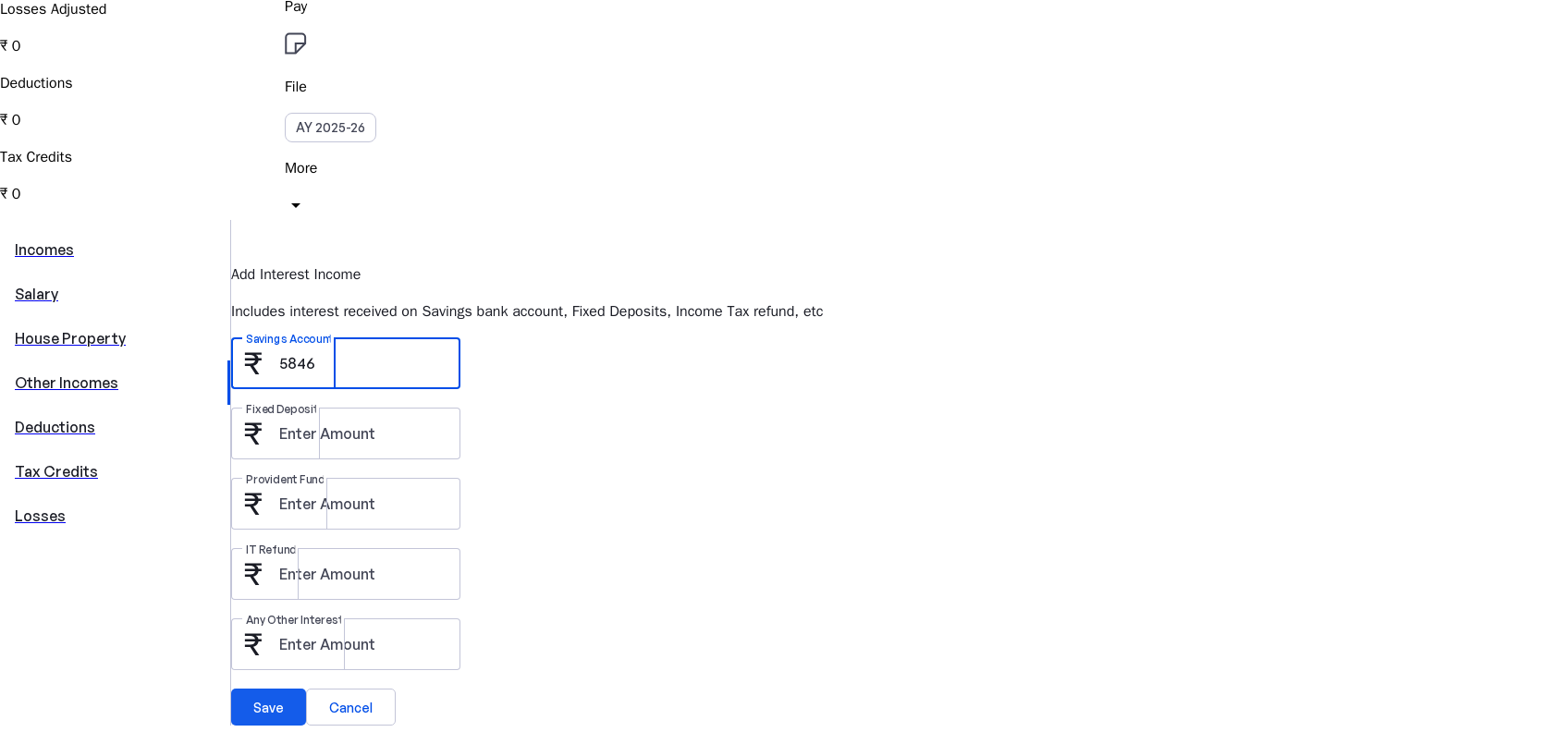 type on "5846" 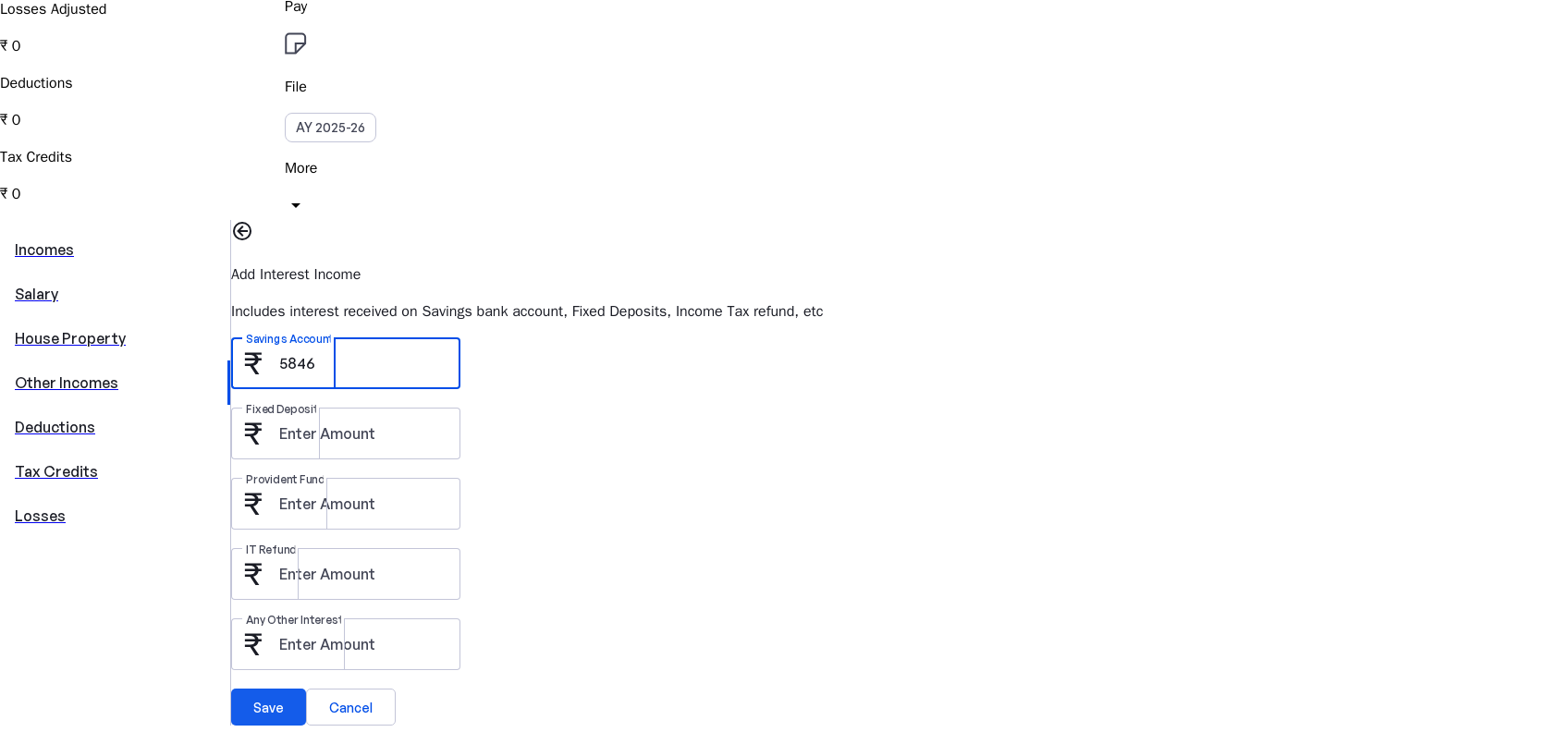 click at bounding box center [268, 707] 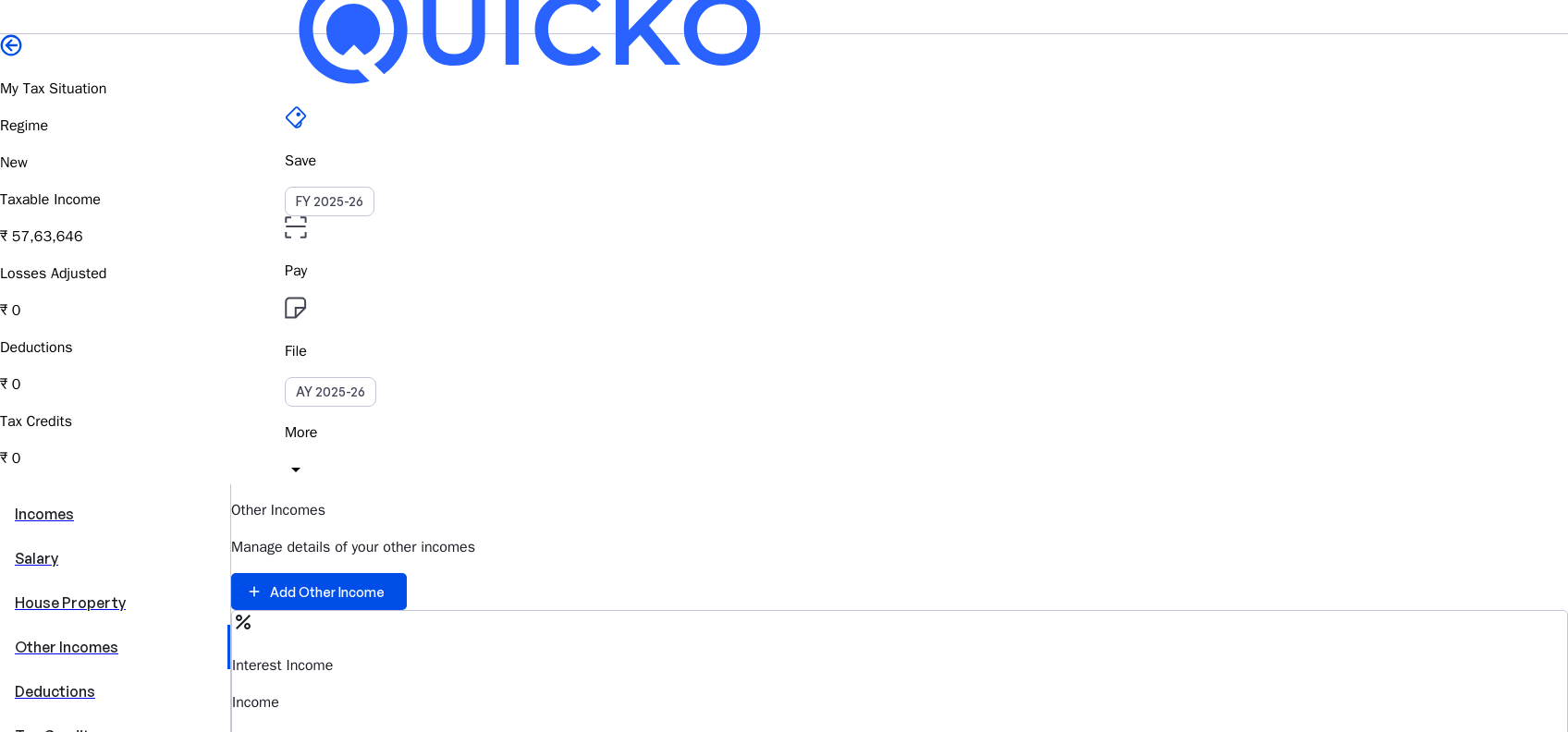 scroll, scrollTop: 246, scrollLeft: 0, axis: vertical 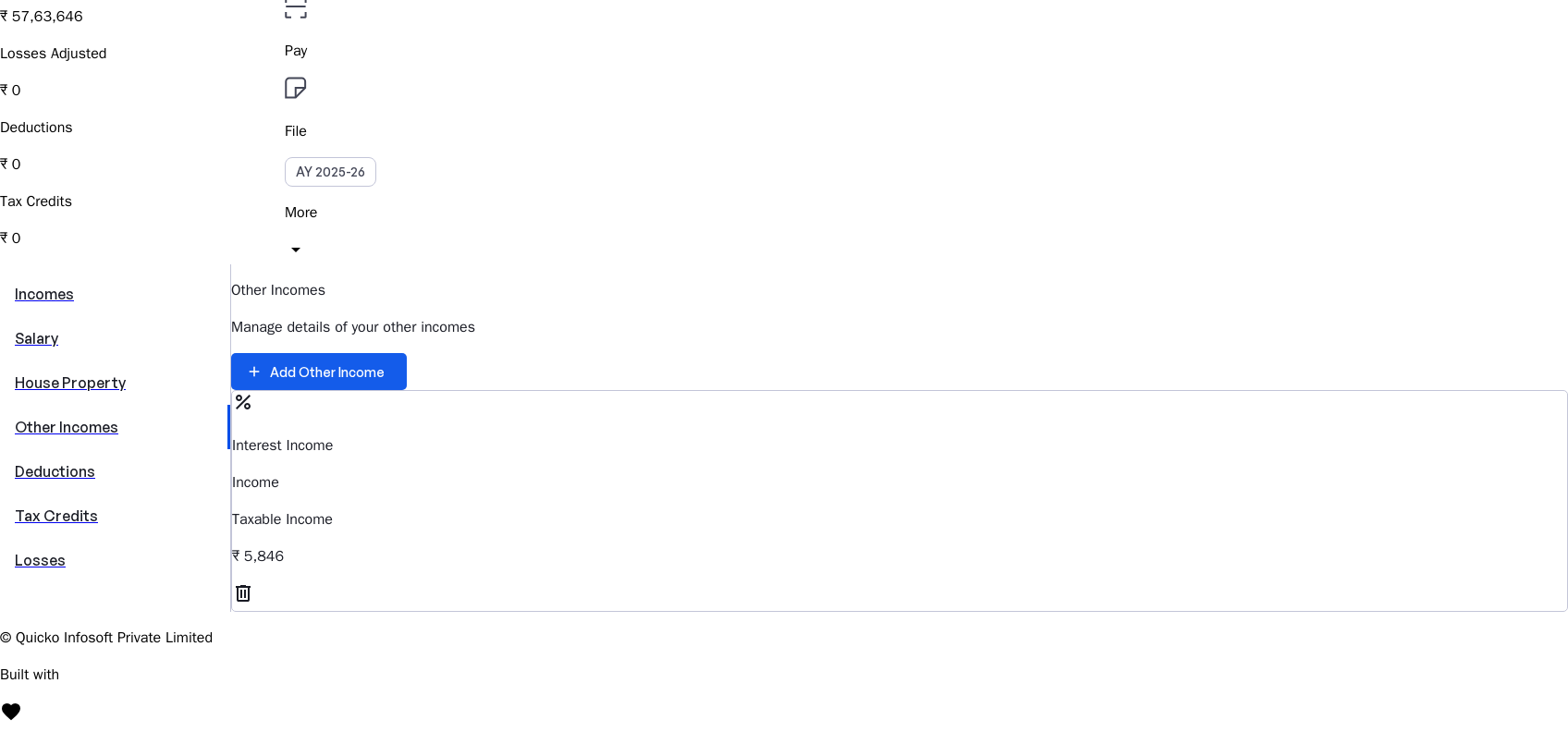 click at bounding box center [319, 372] 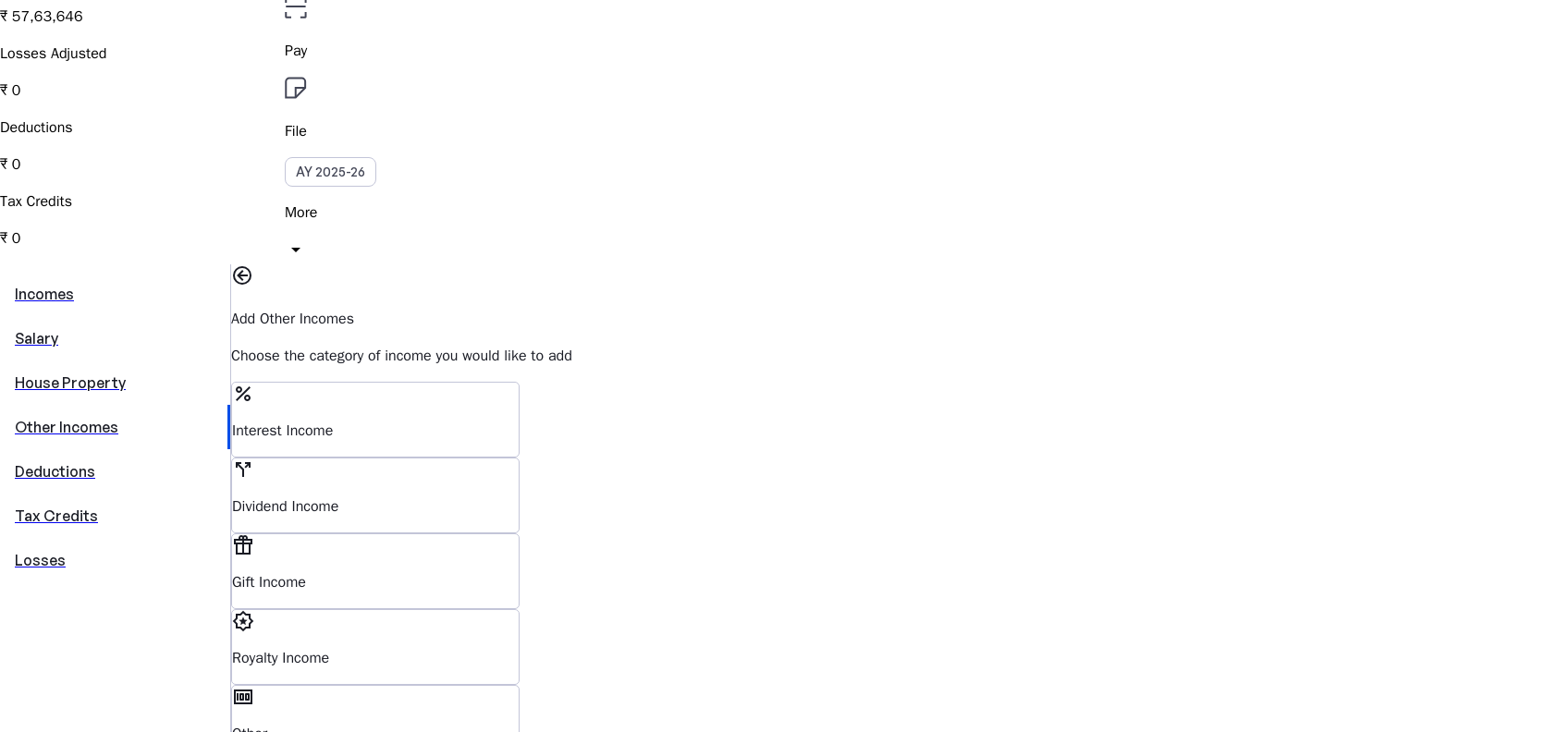 scroll, scrollTop: 0, scrollLeft: 0, axis: both 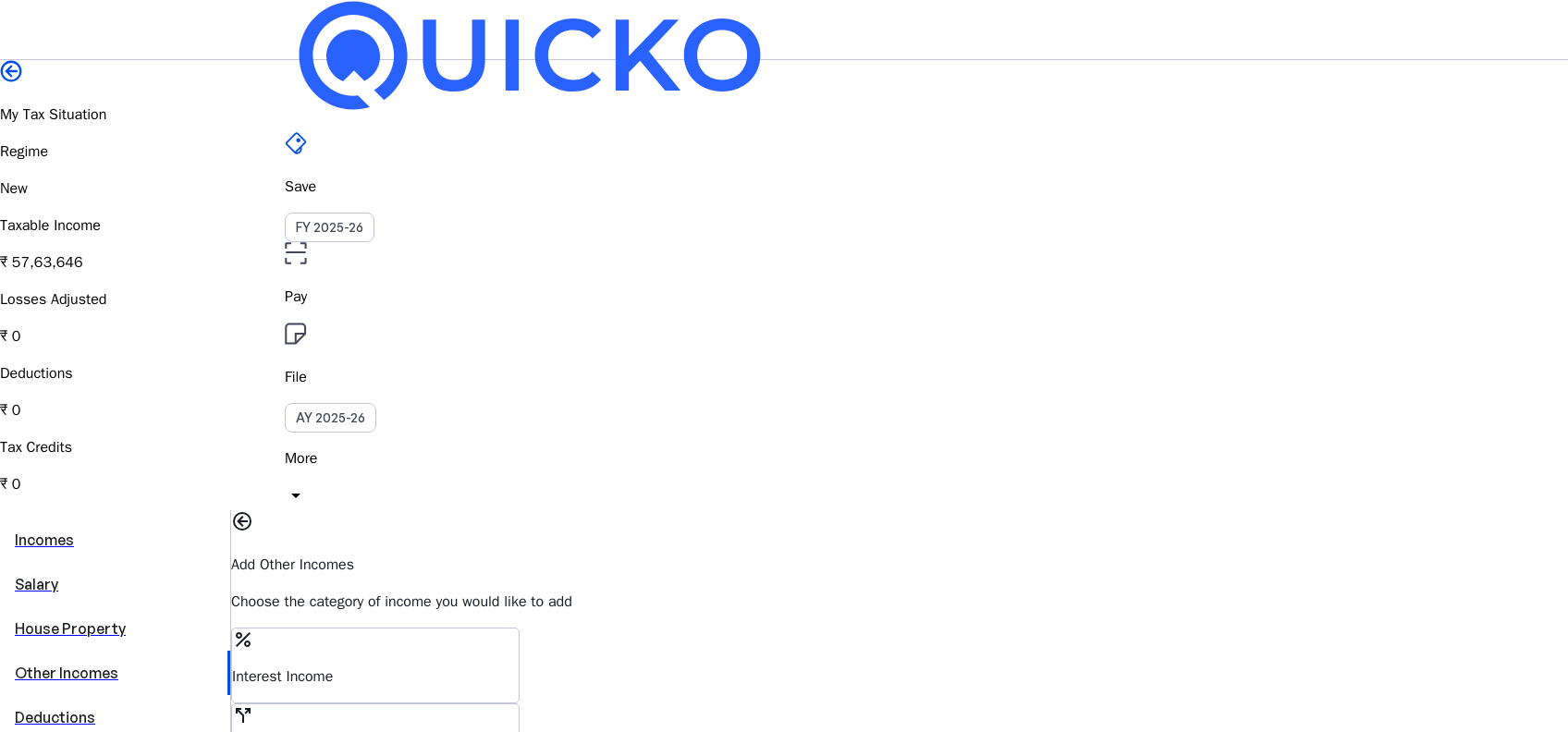 click on "Dividend Income" at bounding box center (375, 677) 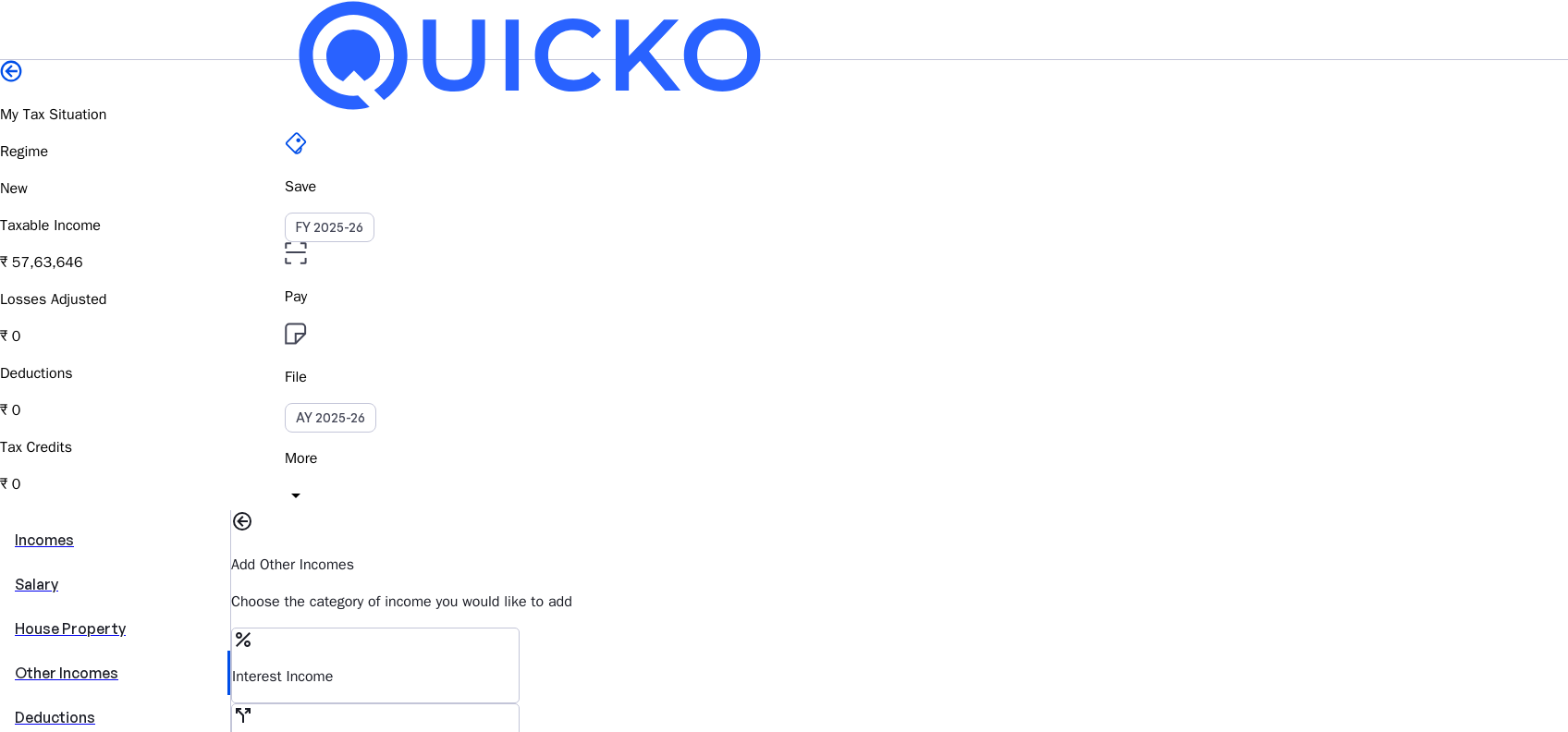 click at bounding box center [280, 1025] 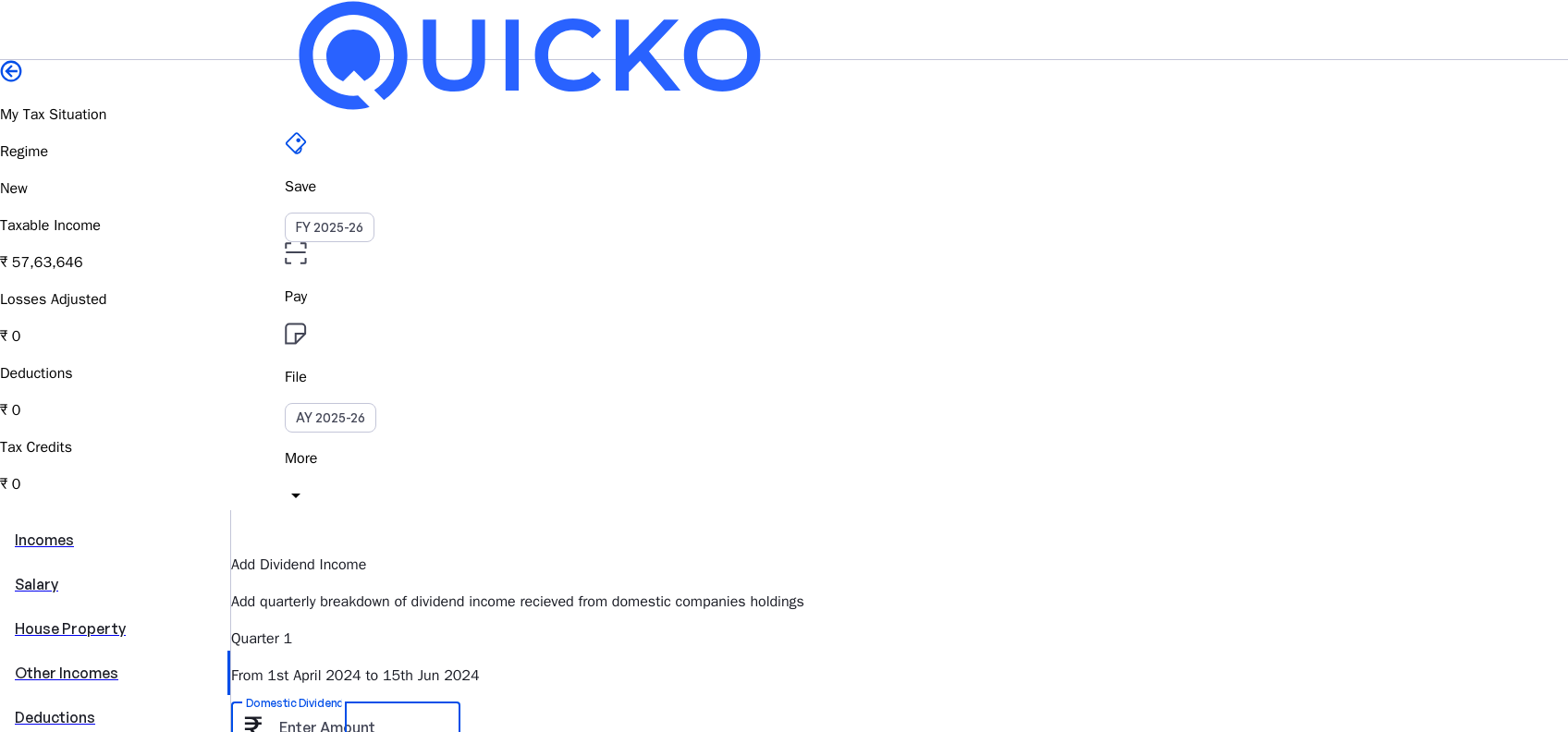 click on "Domestic Dividend" at bounding box center (362, 727) 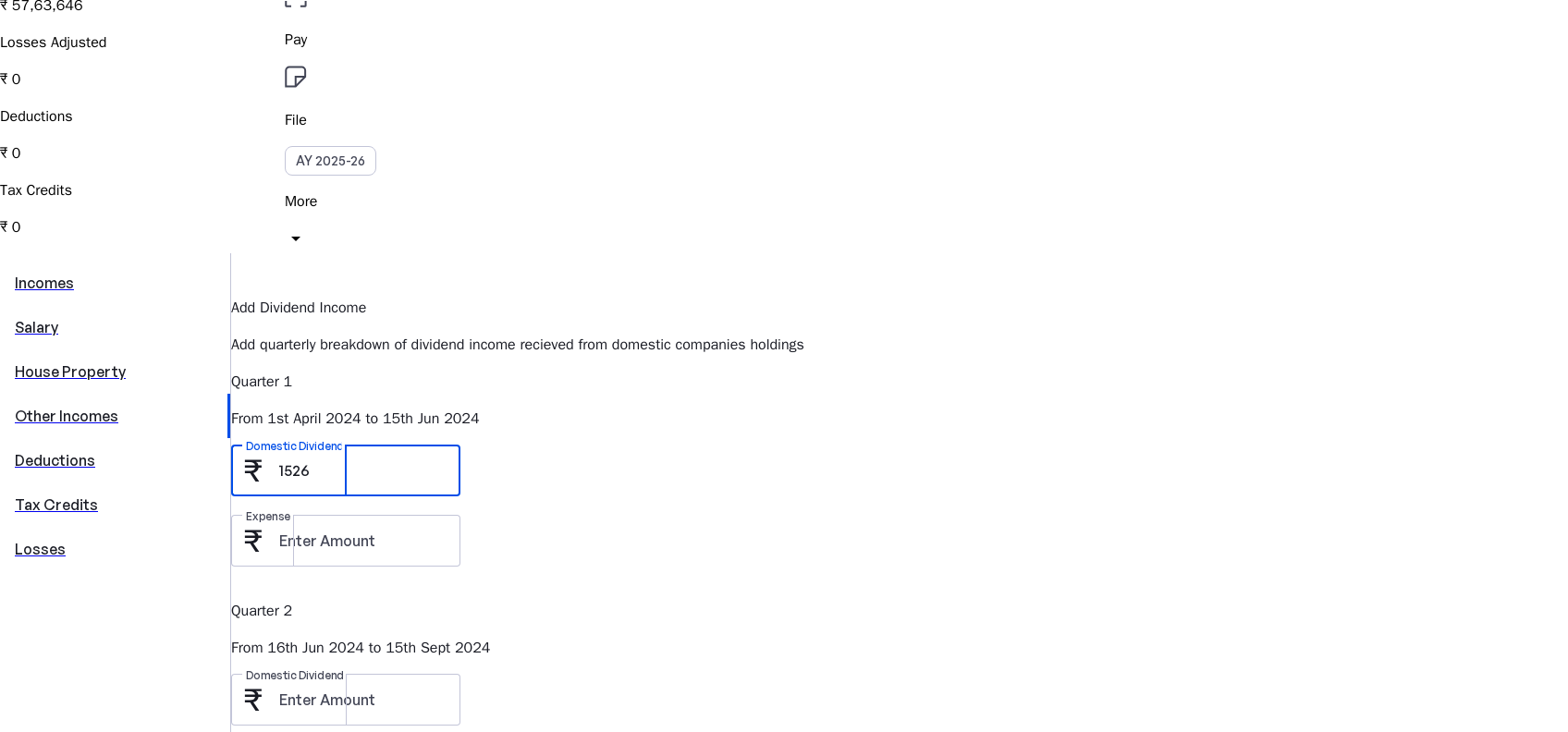 scroll, scrollTop: 235, scrollLeft: 0, axis: vertical 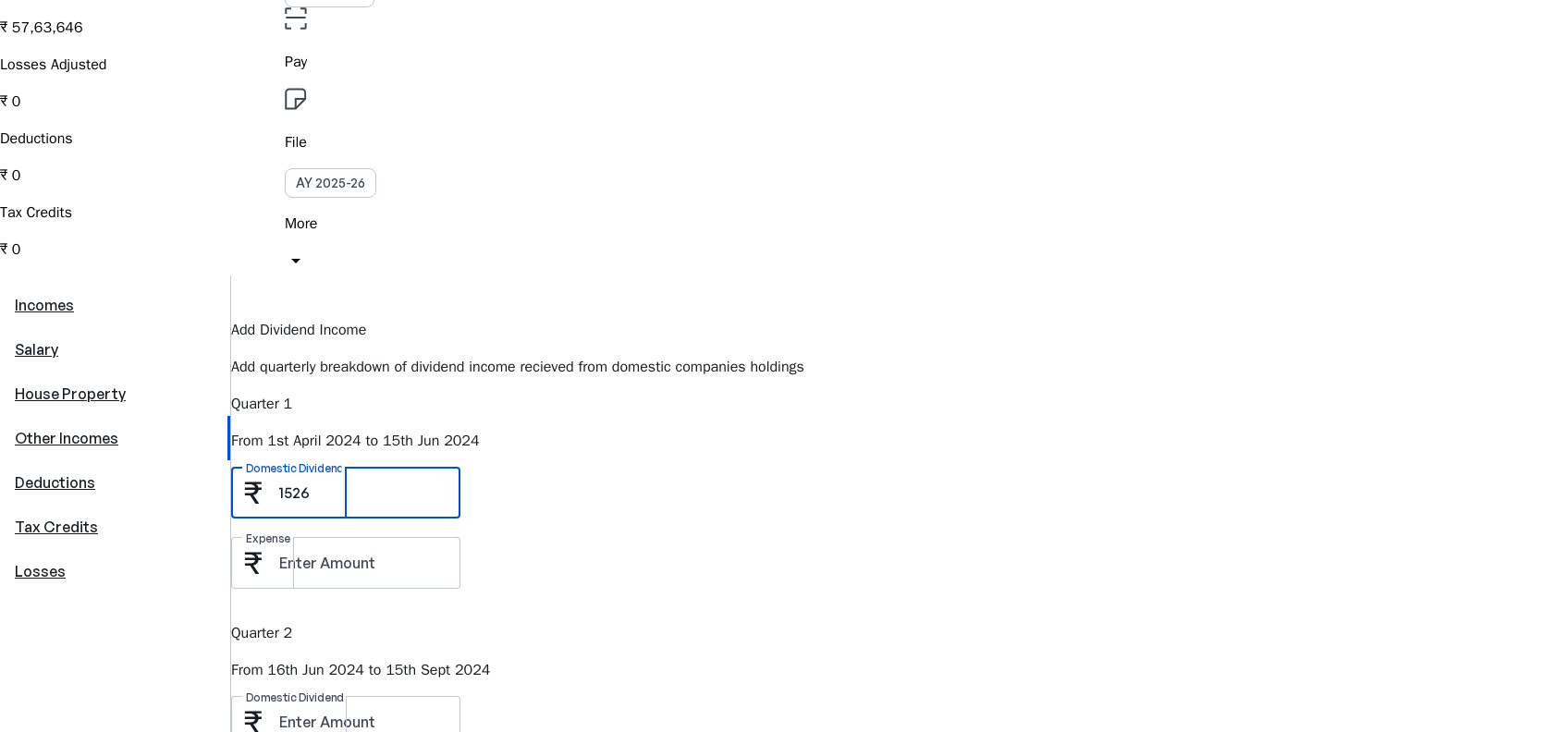 type on "1526" 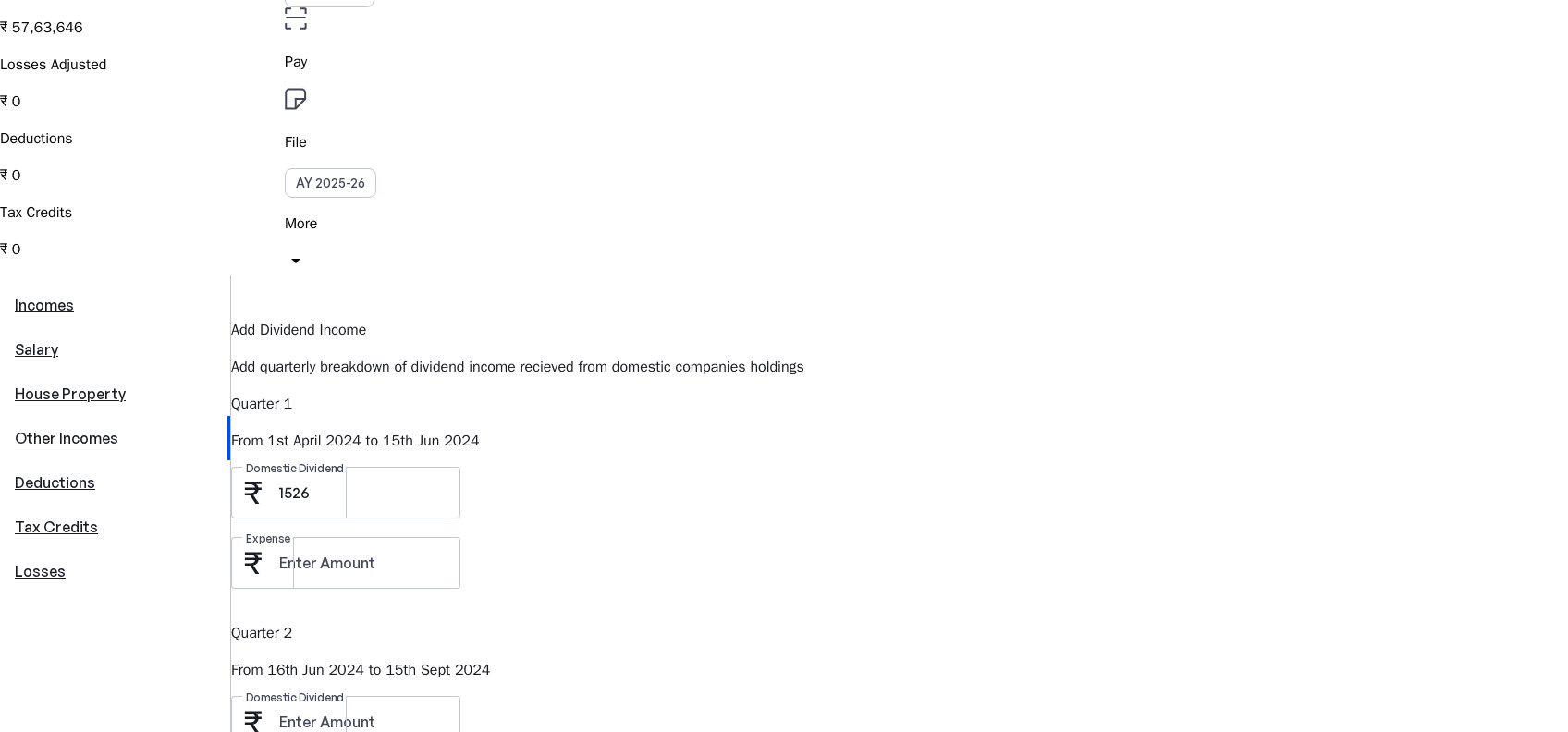 click on "Other Incomes" at bounding box center (114, 438) 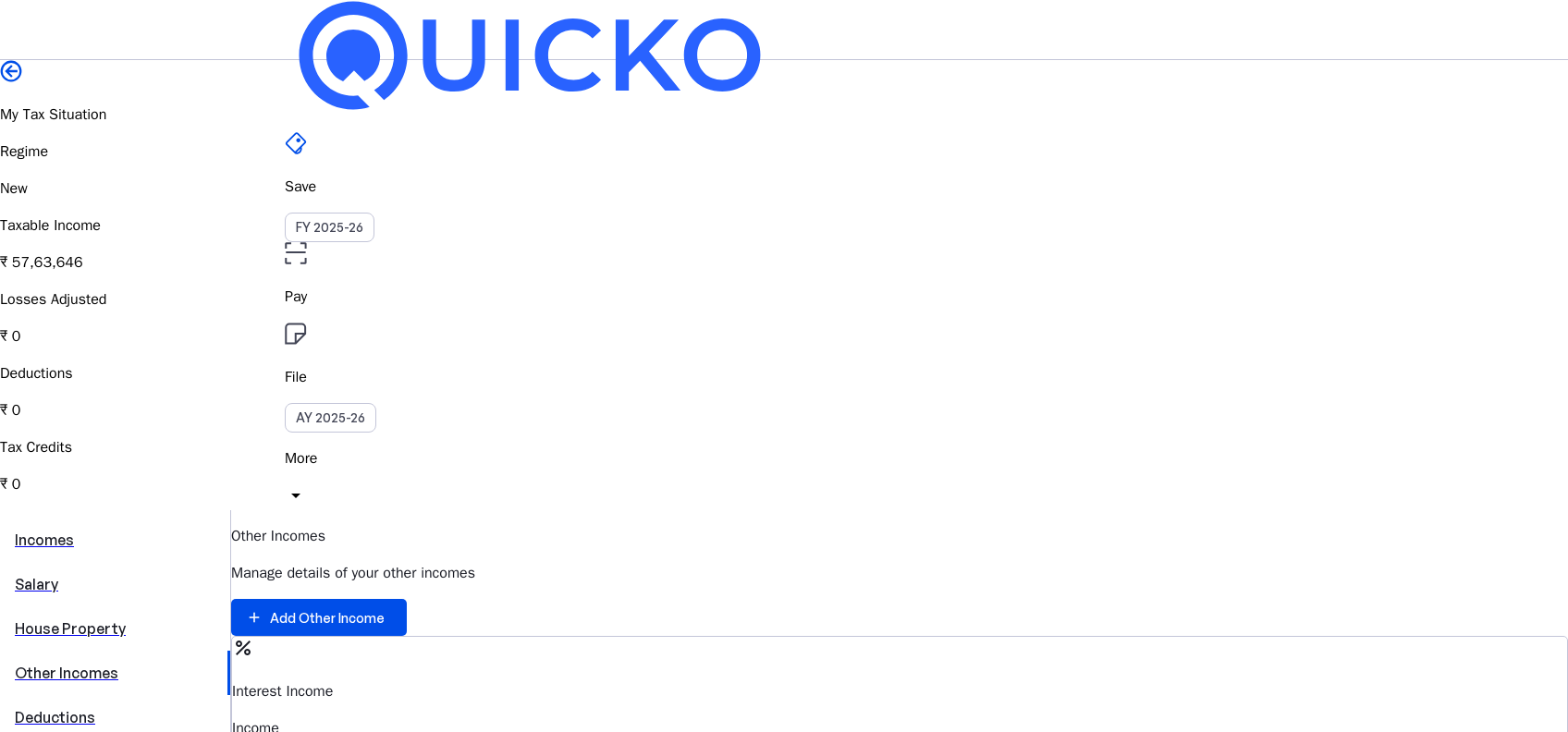 click on "percent Interest Income Income Taxable Income ₹ 5,846" at bounding box center [900, 725] 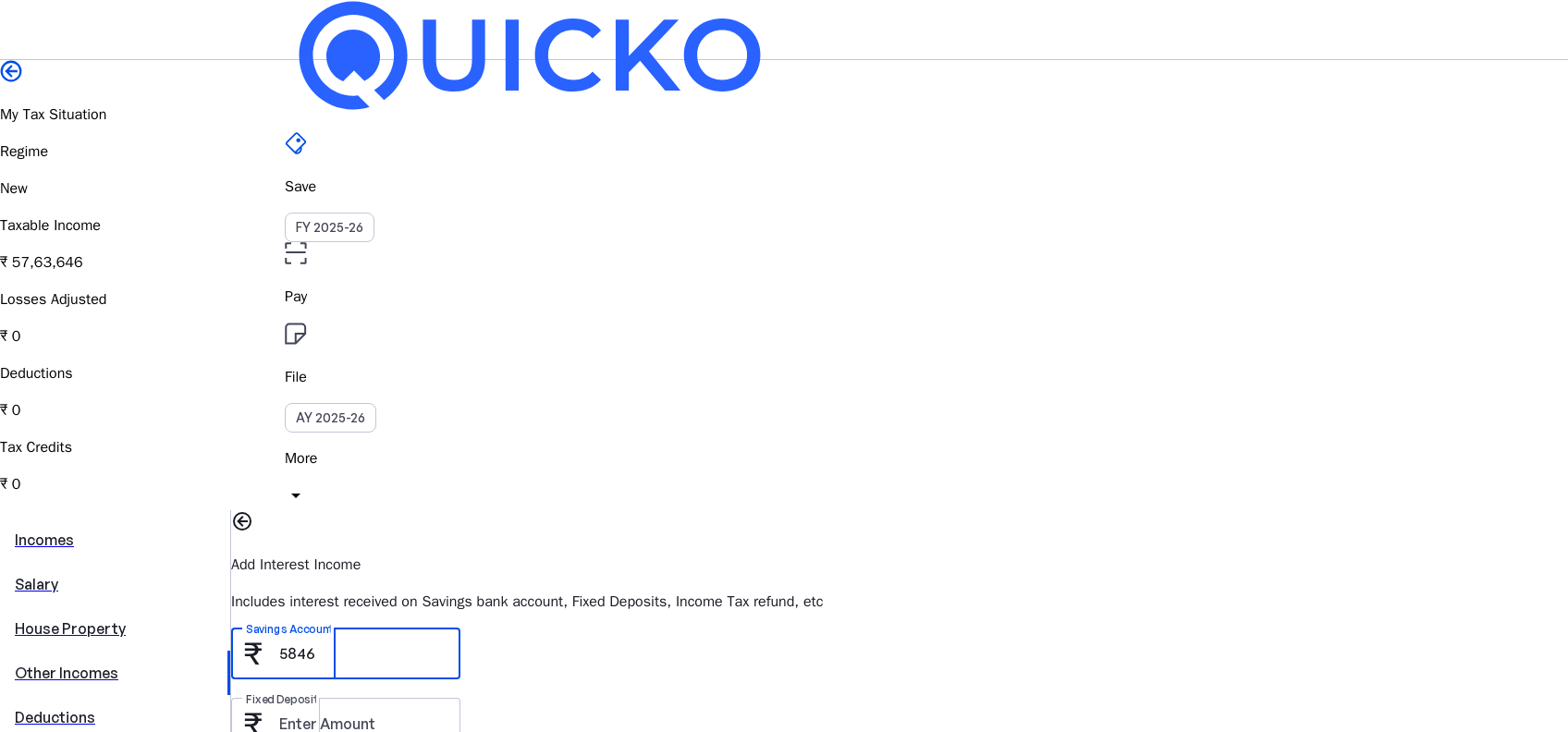 drag, startPoint x: 545, startPoint y: 470, endPoint x: 382, endPoint y: 469, distance: 163.00307 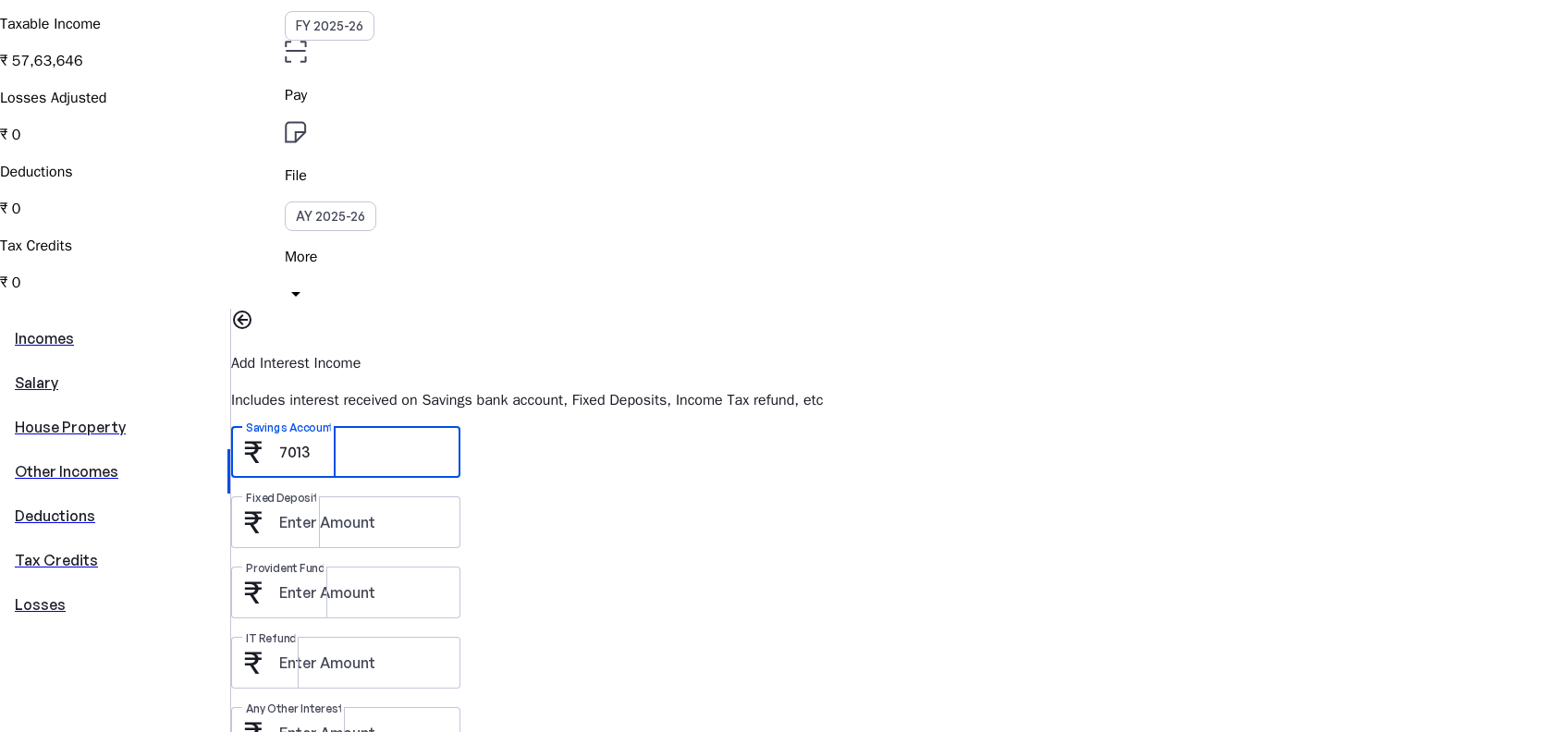 scroll, scrollTop: 246, scrollLeft: 0, axis: vertical 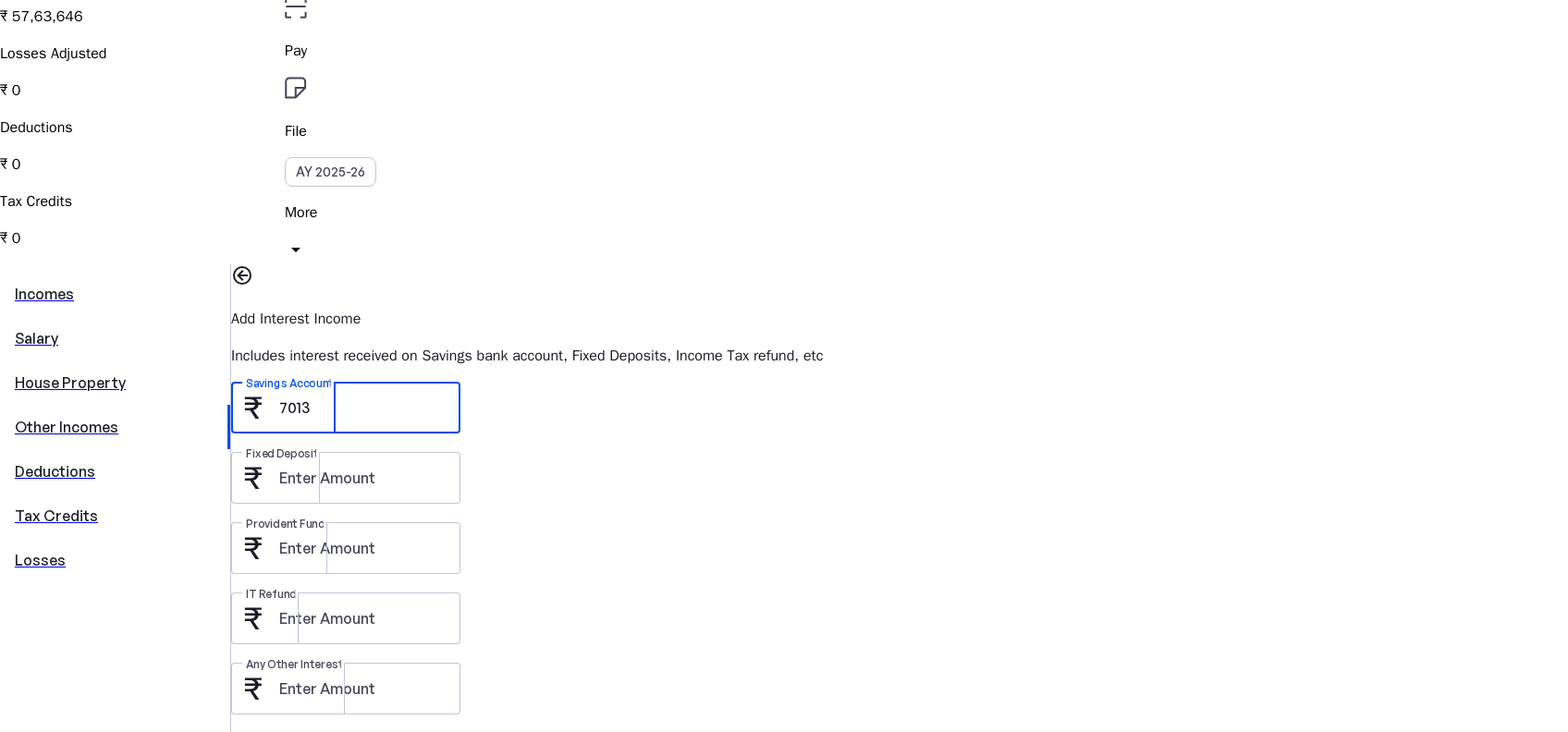 type on "7013" 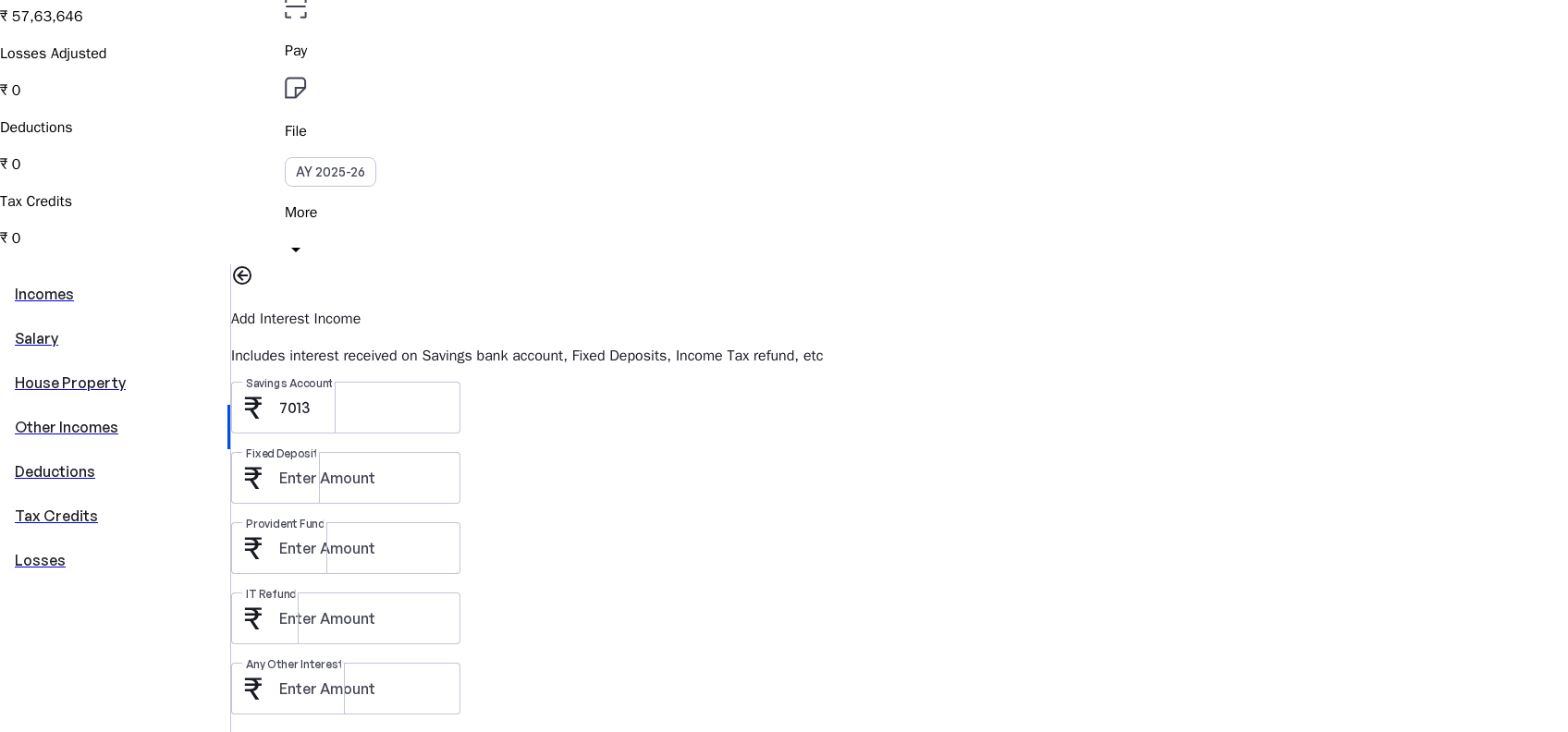 click at bounding box center [268, 751] 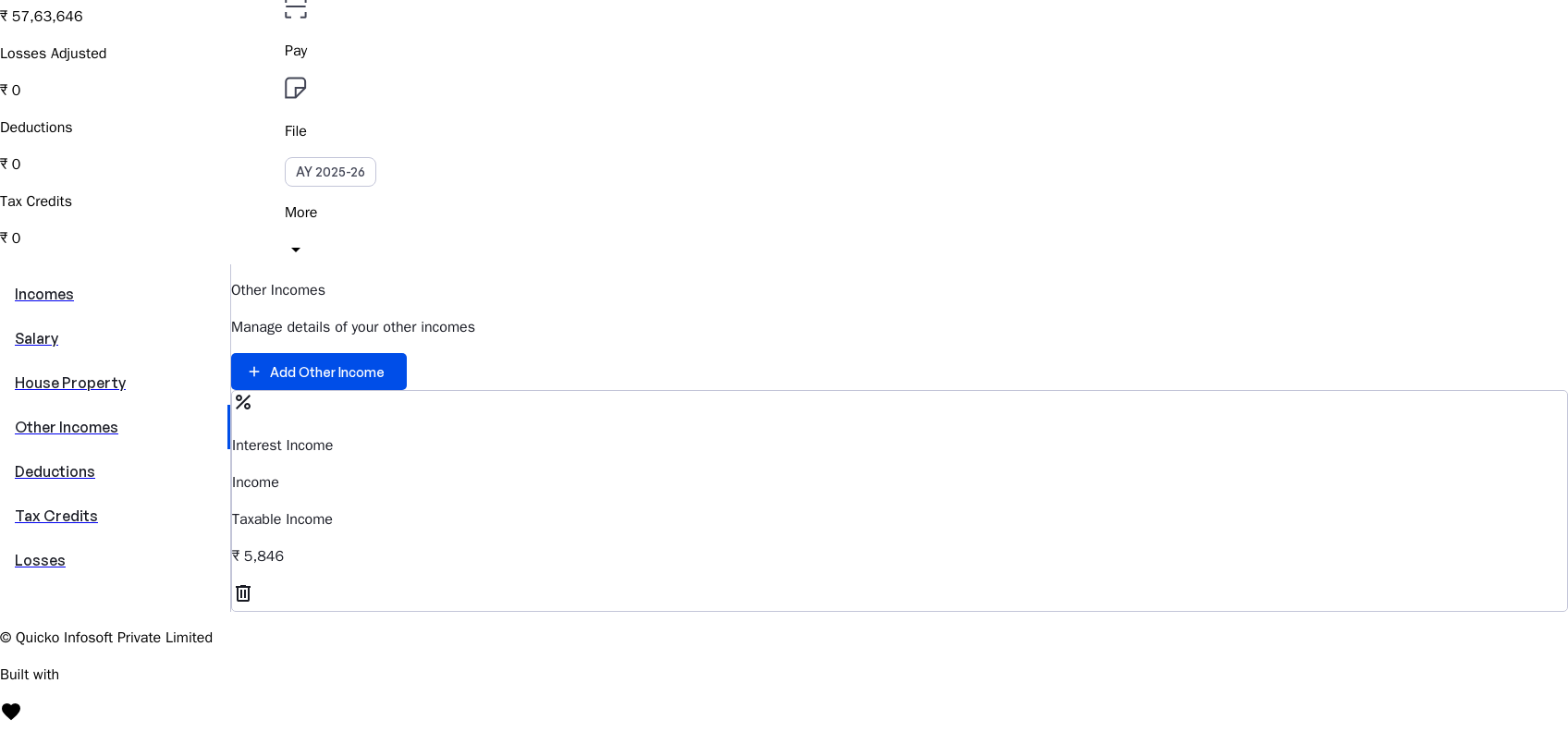 scroll, scrollTop: 0, scrollLeft: 0, axis: both 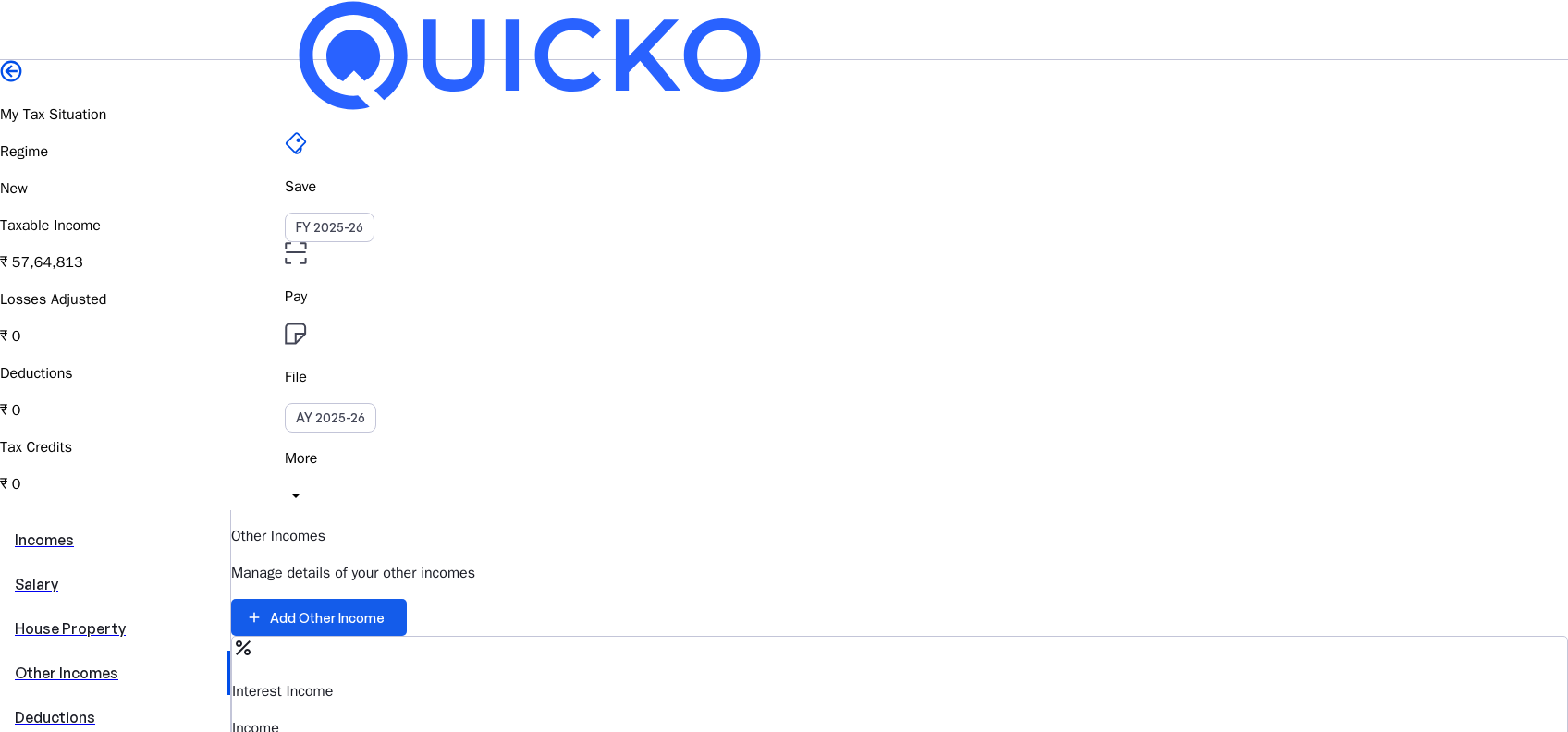 click on "Add Other Income" at bounding box center [327, 617] 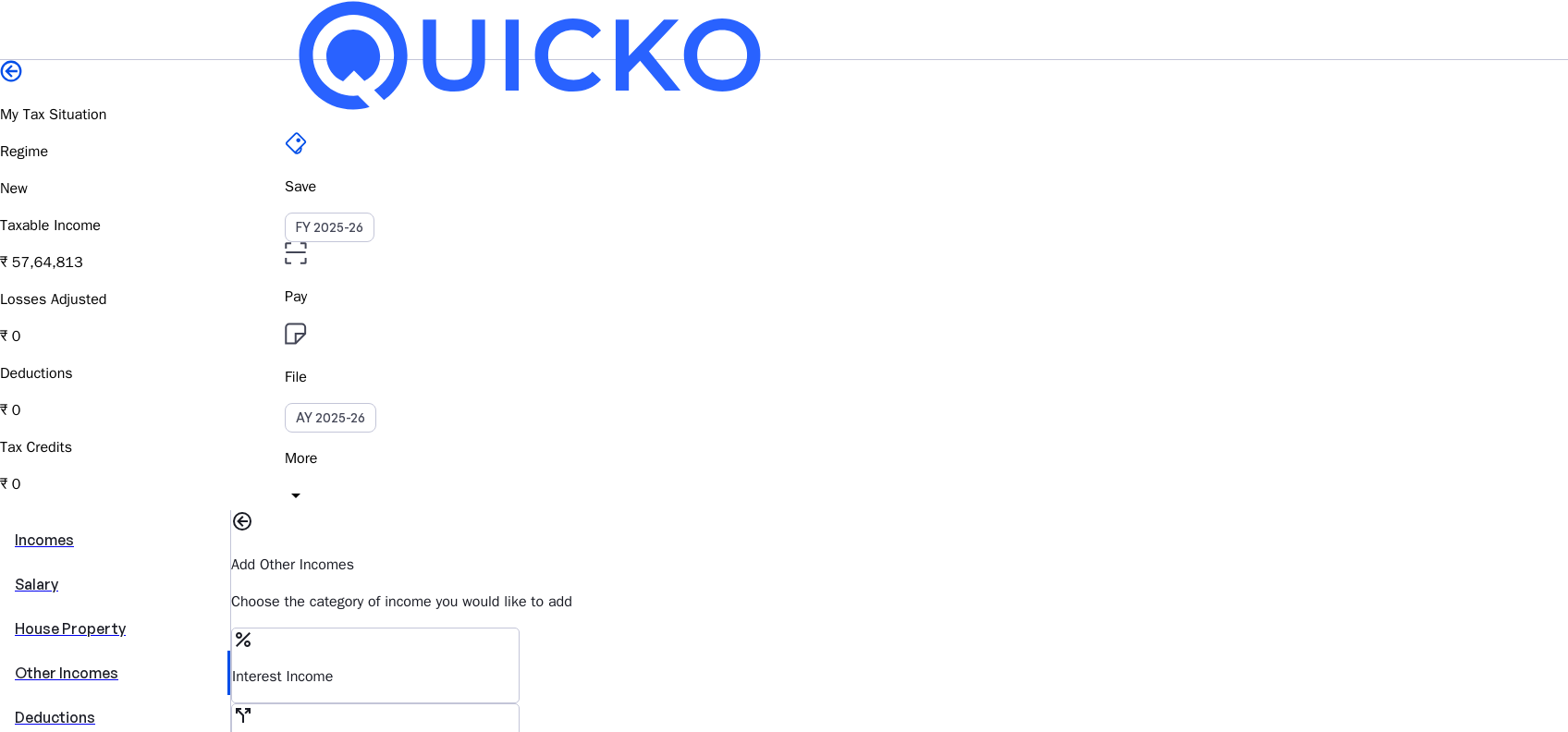 scroll, scrollTop: 246, scrollLeft: 0, axis: vertical 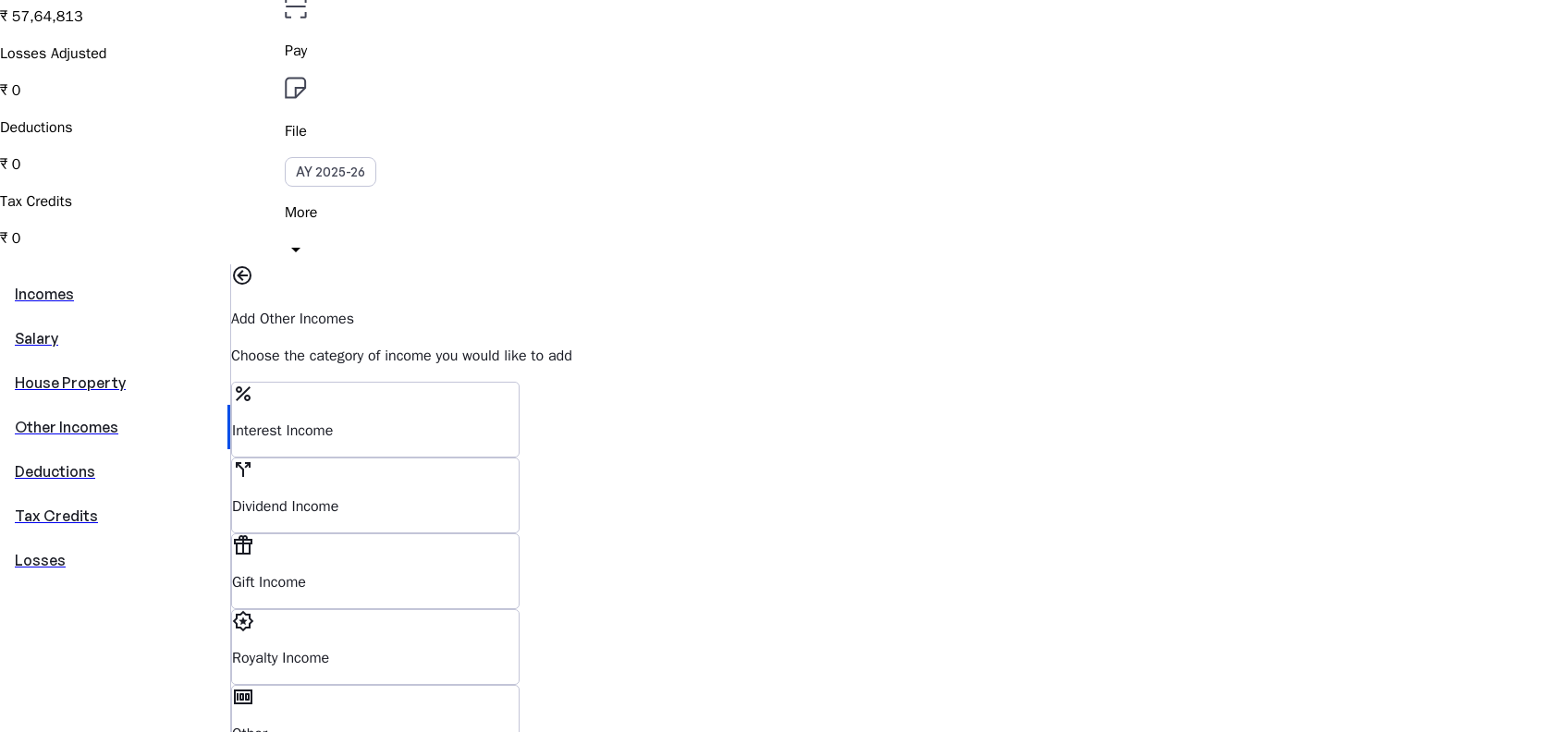 click on "Dividend Income" at bounding box center (375, 431) 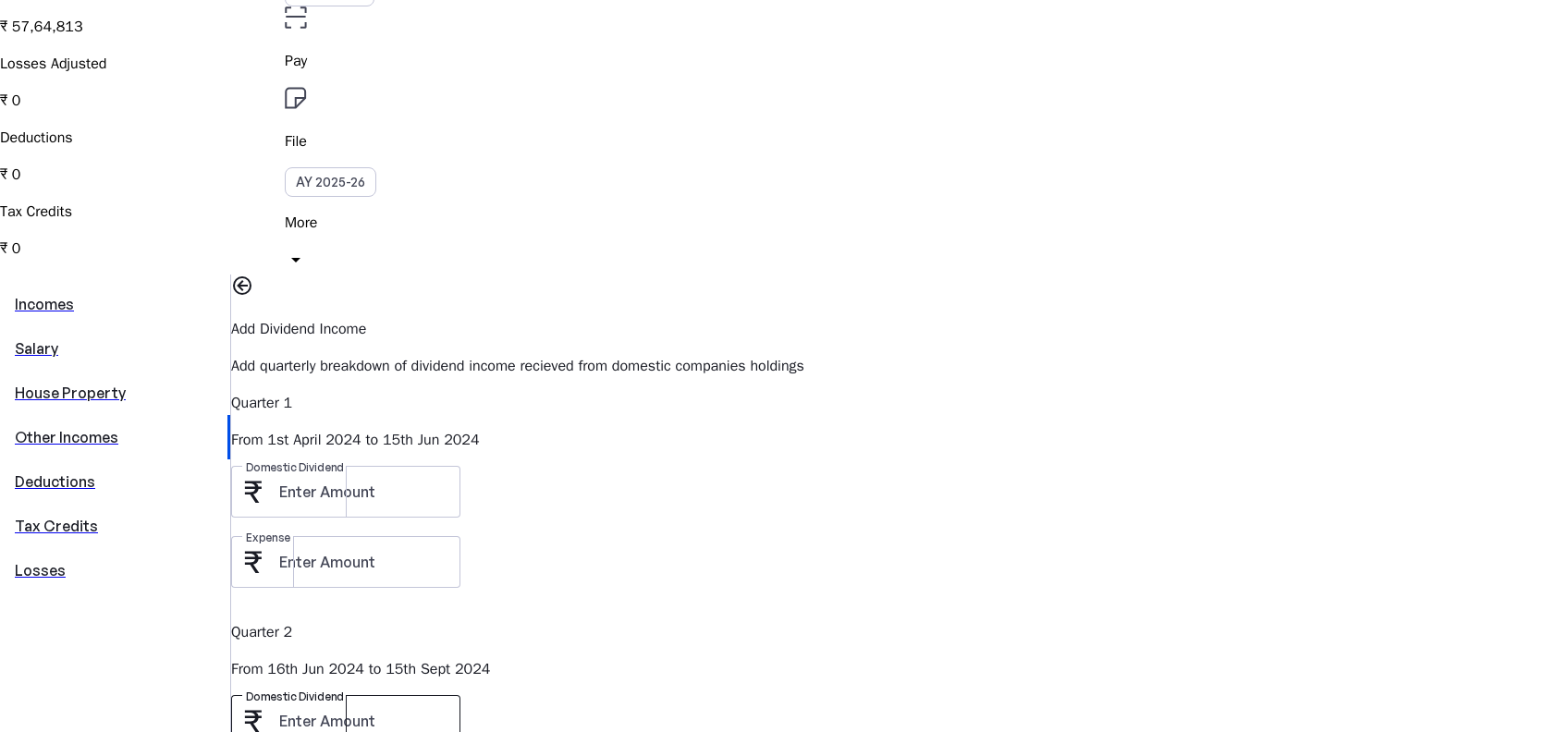 scroll, scrollTop: 246, scrollLeft: 0, axis: vertical 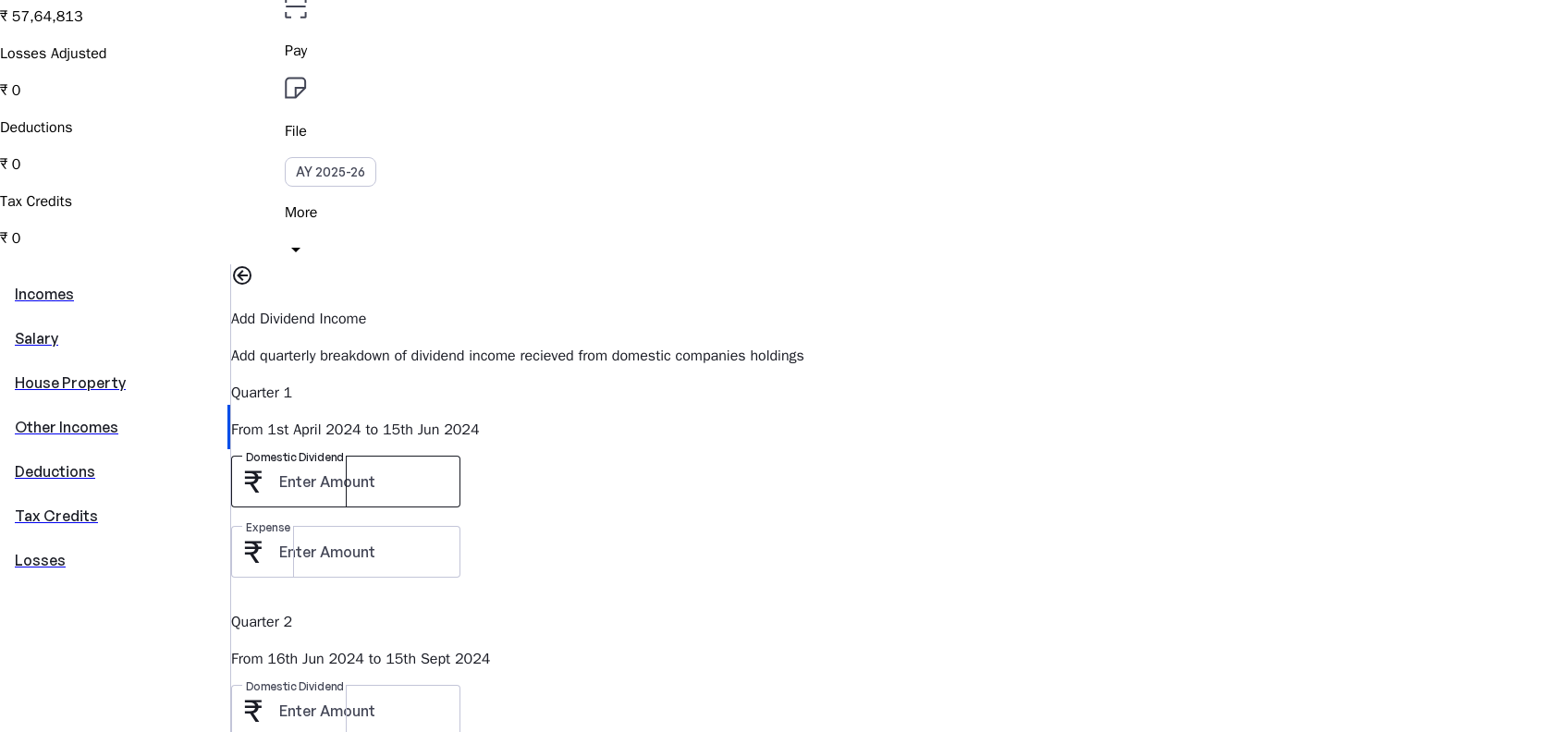 click on "Domestic Dividend" at bounding box center (362, 482) 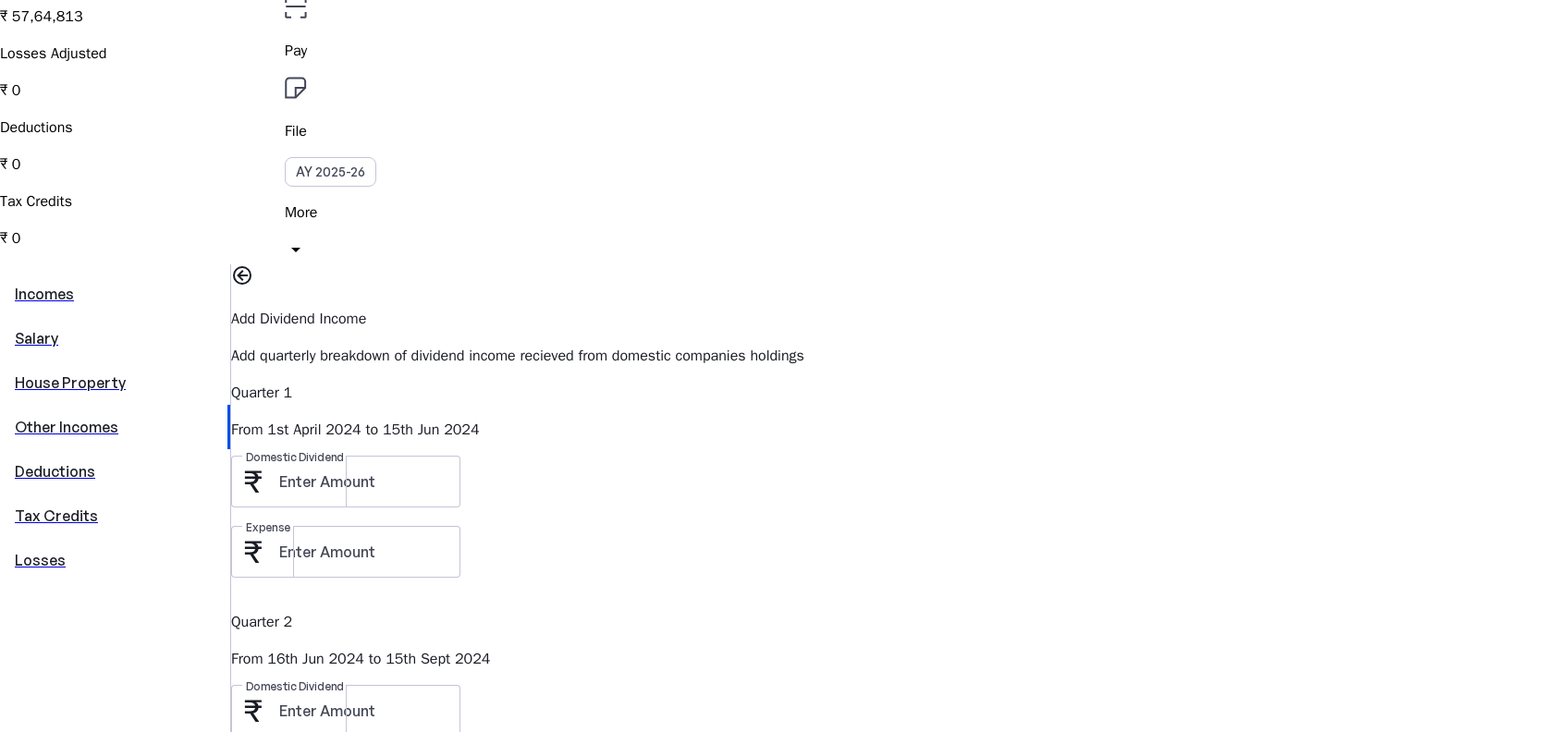 click on "Other Incomes" at bounding box center (114, 427) 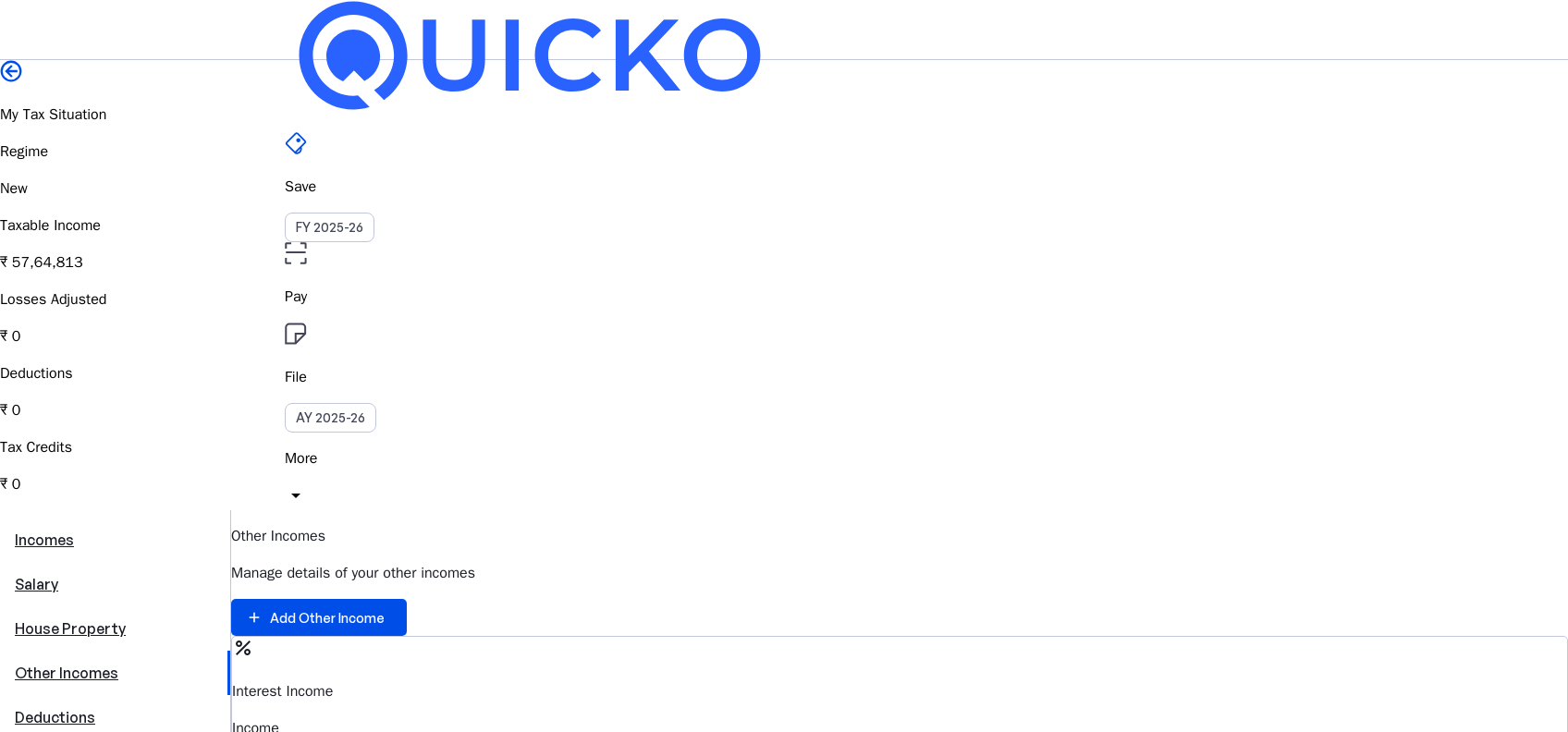 click on "percent Interest Income Income Taxable Income ₹ 7,013" at bounding box center (900, 725) 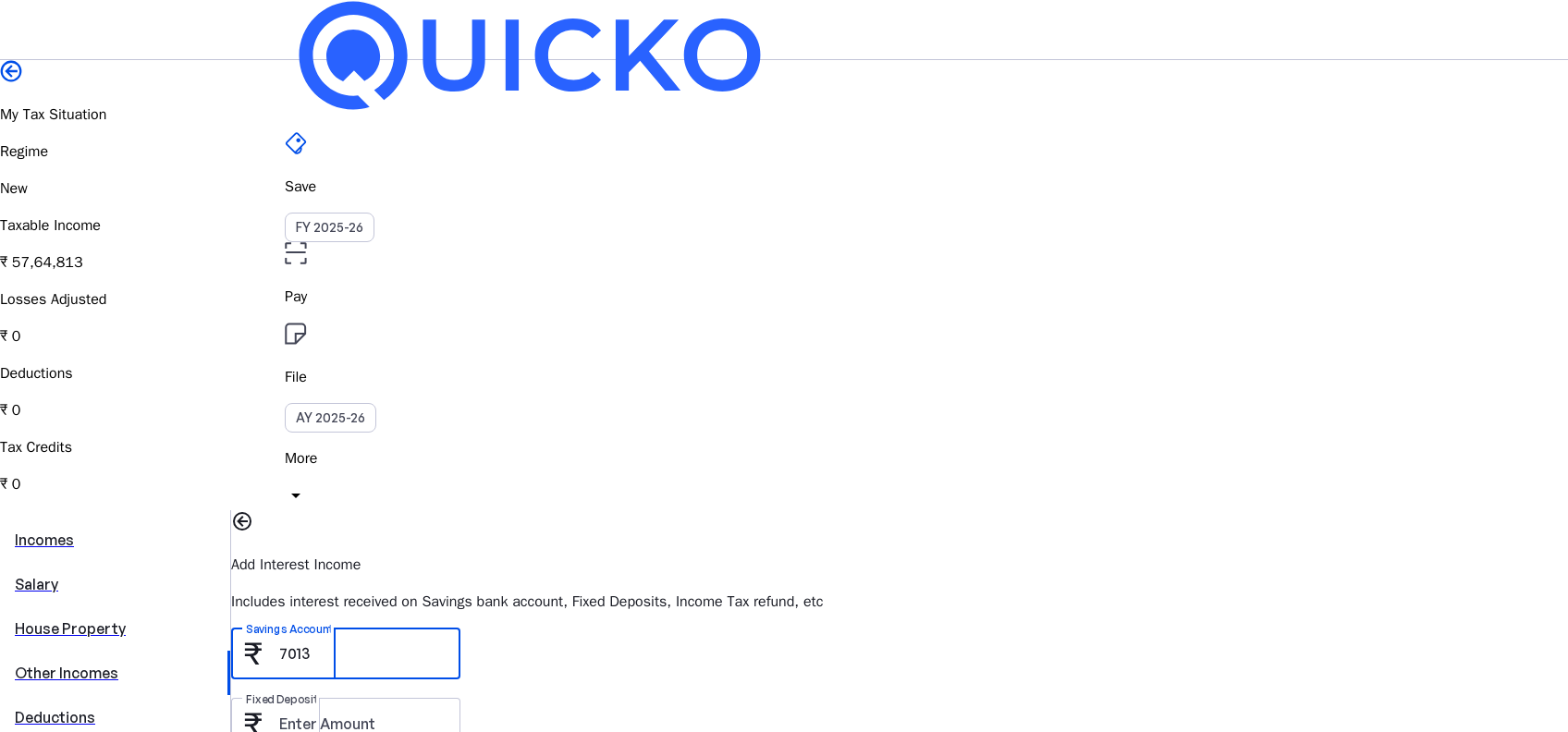 drag, startPoint x: 662, startPoint y: 464, endPoint x: 426, endPoint y: 456, distance: 236.13555 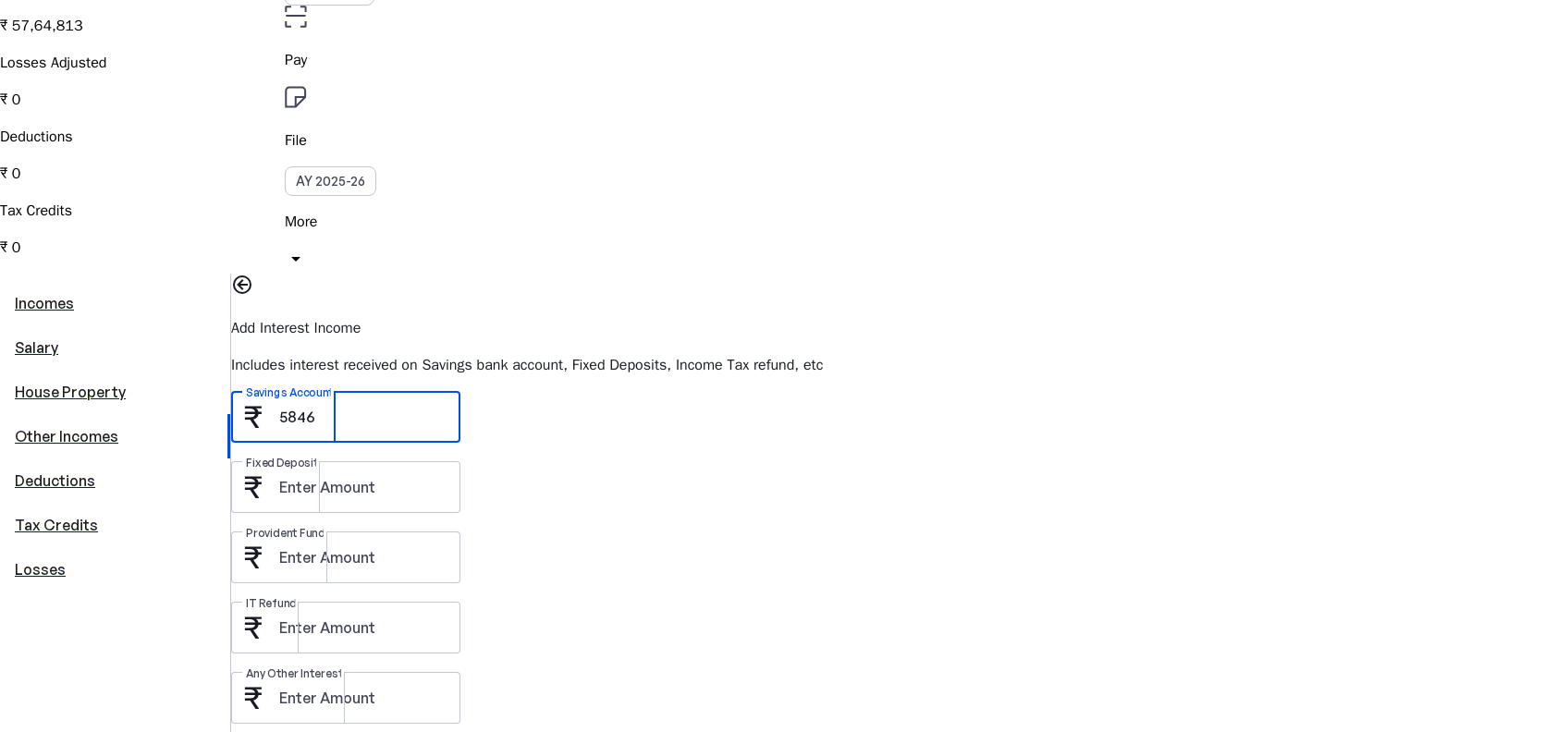 scroll, scrollTop: 246, scrollLeft: 0, axis: vertical 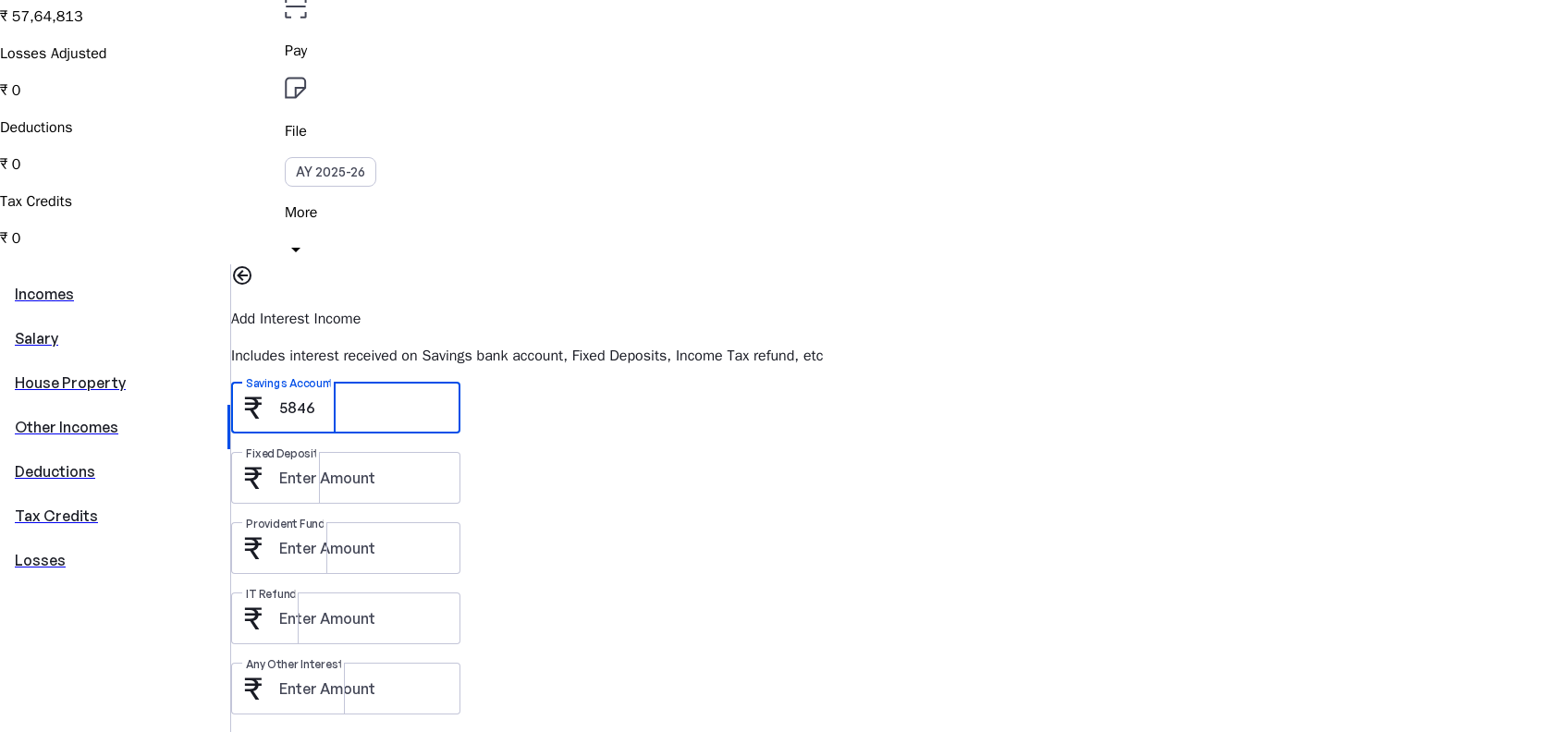 type on "5846" 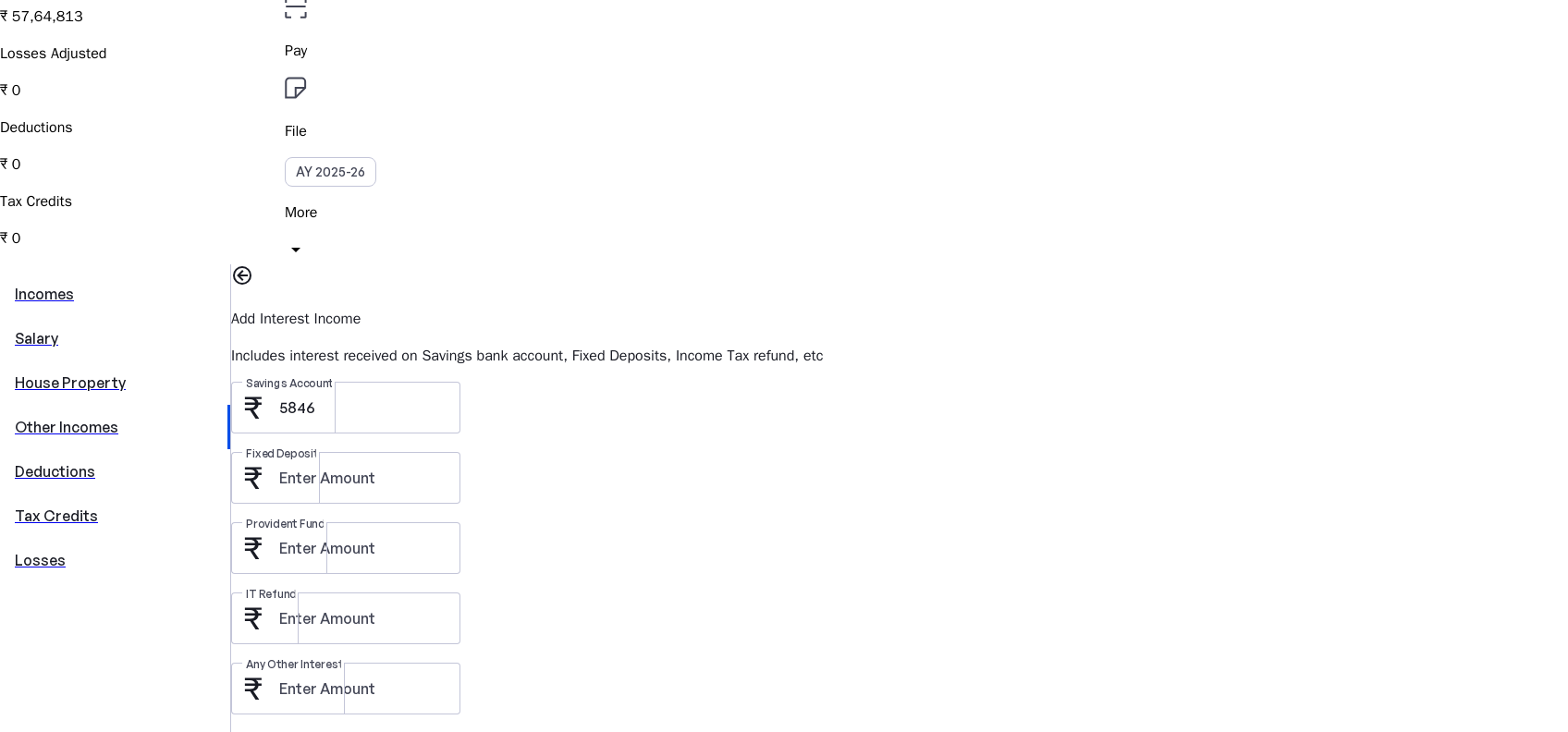 scroll, scrollTop: 0, scrollLeft: 0, axis: both 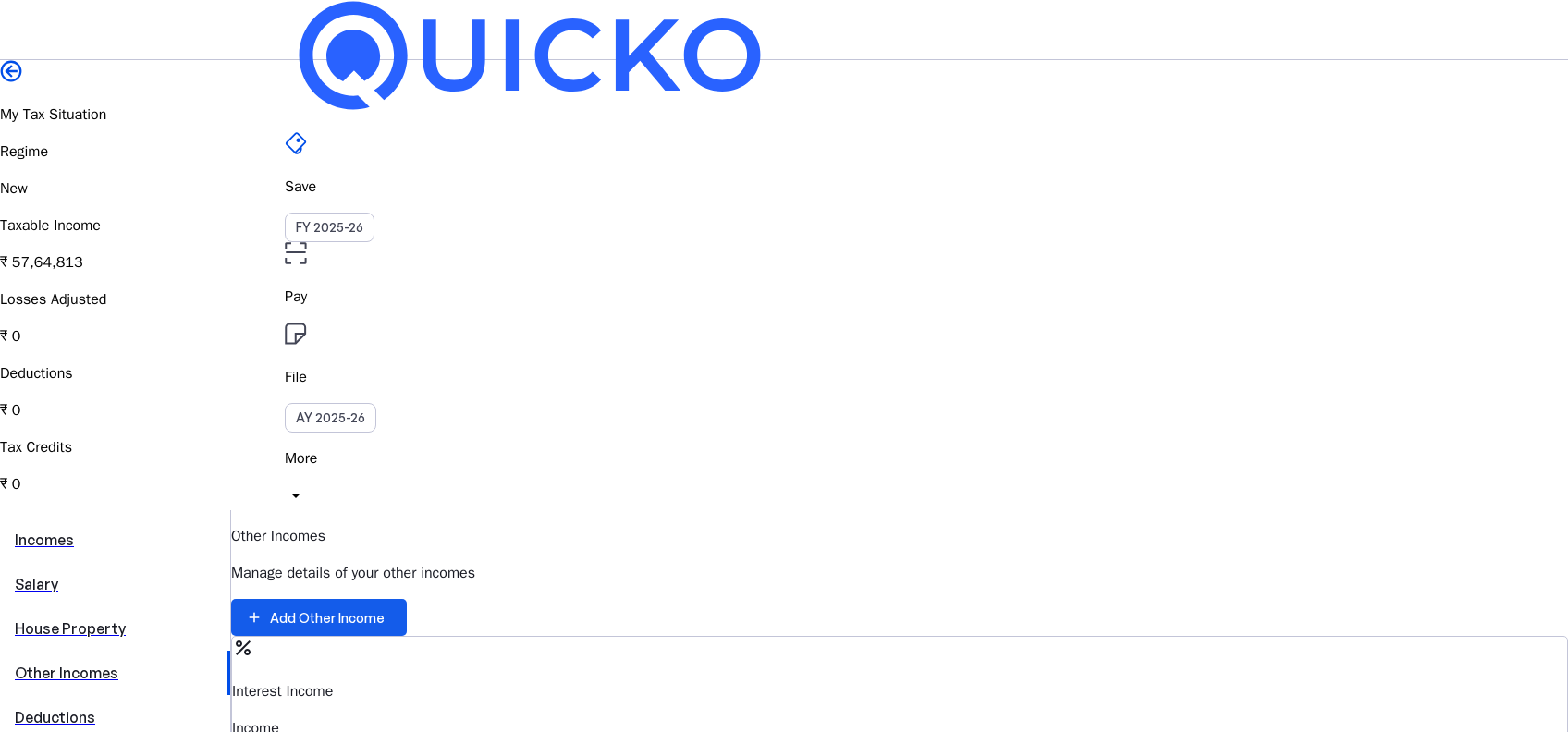 click at bounding box center (319, 617) 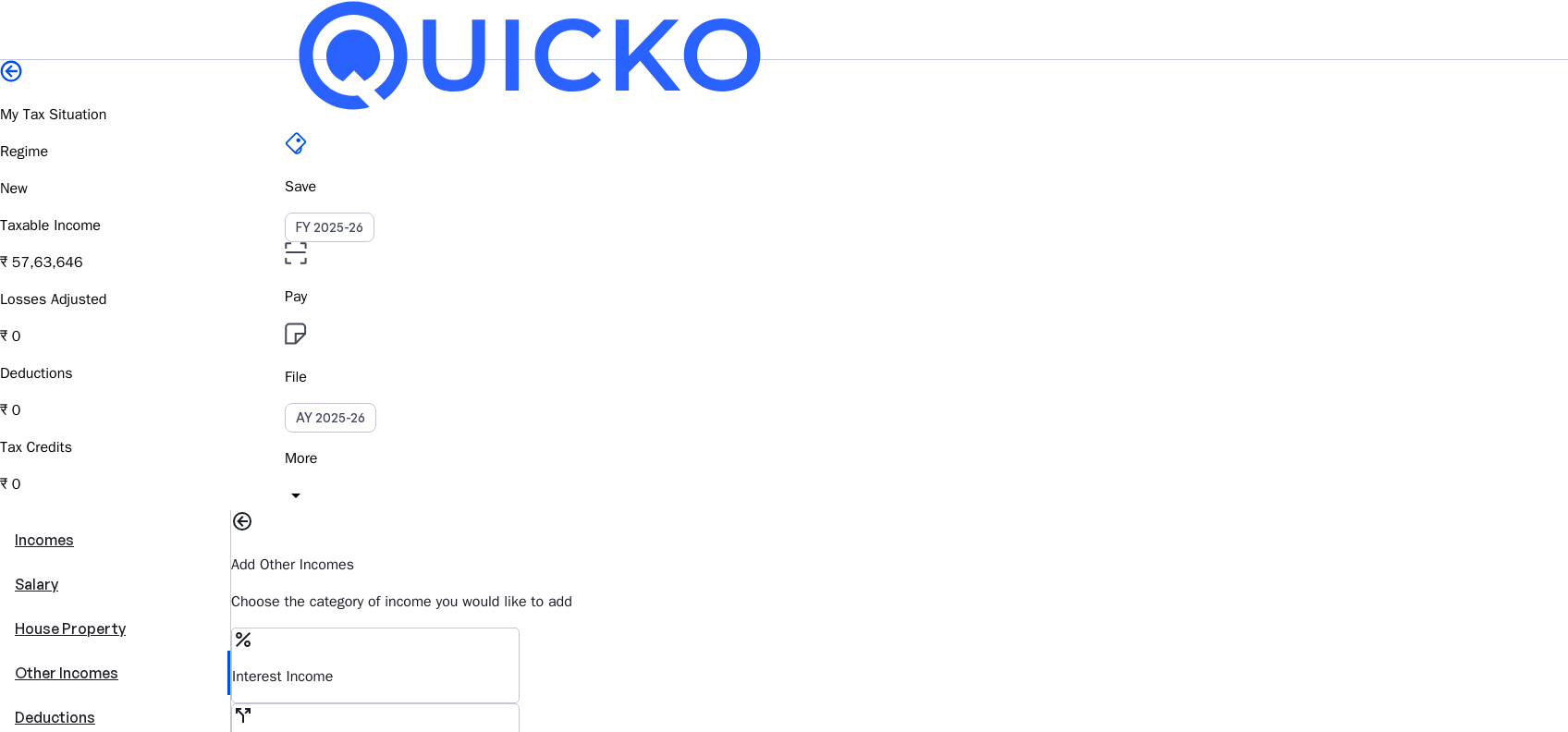 click on "call_split Dividend Income" at bounding box center (375, 741) 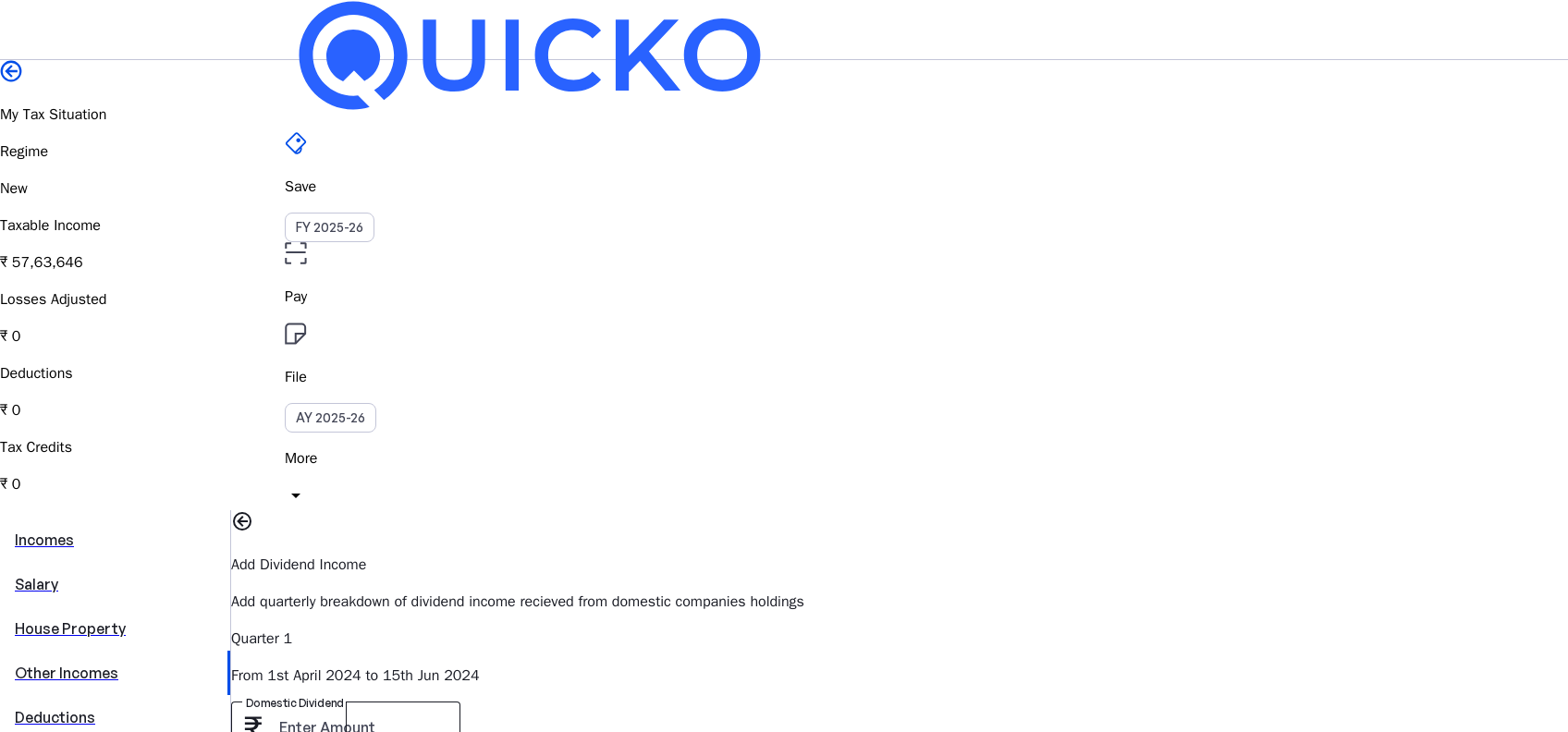 click on "Domestic Dividend" at bounding box center (362, 727) 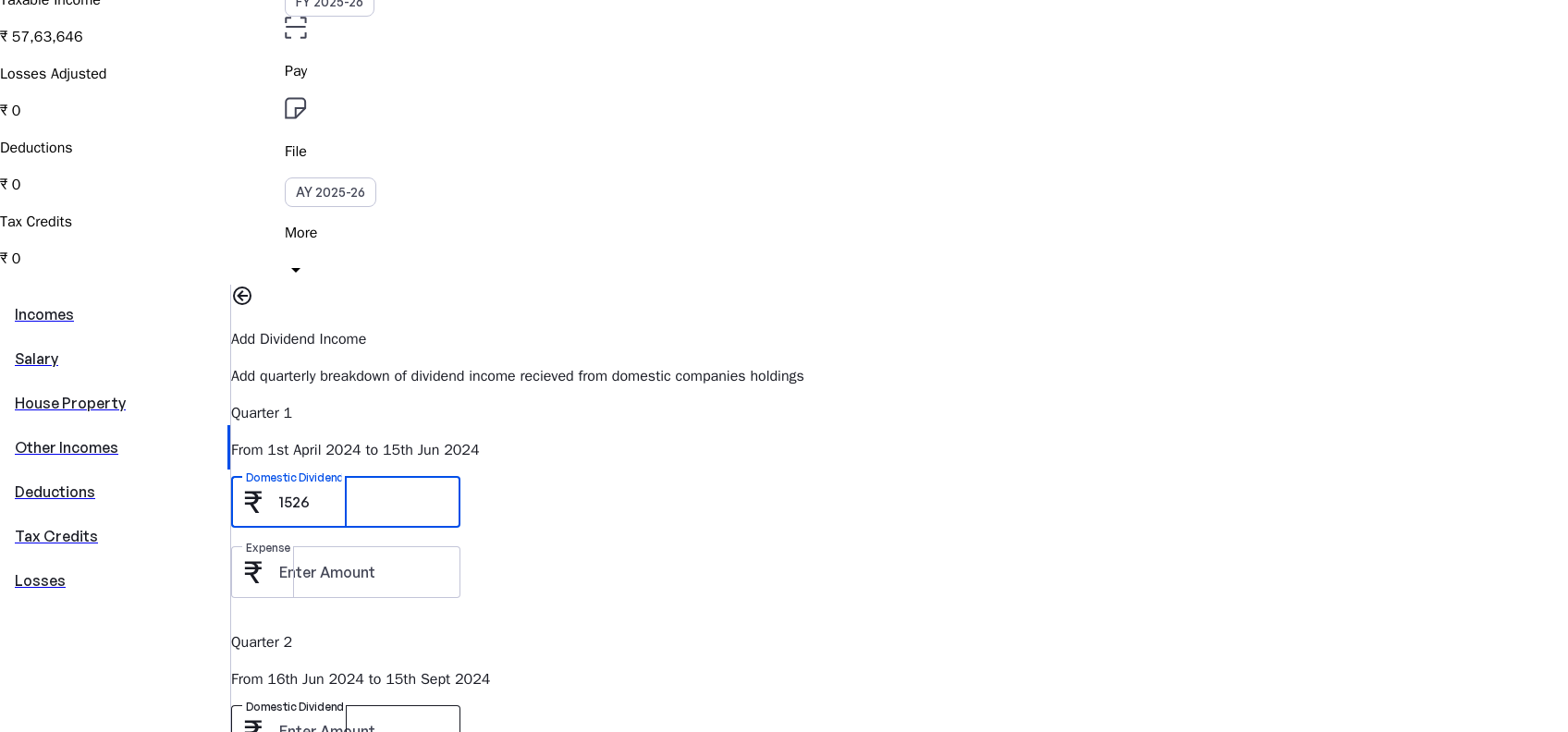 scroll, scrollTop: 481, scrollLeft: 0, axis: vertical 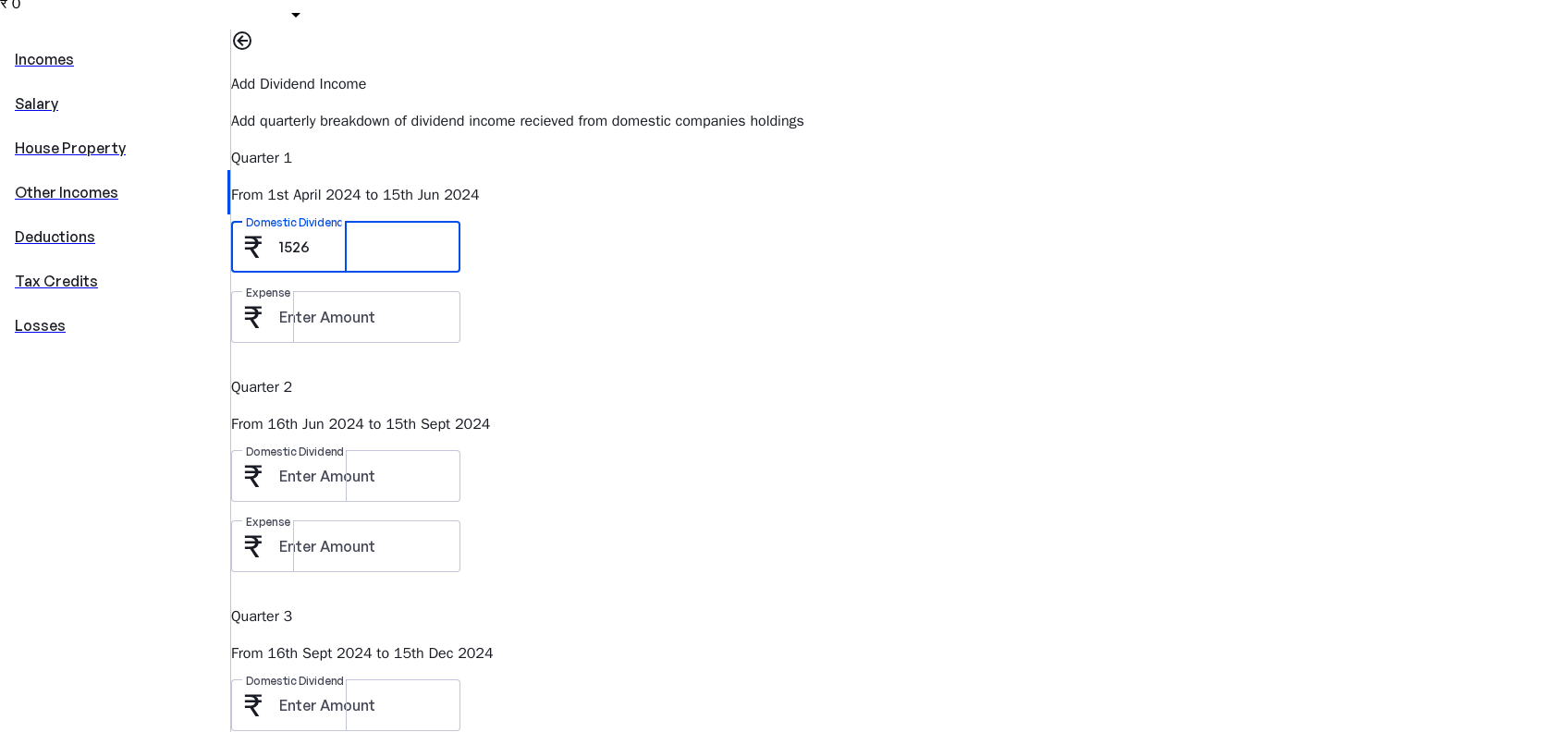 type on "1526" 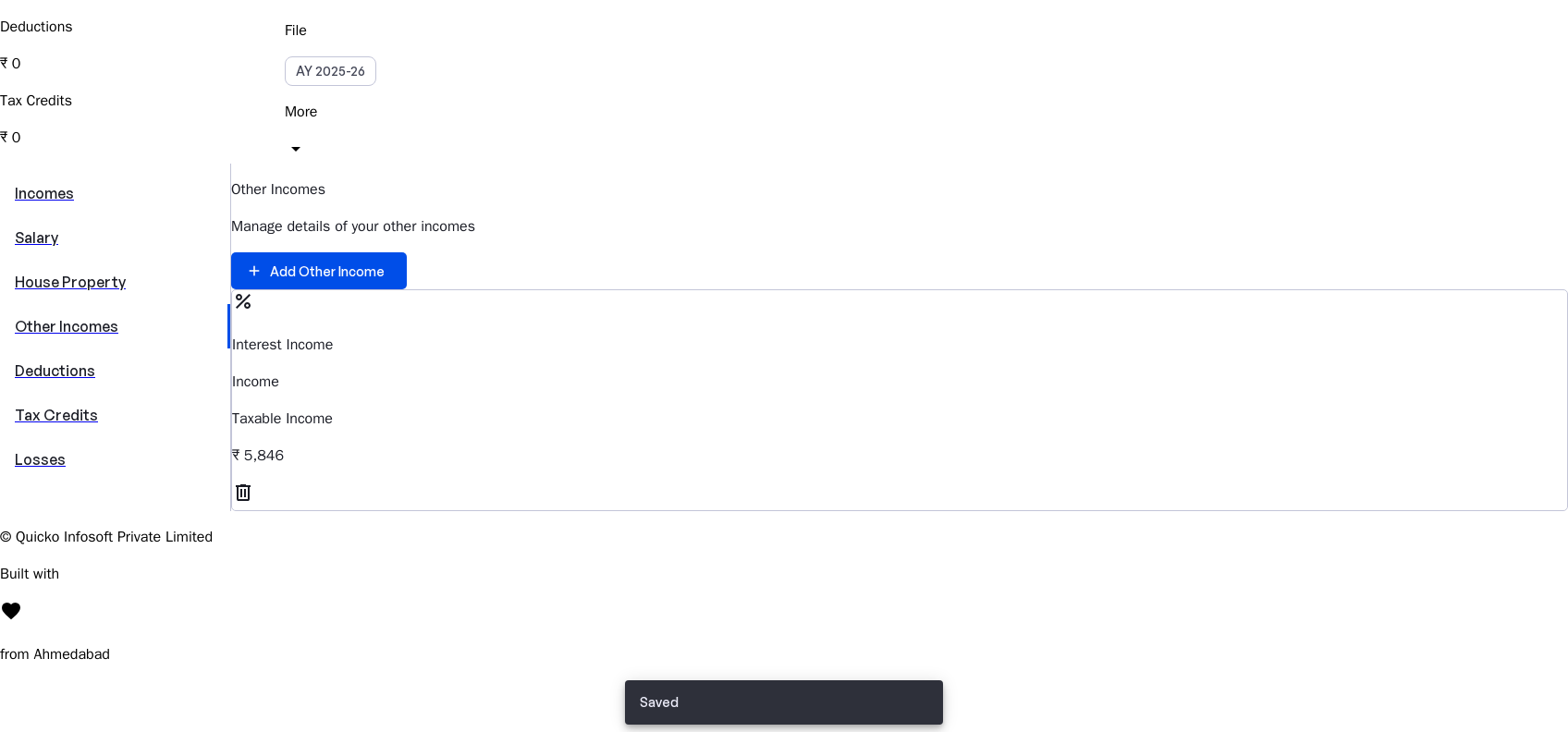 scroll, scrollTop: 0, scrollLeft: 0, axis: both 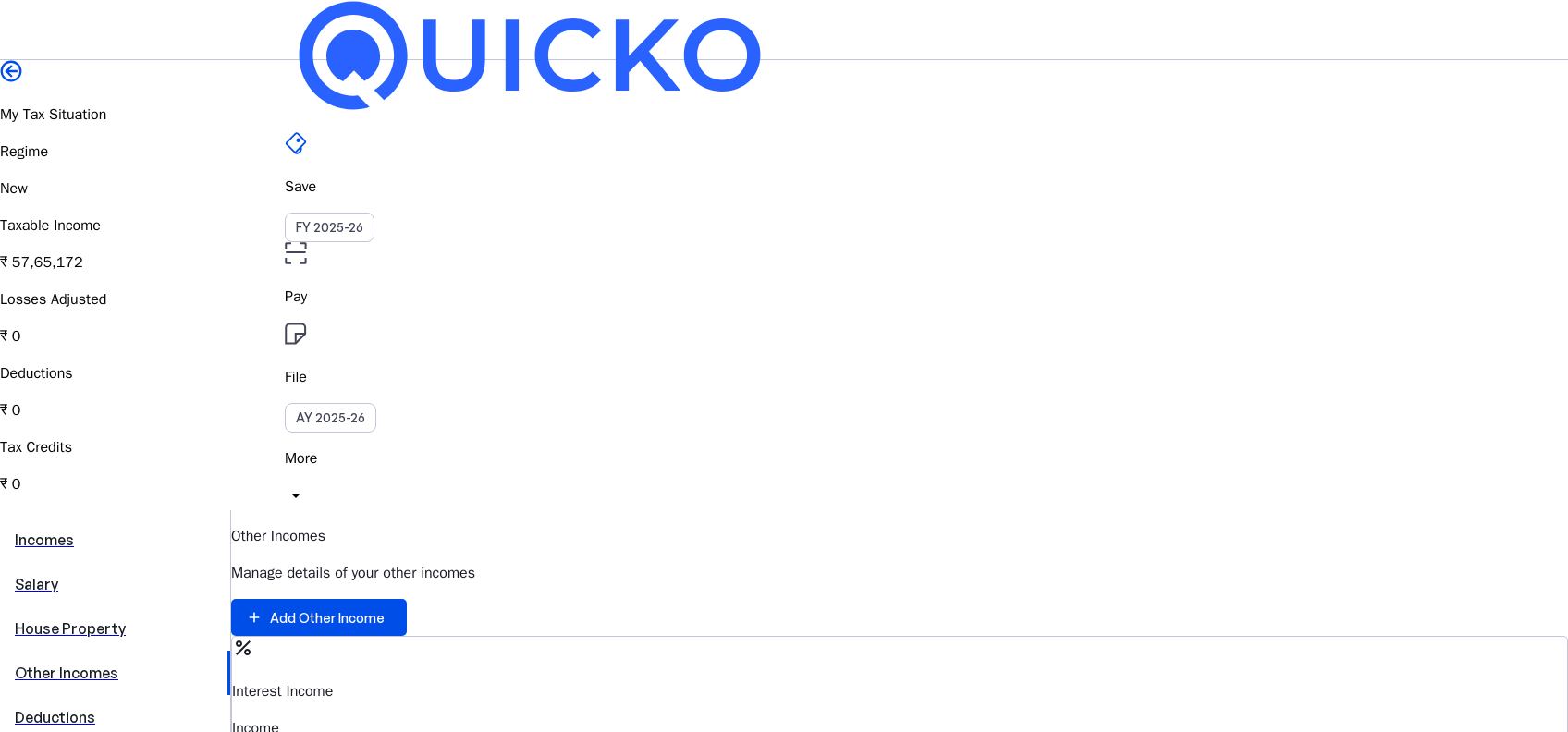 click on "Deductions" at bounding box center [115, 717] 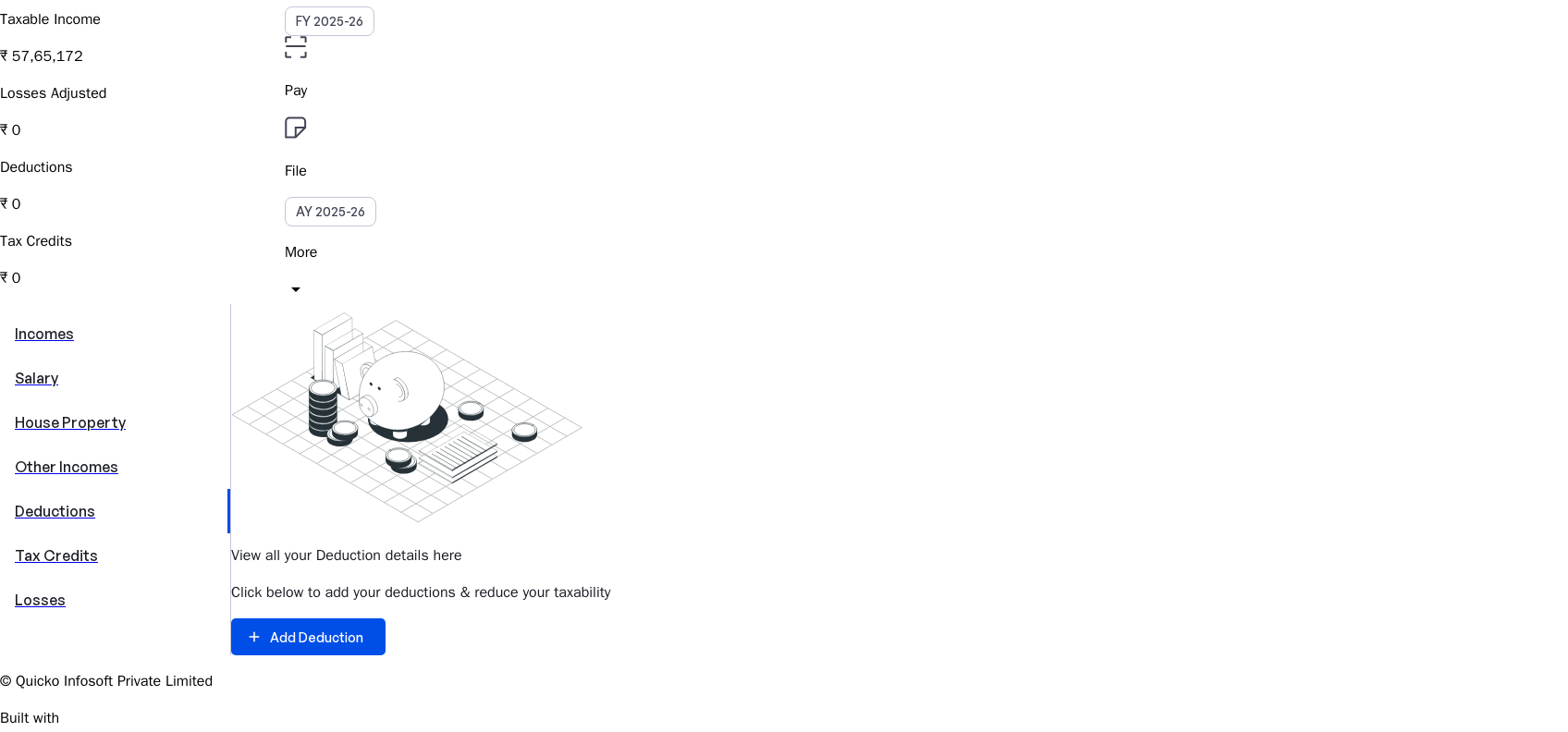 scroll, scrollTop: 246, scrollLeft: 0, axis: vertical 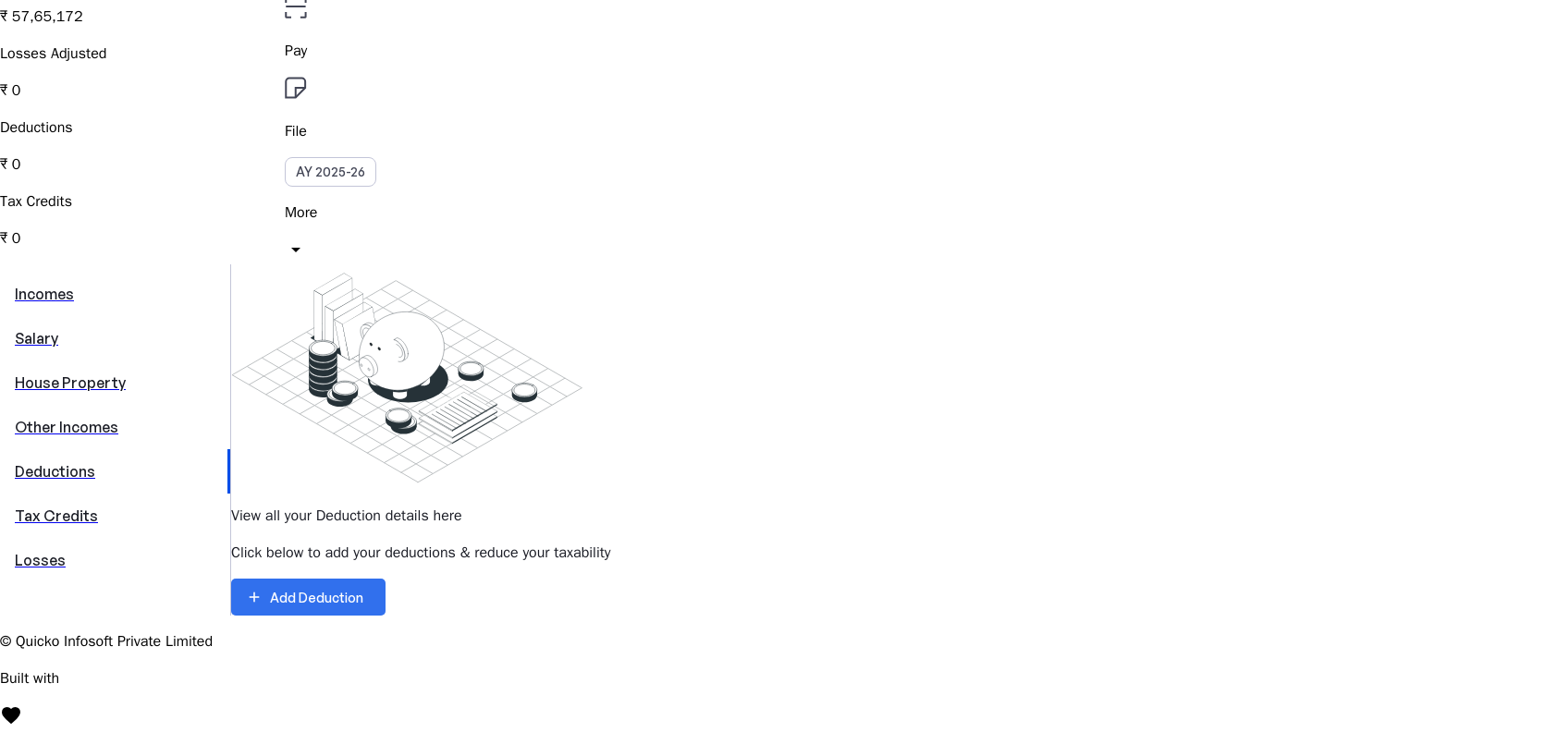 click at bounding box center [308, 597] 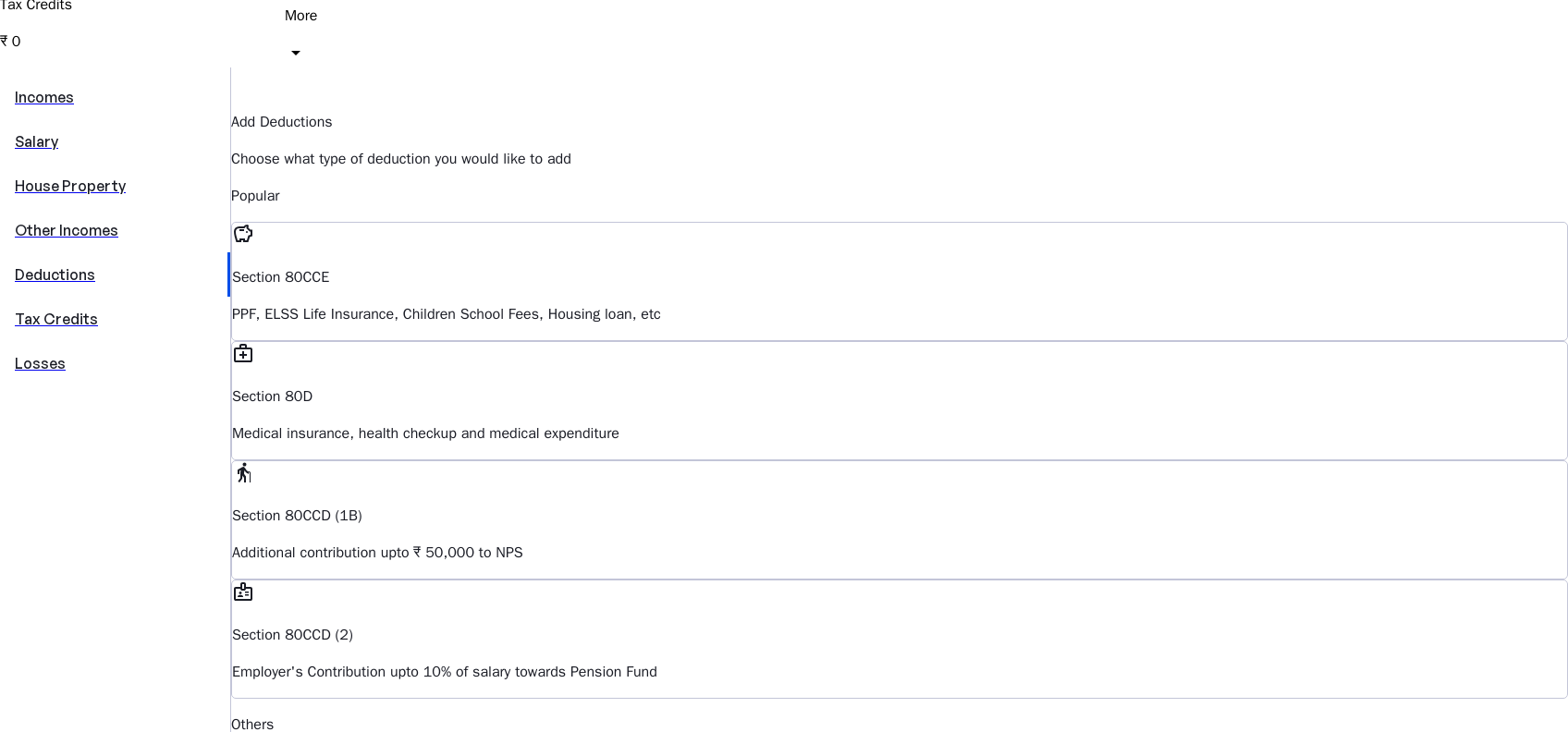 scroll, scrollTop: 196, scrollLeft: 0, axis: vertical 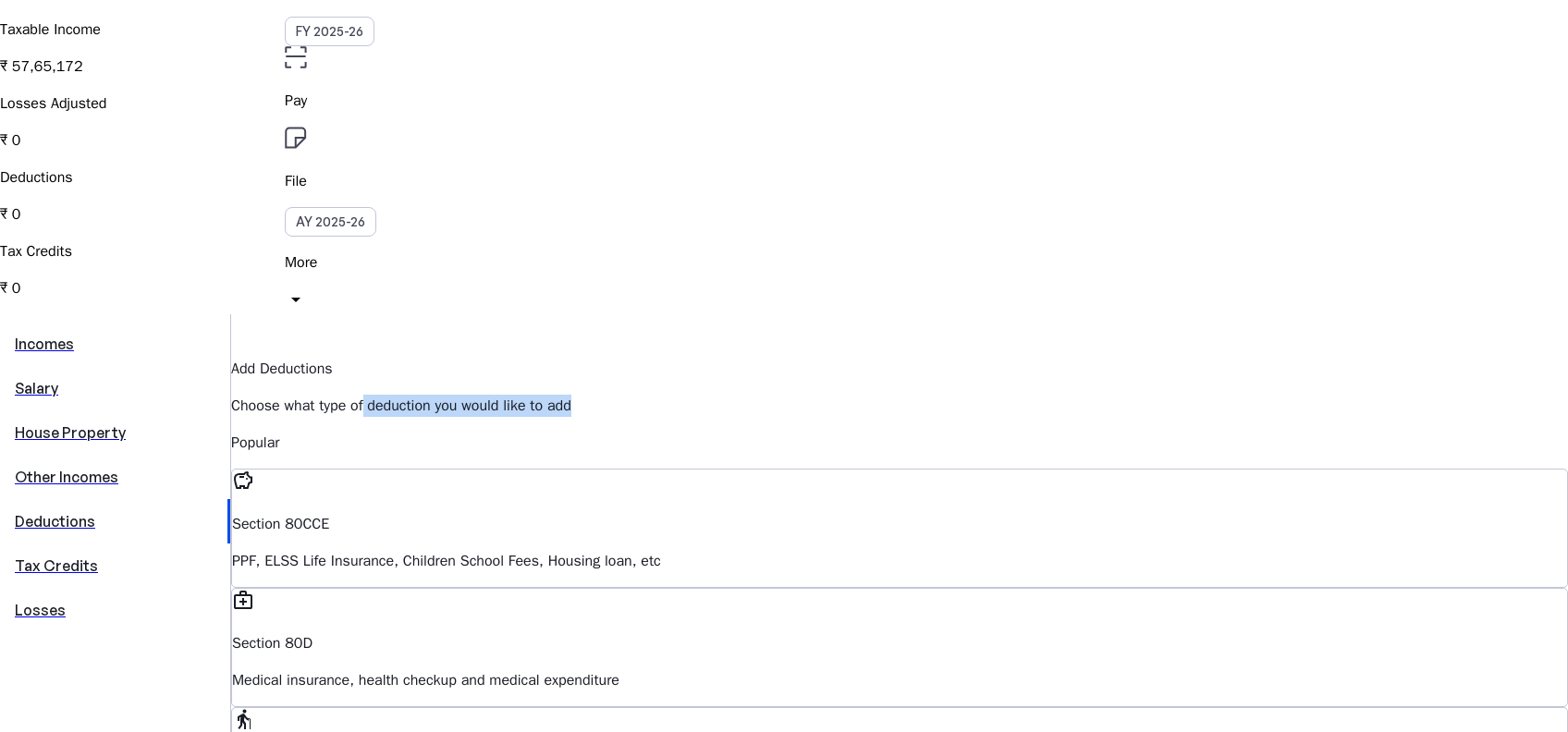 drag, startPoint x: 802, startPoint y: 206, endPoint x: 883, endPoint y: 207, distance: 81.006173 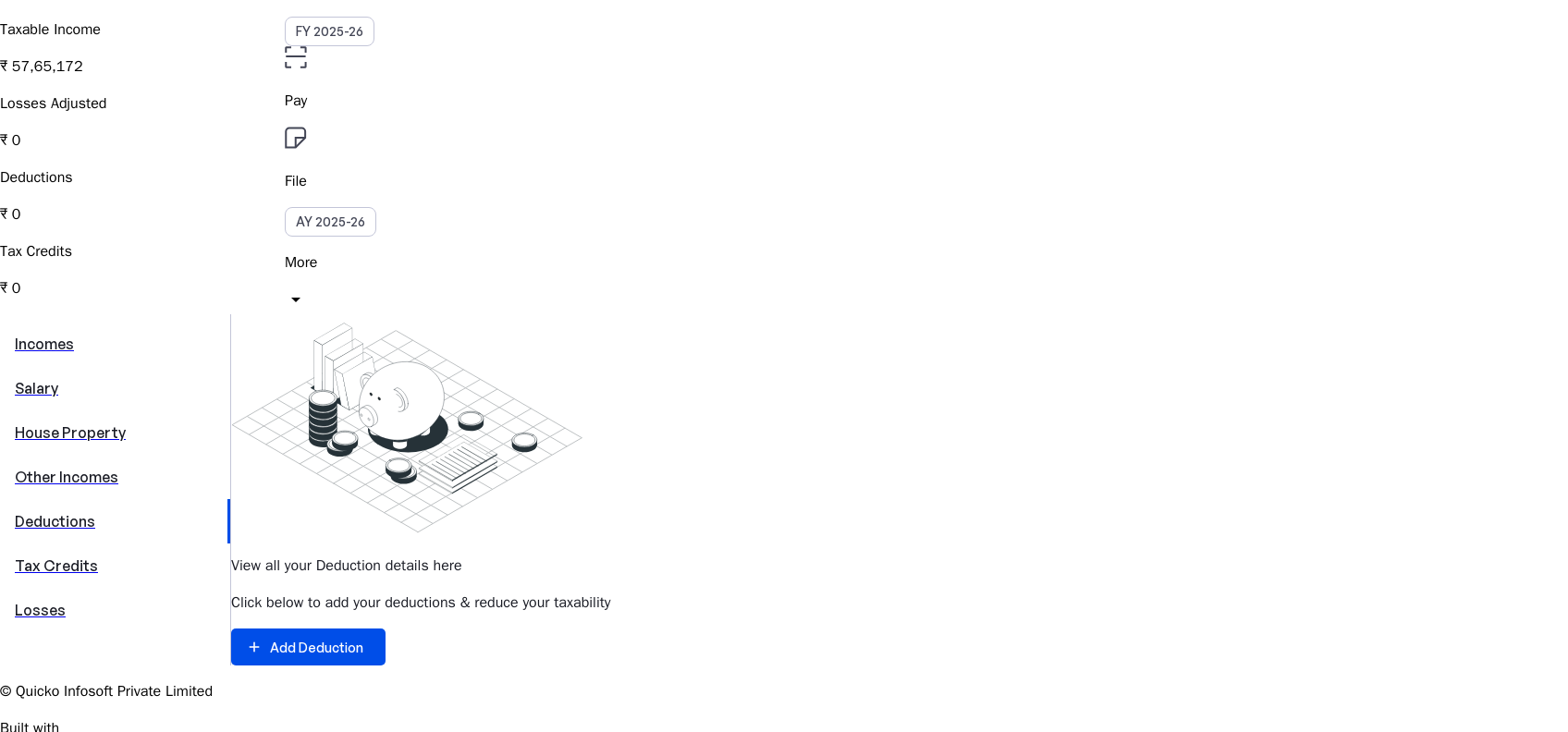 scroll, scrollTop: 0, scrollLeft: 0, axis: both 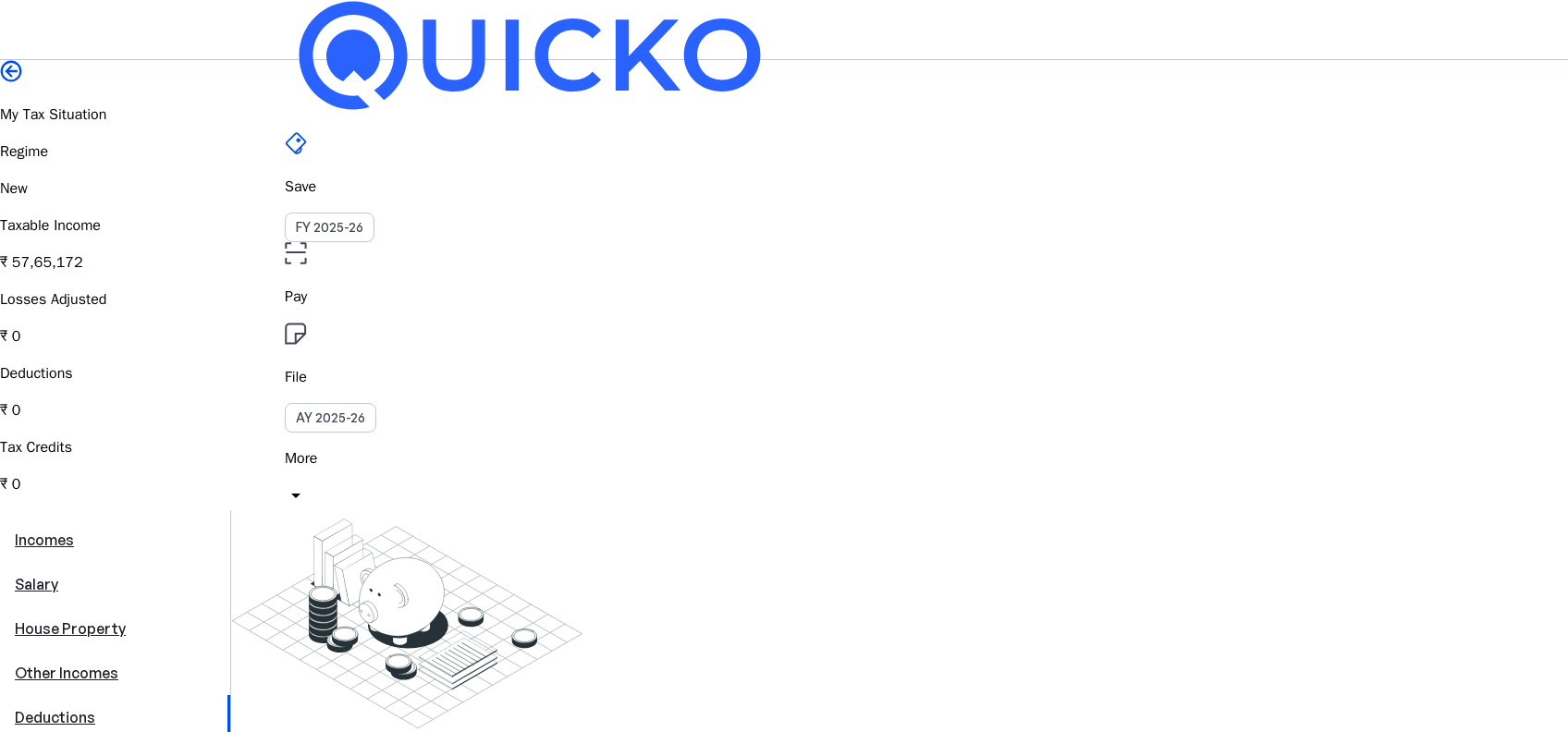 click on "Add Deduction" at bounding box center (316, 843) 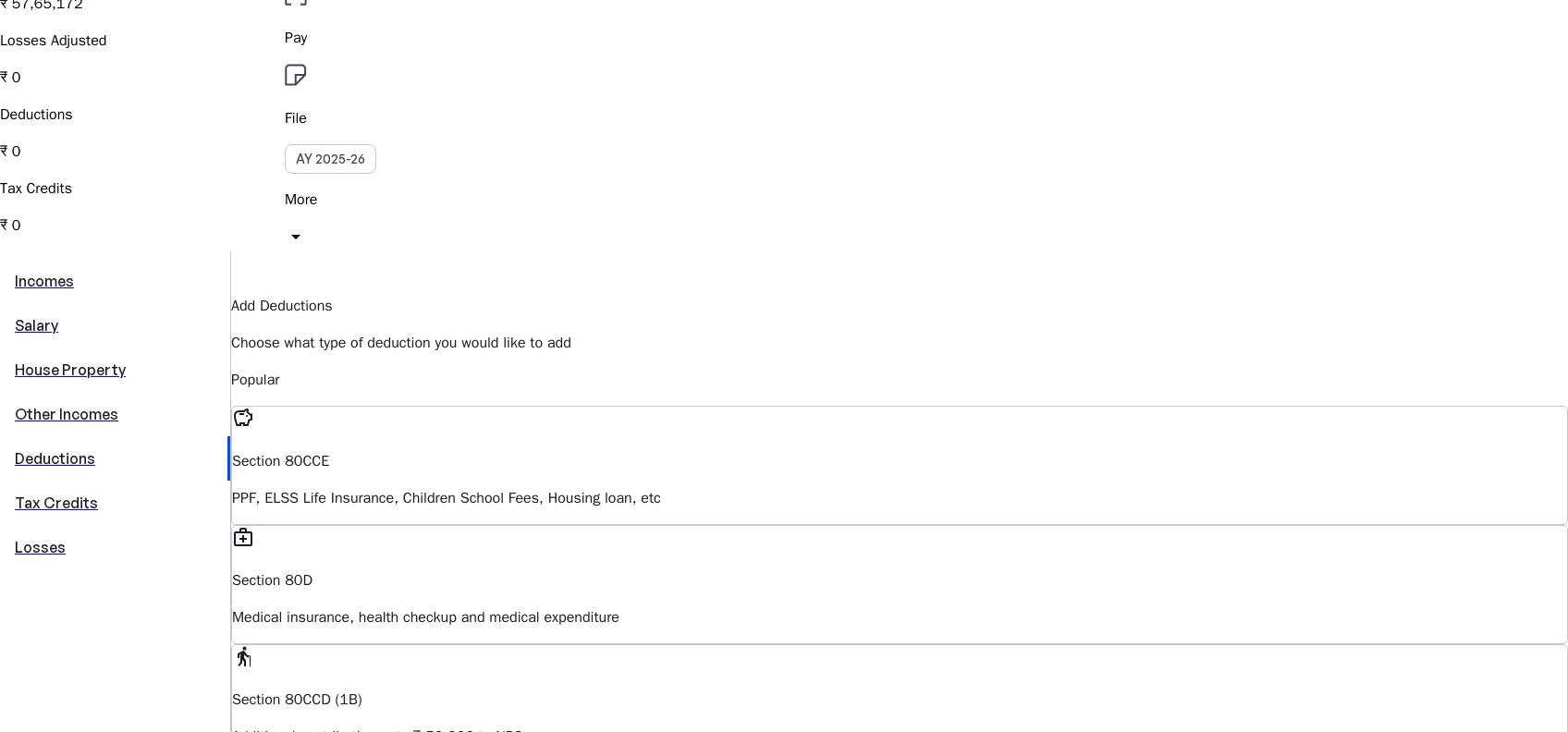scroll, scrollTop: 246, scrollLeft: 0, axis: vertical 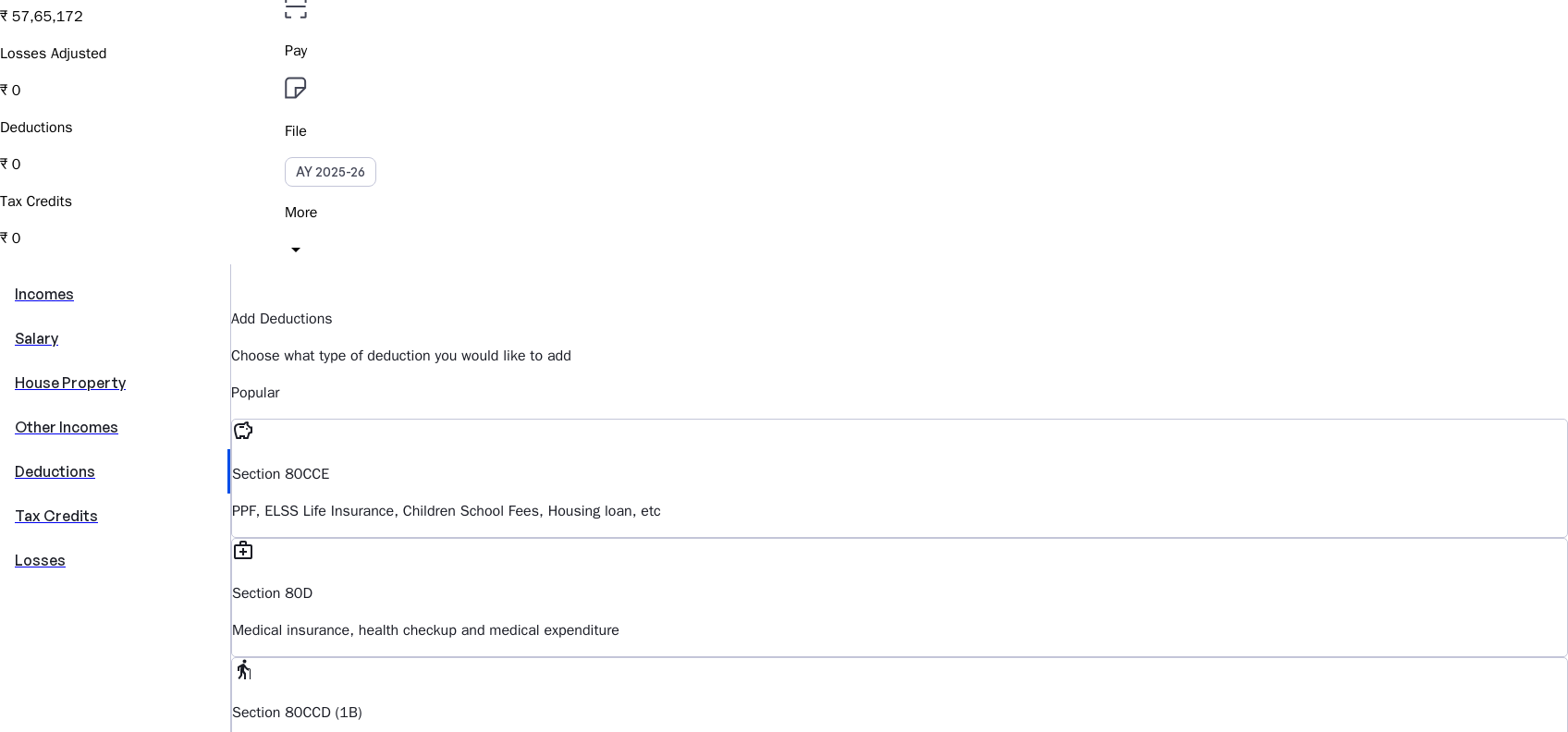 click on "Section 80D" at bounding box center [900, 474] 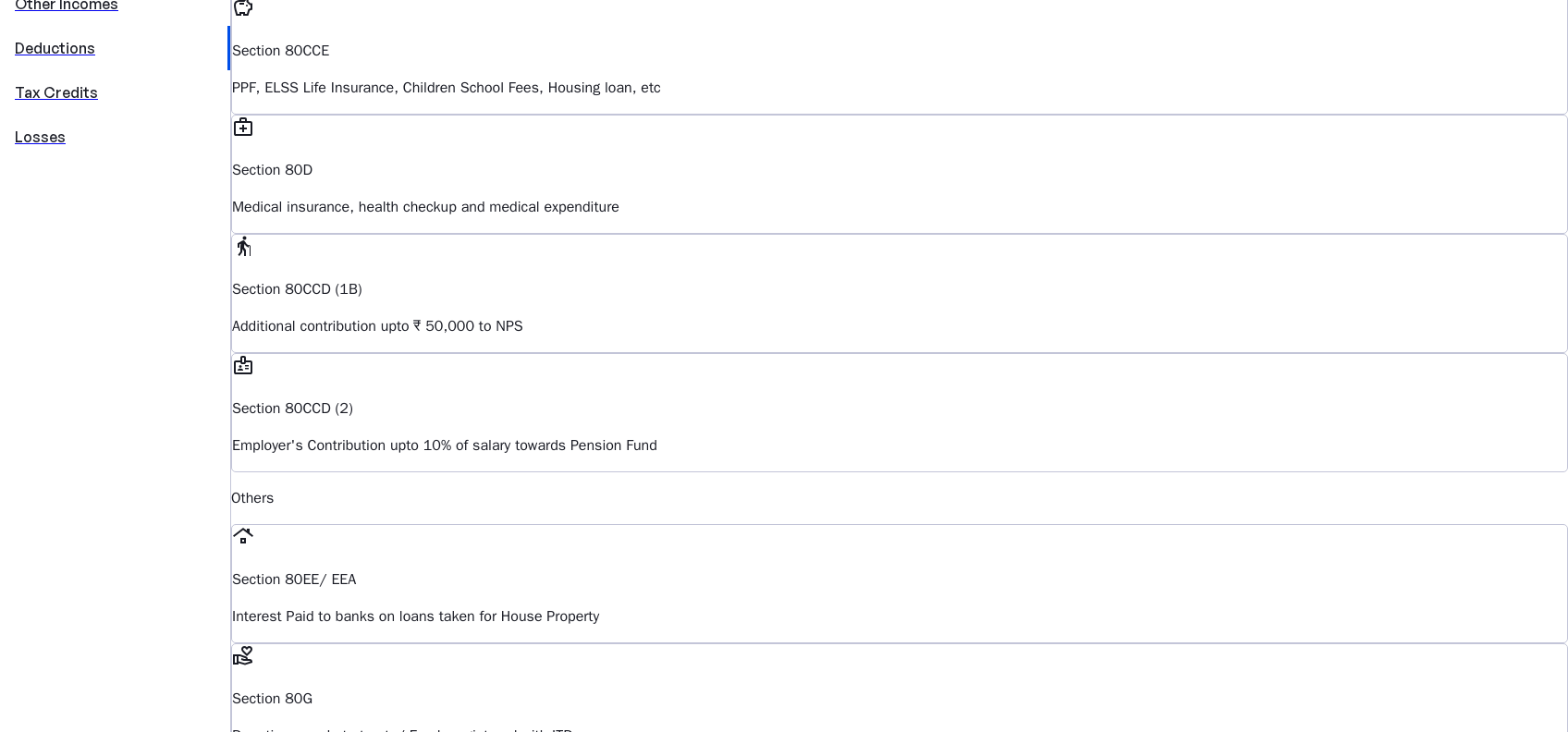 scroll, scrollTop: 690, scrollLeft: 0, axis: vertical 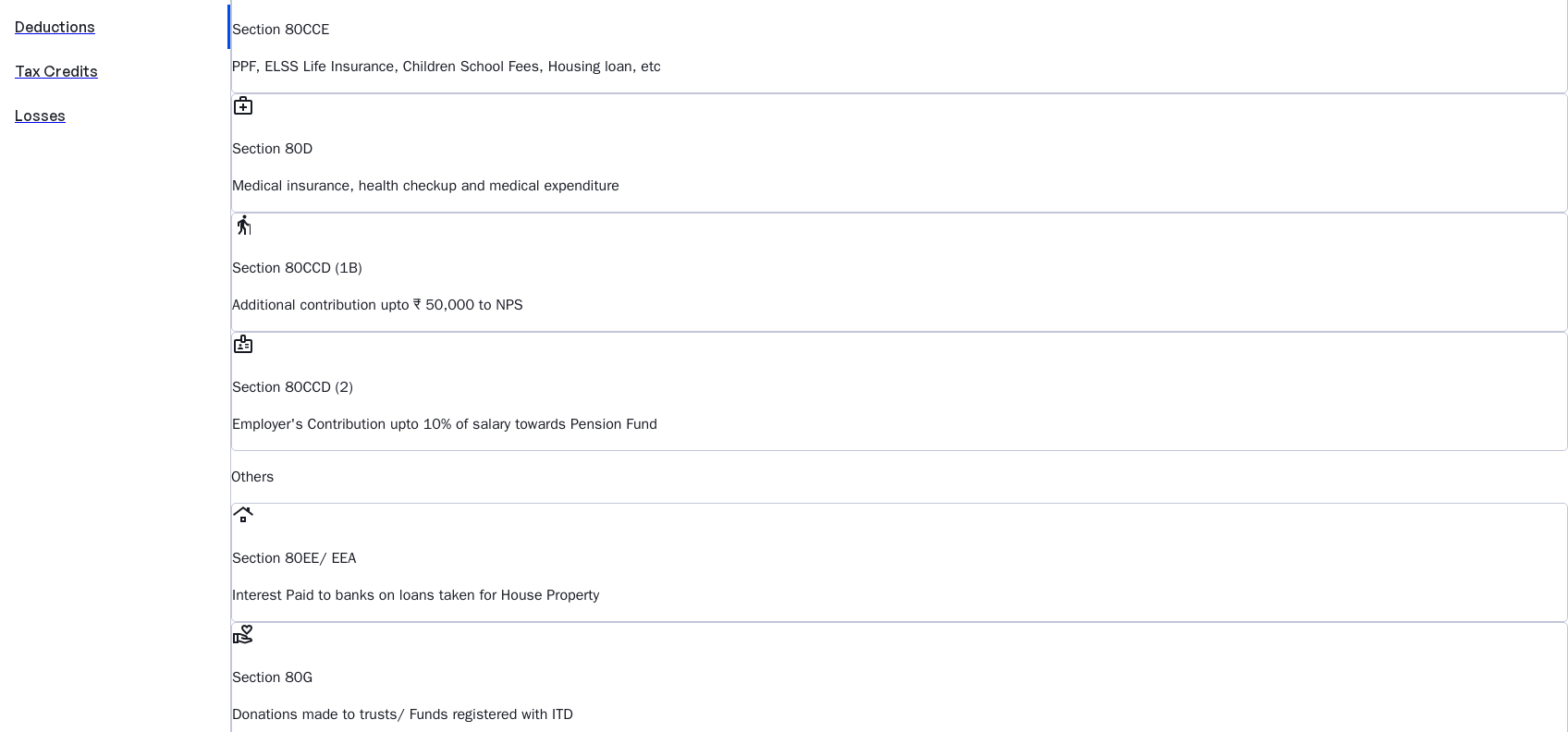 click on "Proceed" at bounding box center (280, 1356) 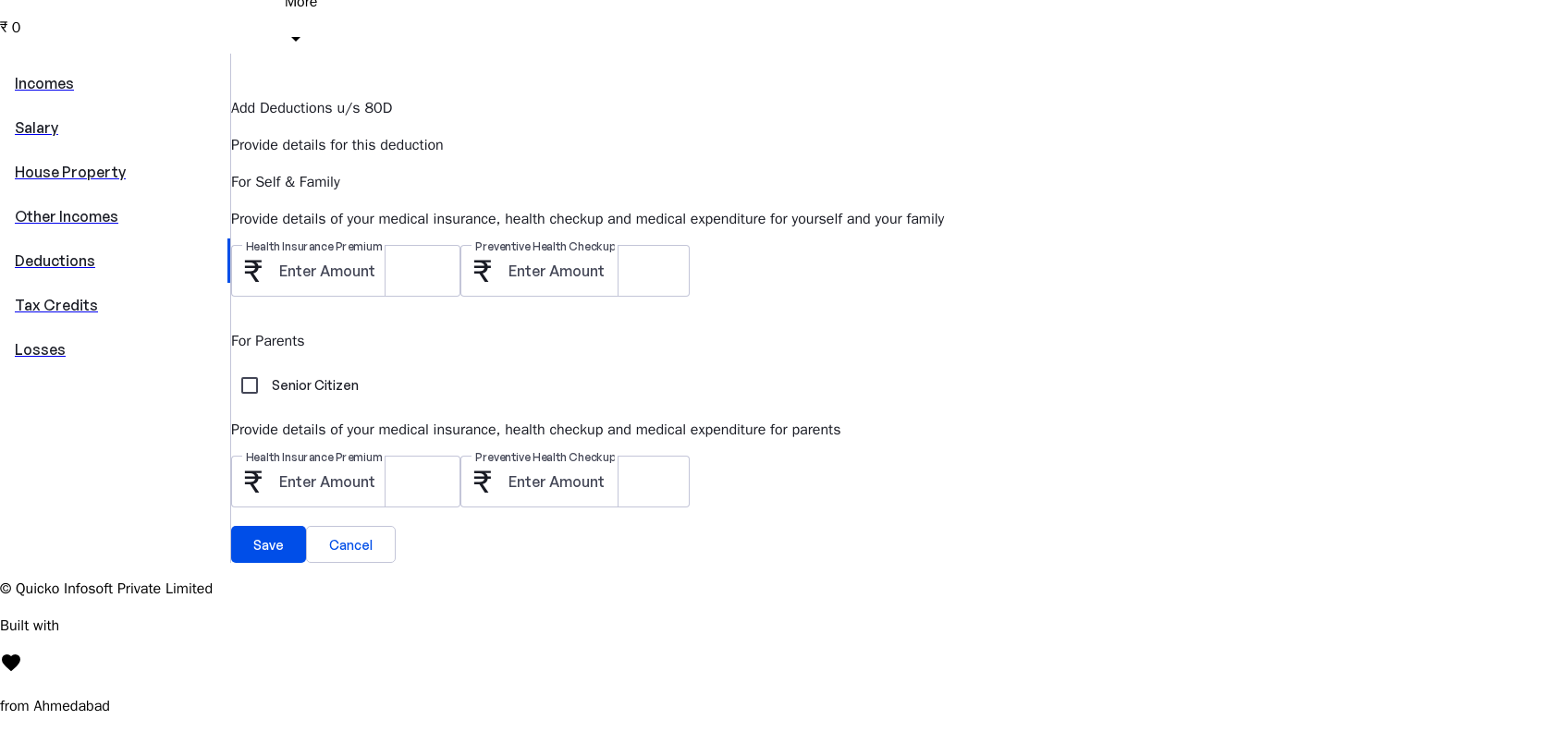 scroll, scrollTop: 0, scrollLeft: 0, axis: both 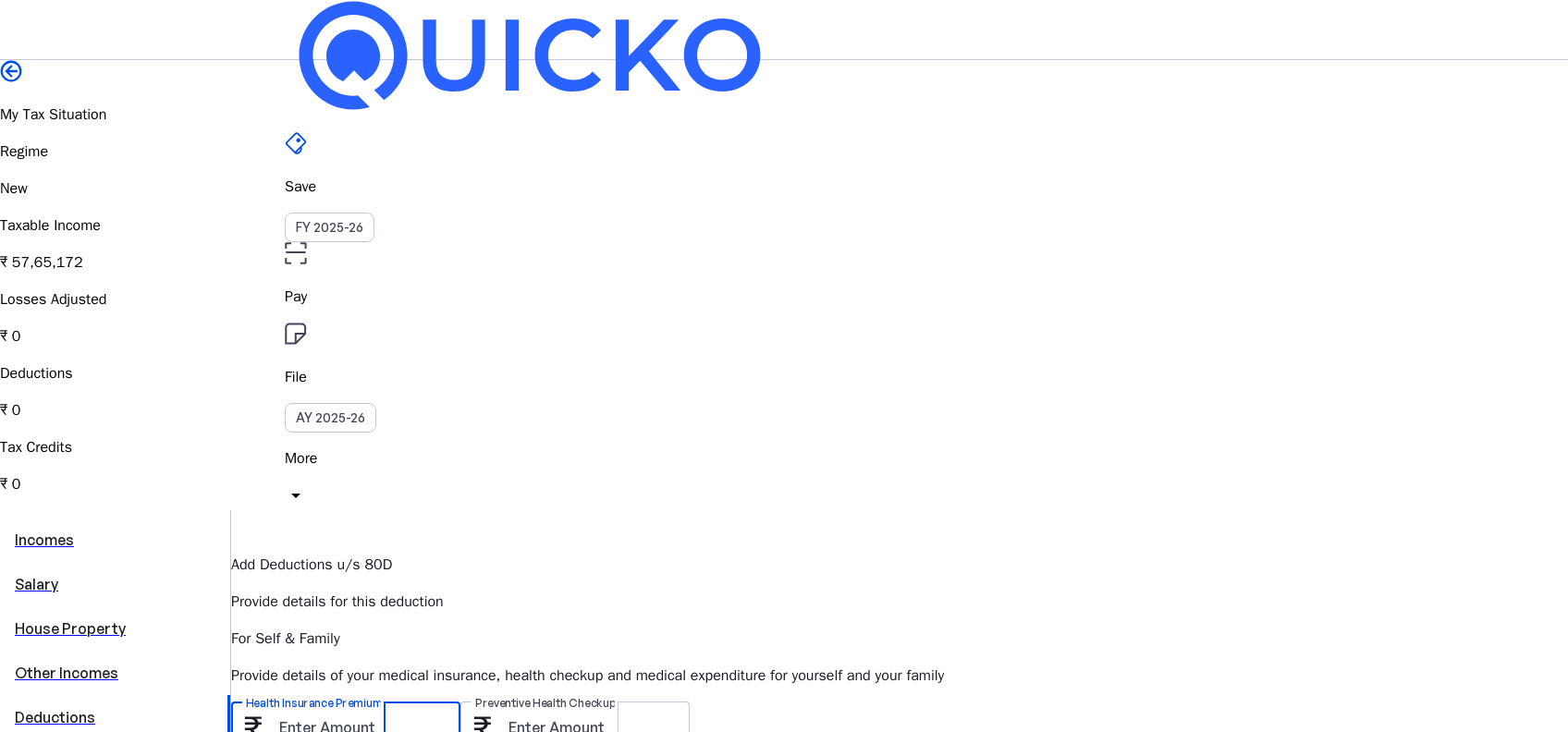 click on "Health Insurance Premium" at bounding box center (362, 727) 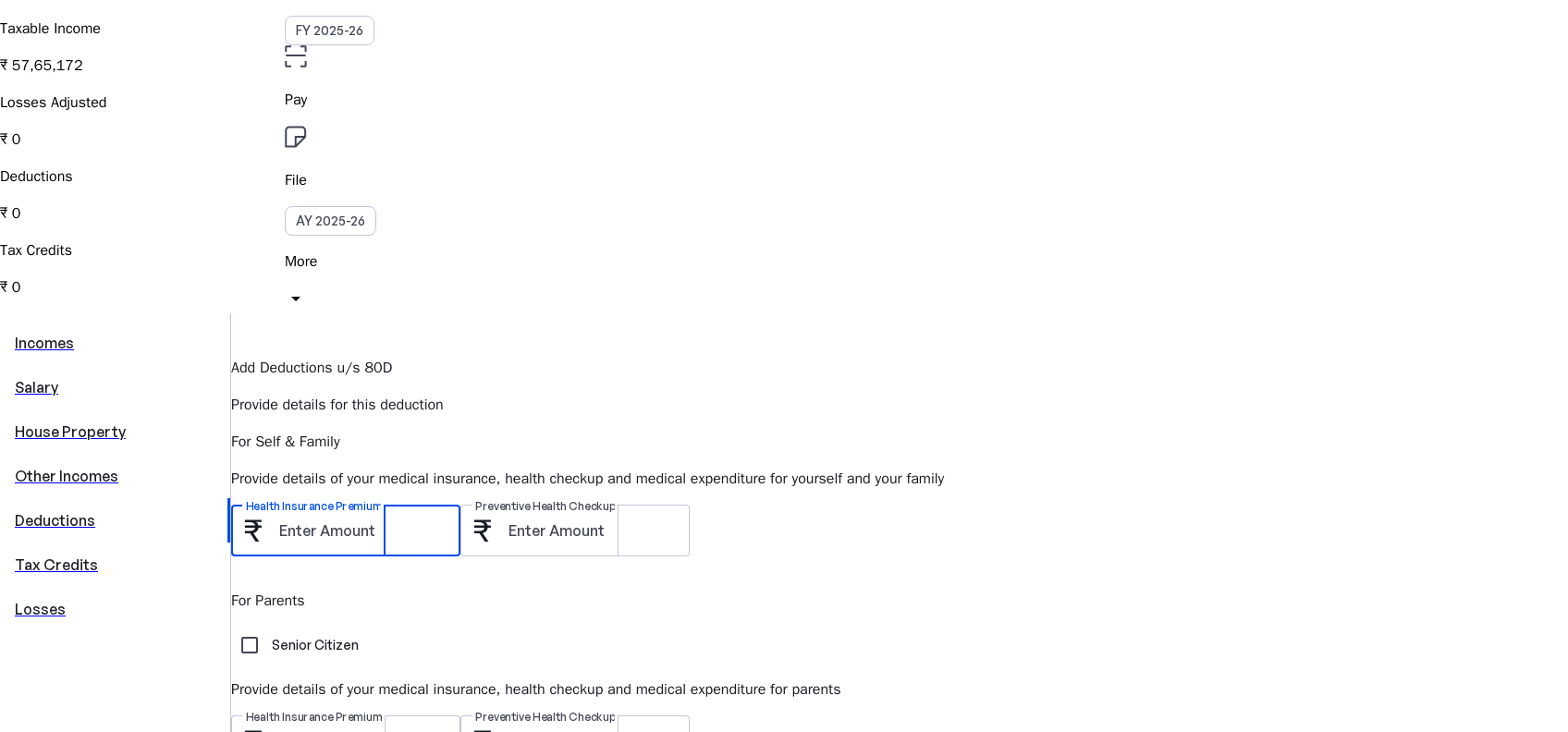 scroll, scrollTop: 246, scrollLeft: 0, axis: vertical 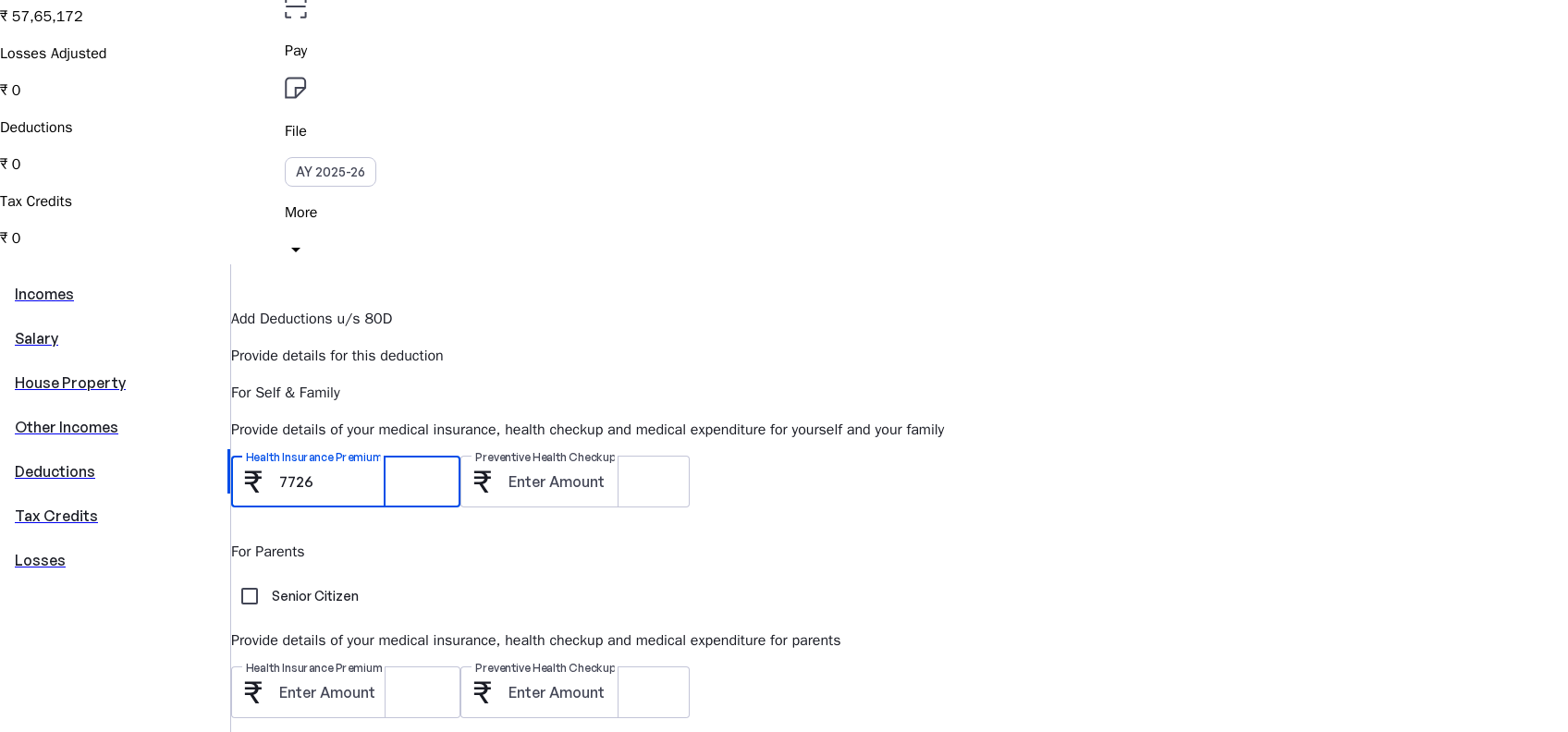 drag, startPoint x: 625, startPoint y: 275, endPoint x: 461, endPoint y: 274, distance: 164.00305 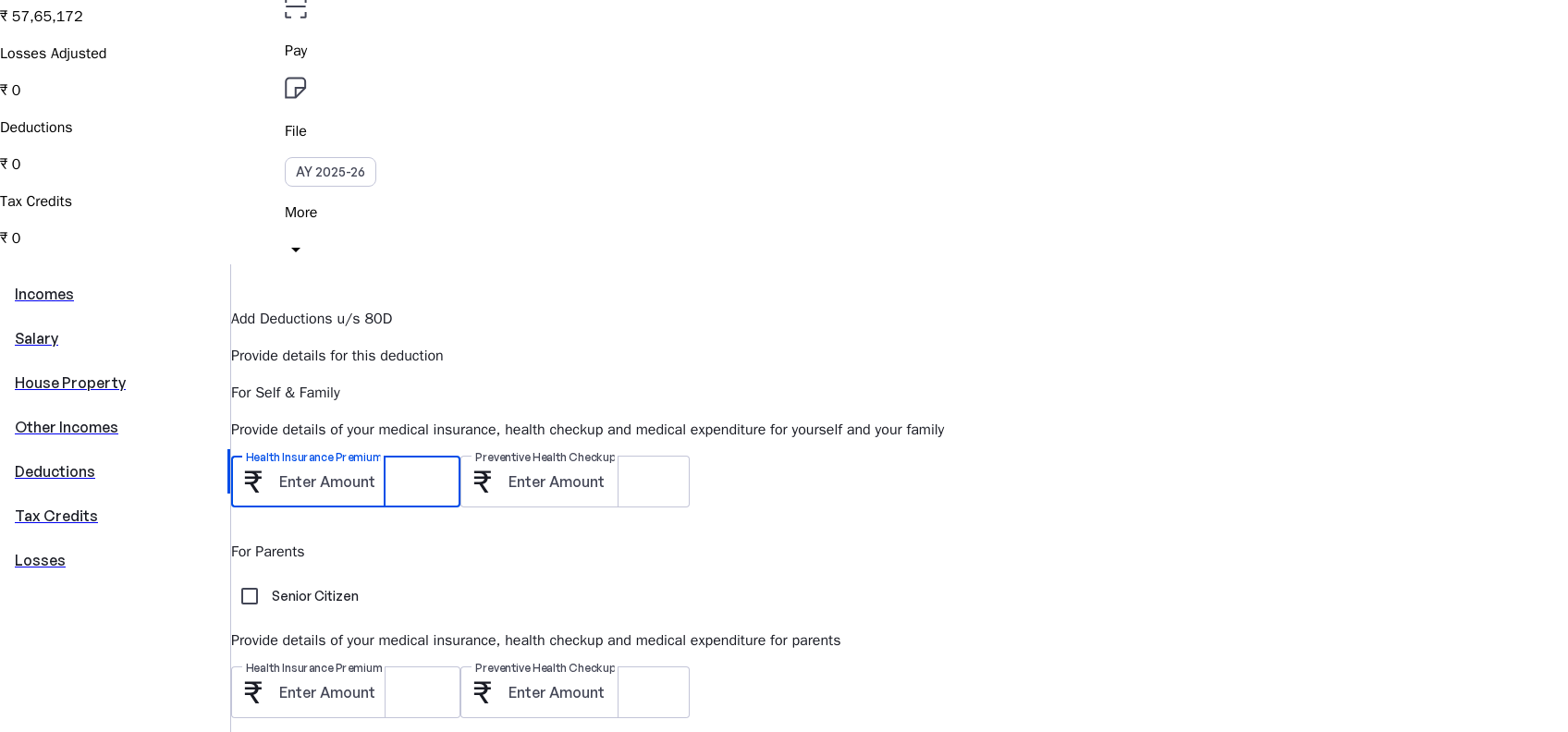 click on "Health Insurance Premium" at bounding box center (362, 482) 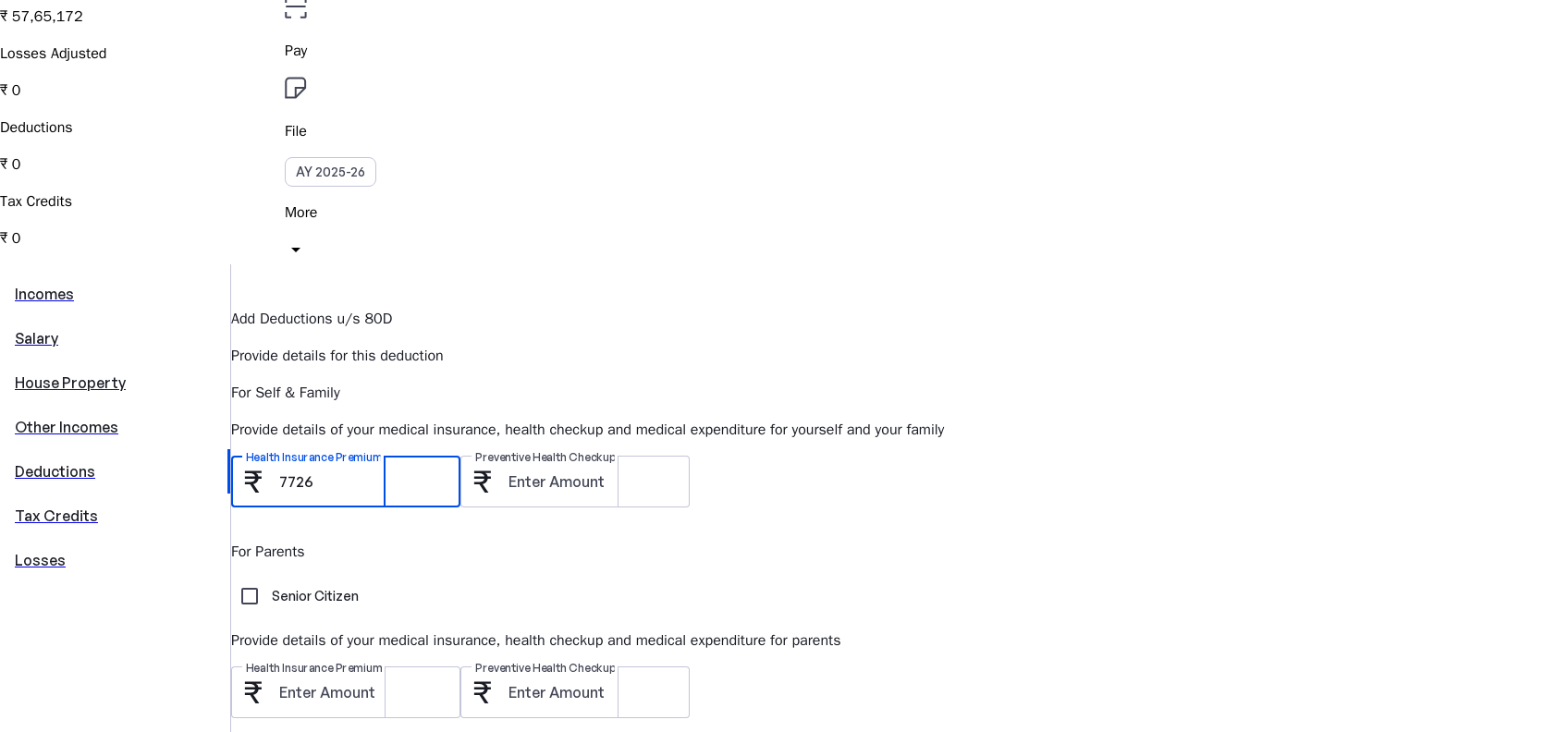 type on "7726" 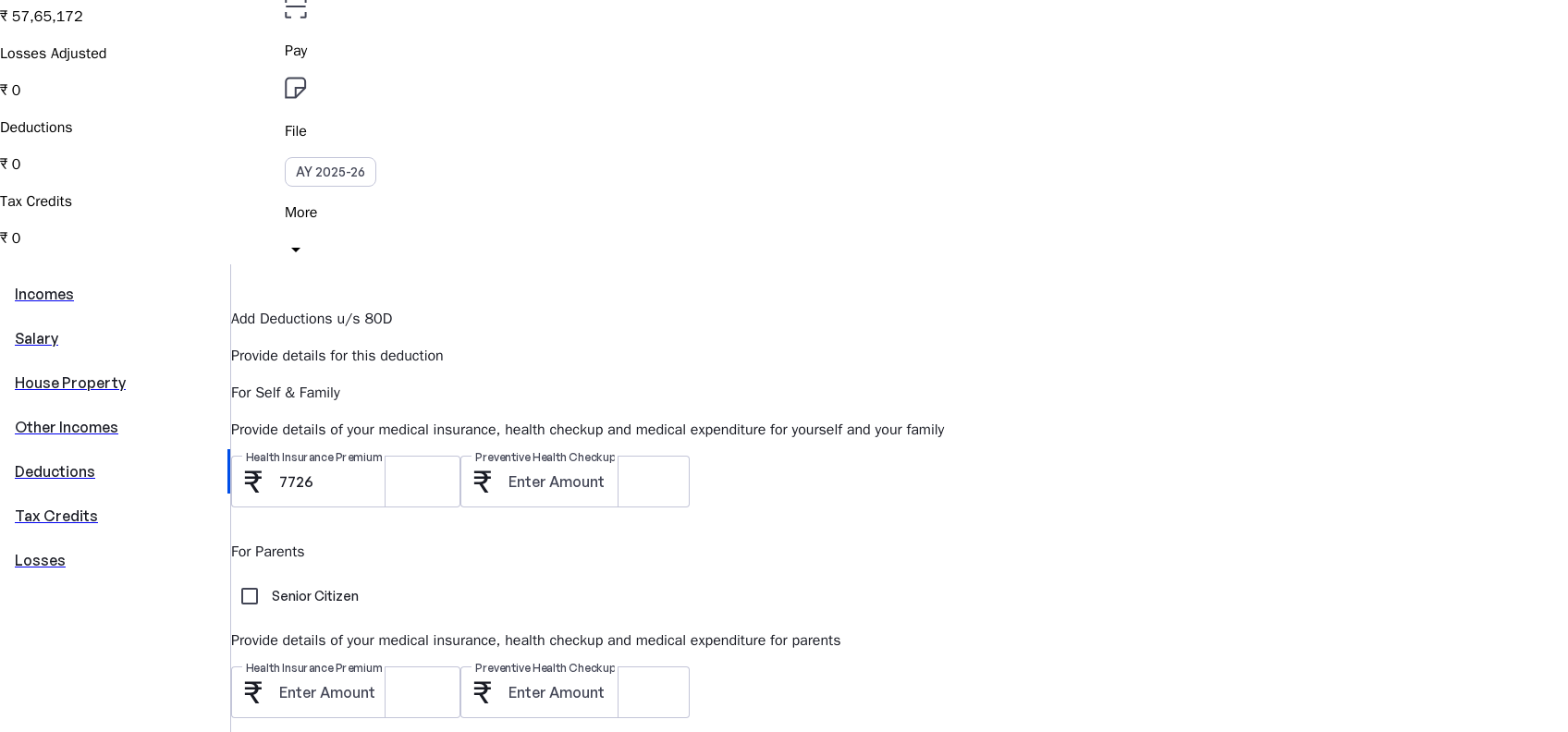 click at bounding box center (268, 755) 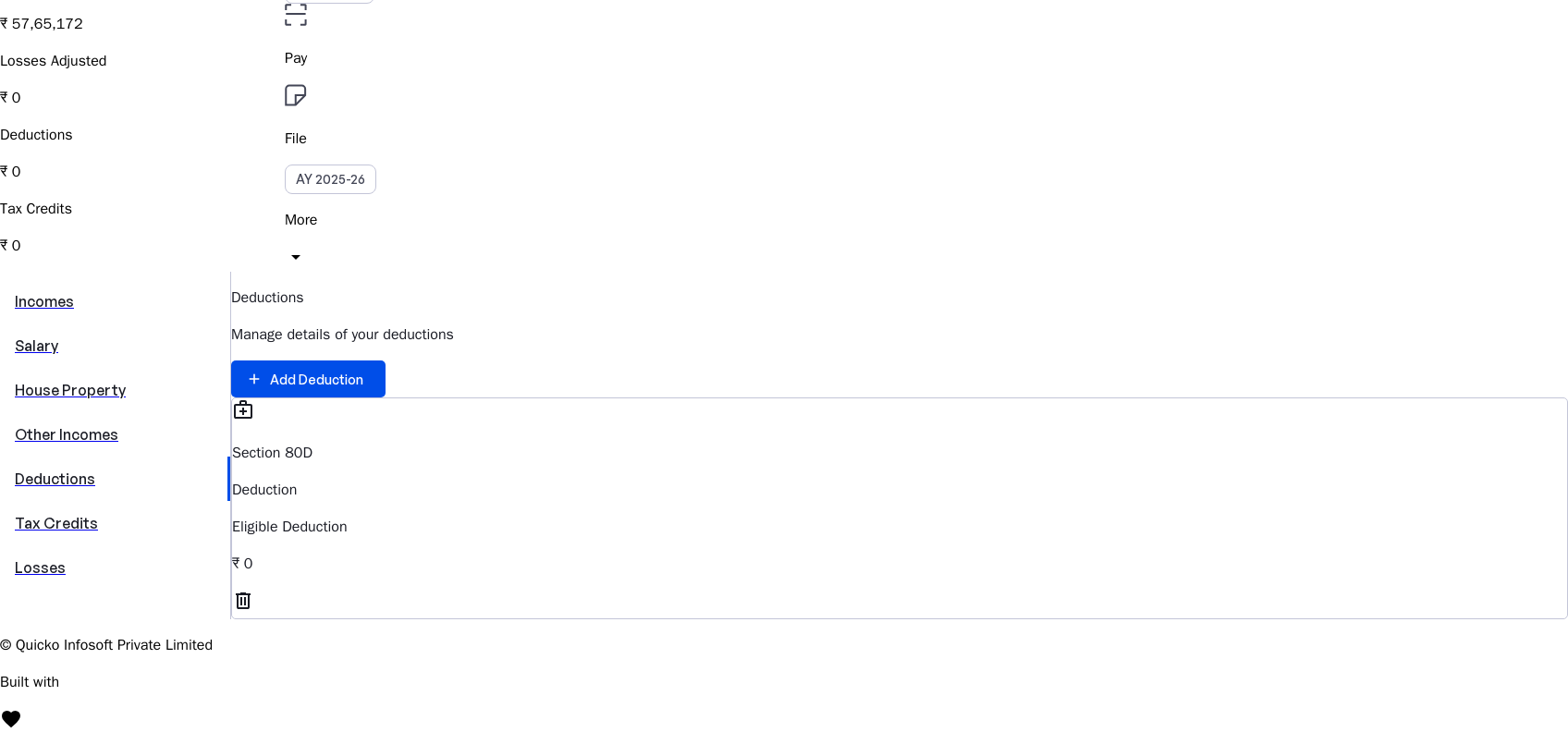 scroll, scrollTop: 246, scrollLeft: 0, axis: vertical 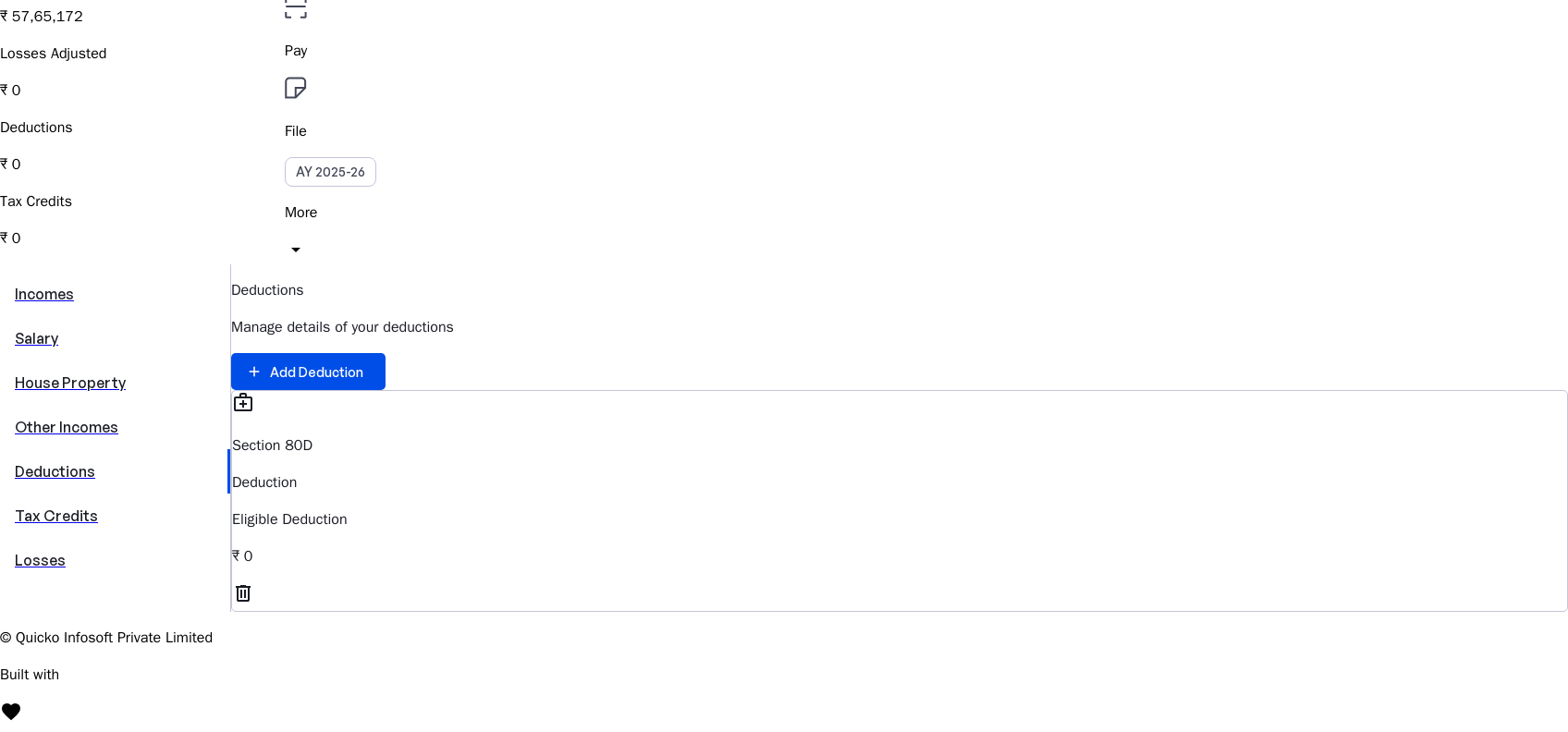 click on "Eligible Deduction" at bounding box center [900, 519] 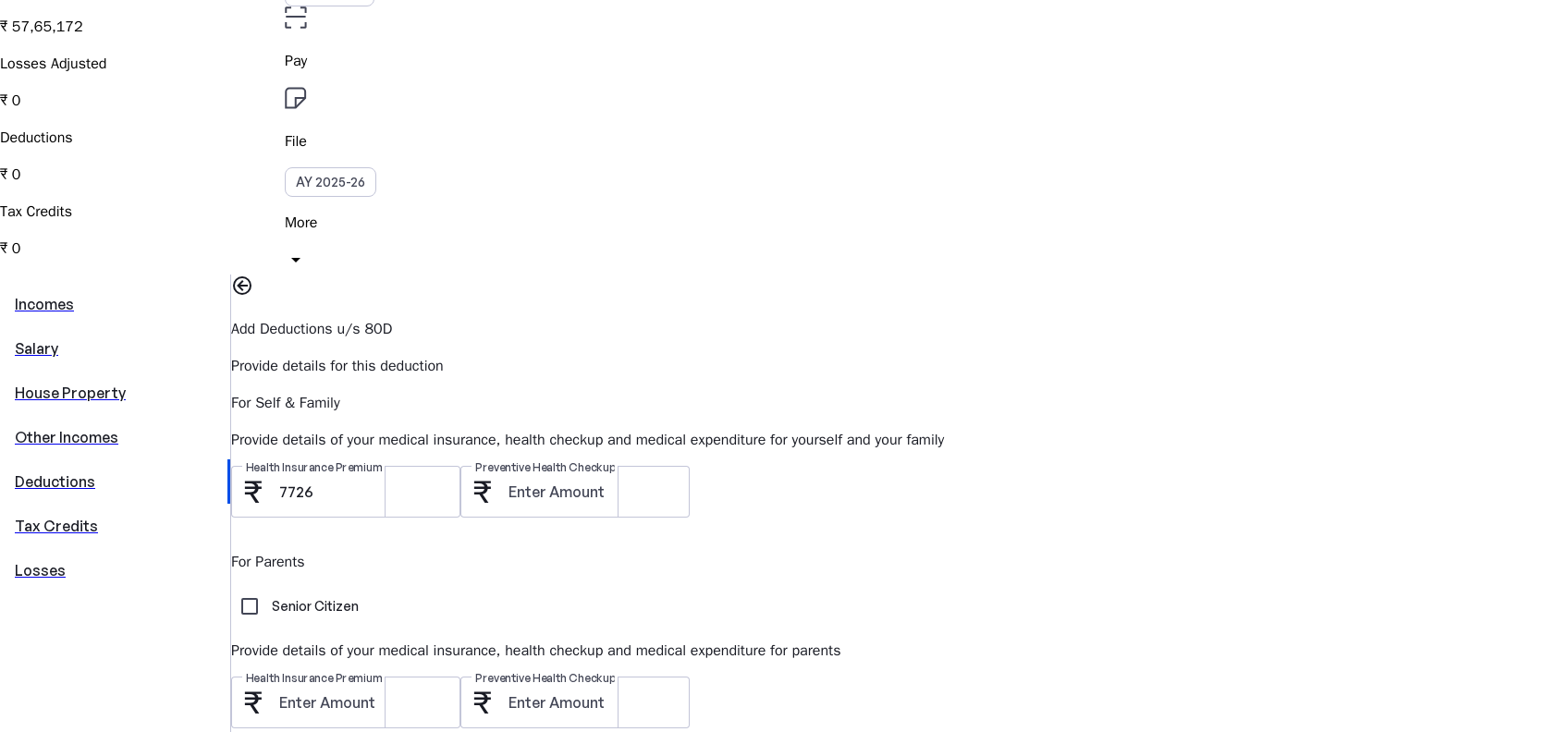 scroll, scrollTop: 246, scrollLeft: 0, axis: vertical 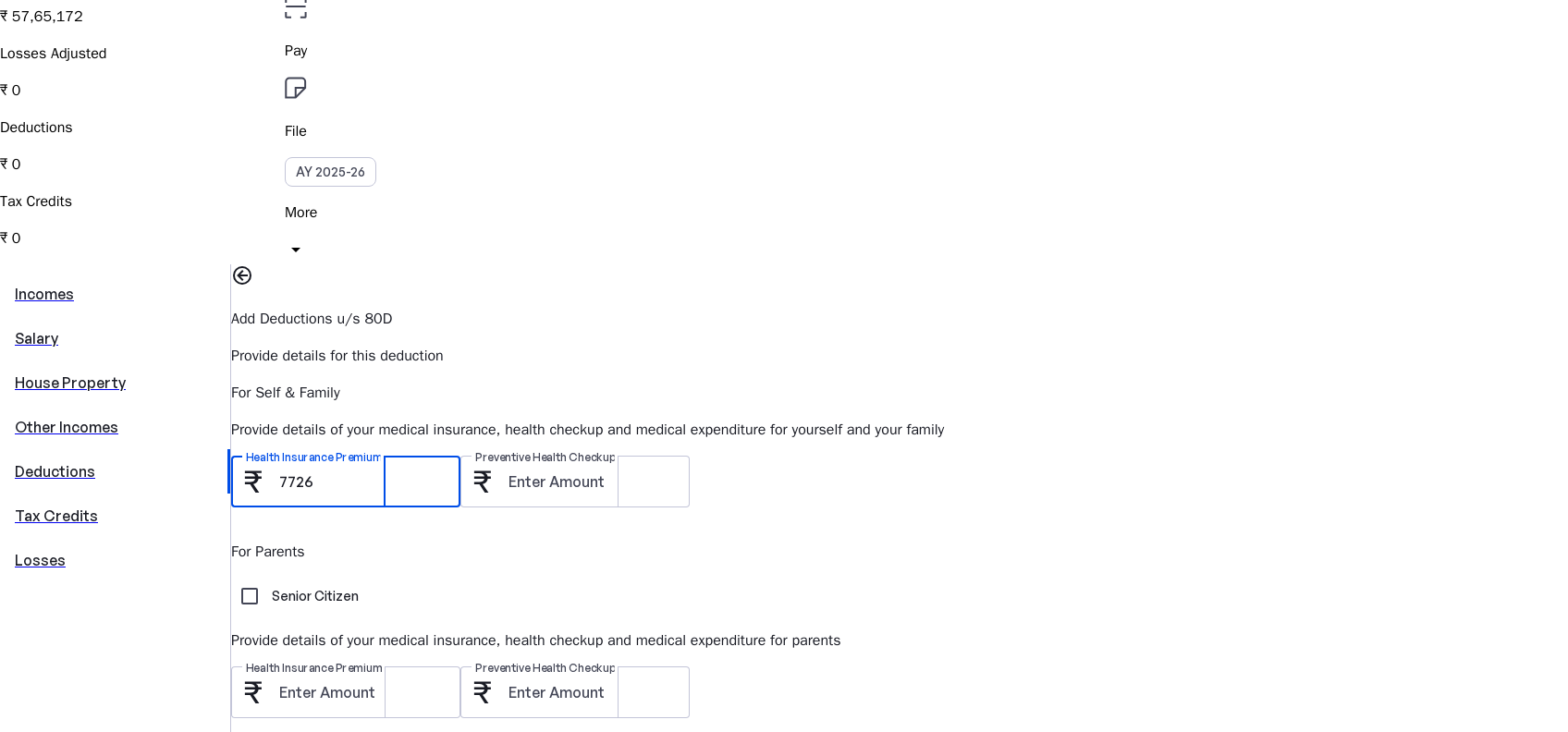 drag, startPoint x: 628, startPoint y: 281, endPoint x: 498, endPoint y: 285, distance: 130.06152 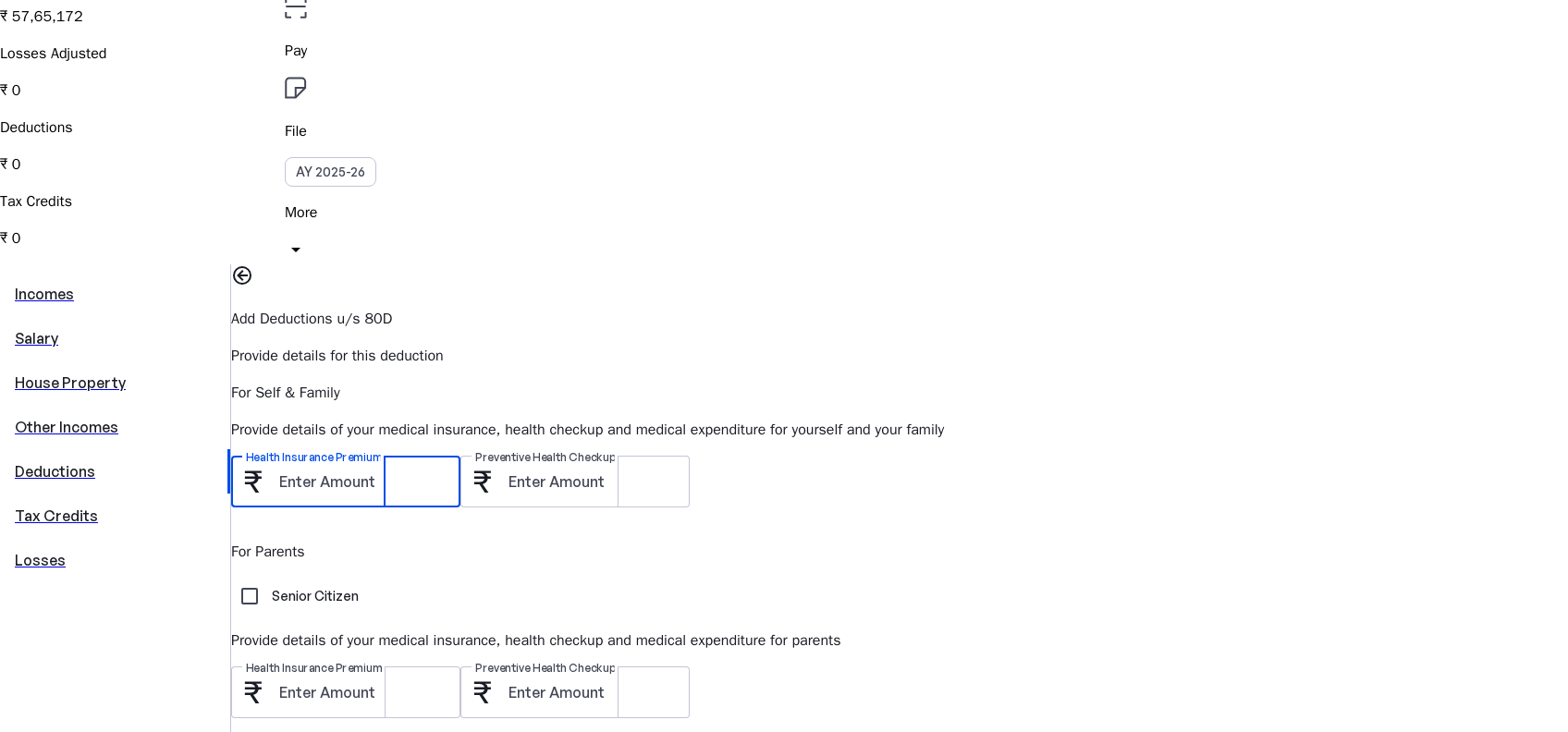 type 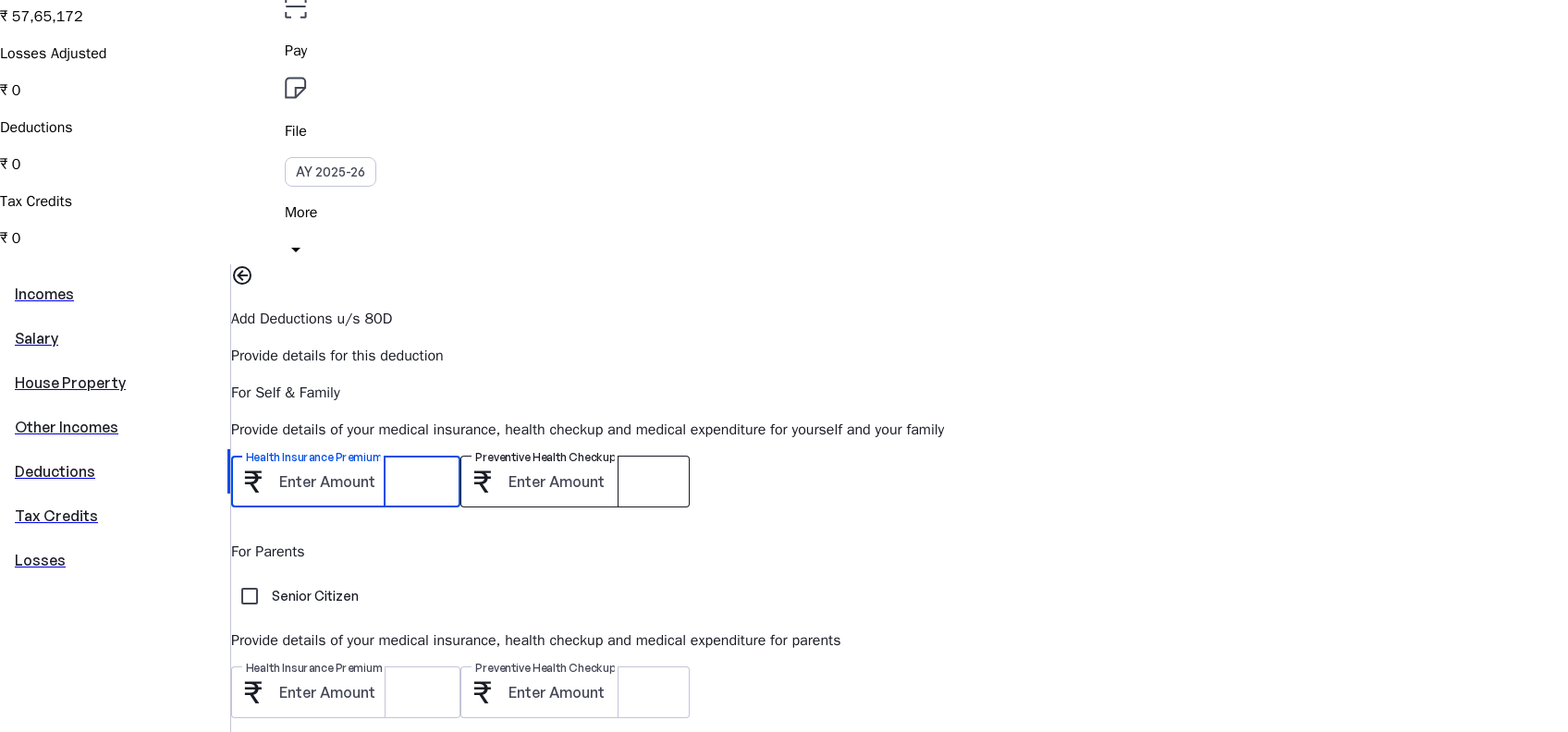 click at bounding box center (592, 482) 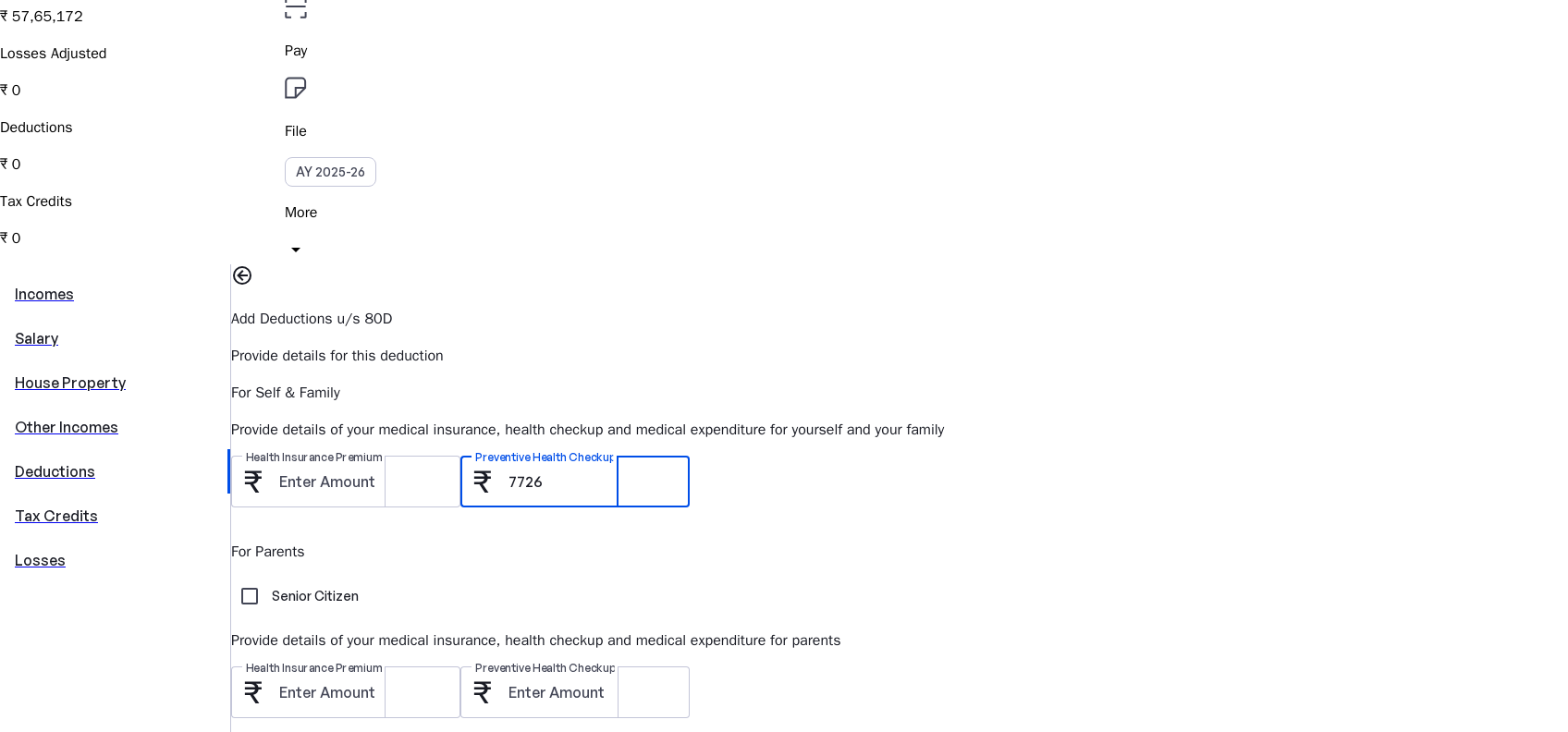 type on "7726" 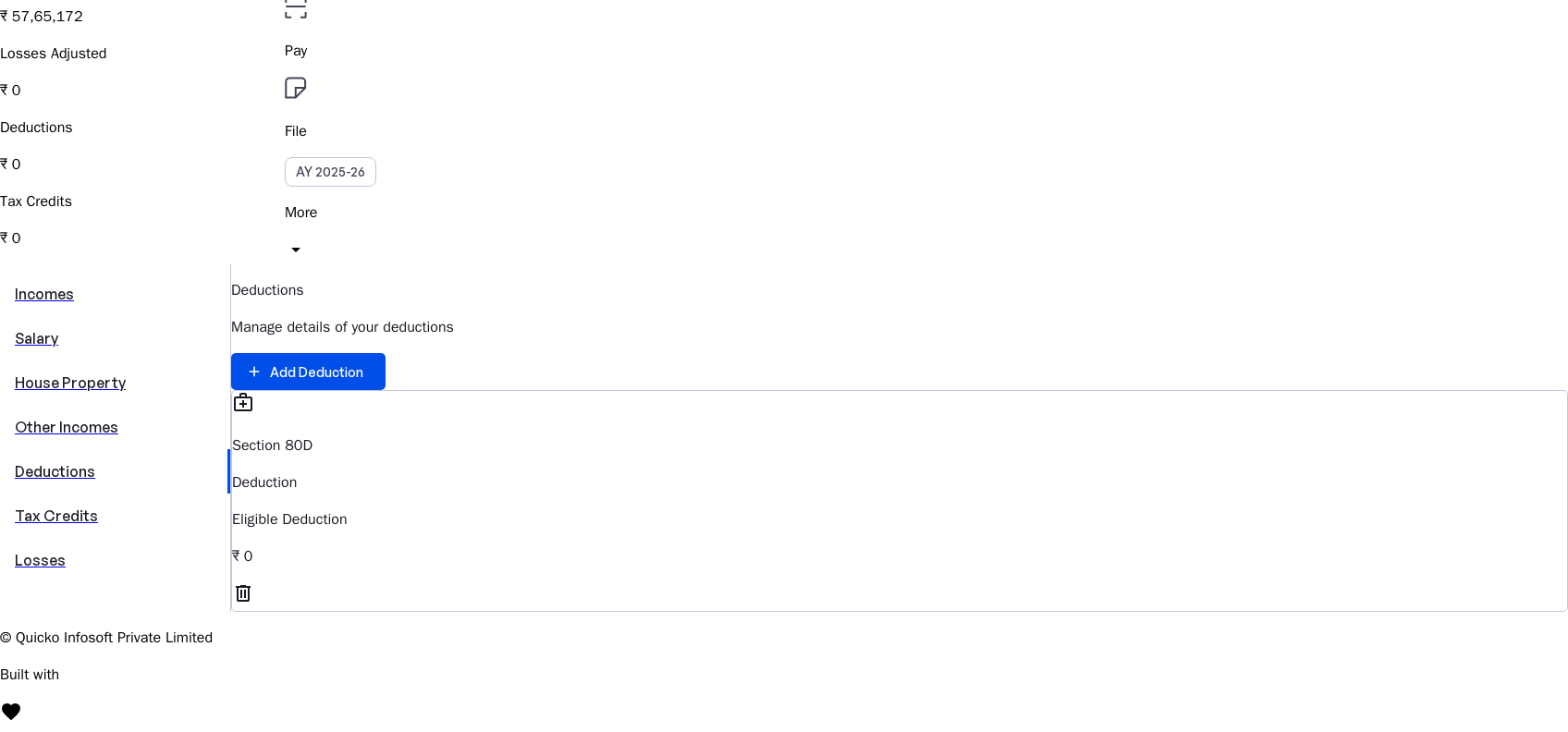 scroll, scrollTop: 0, scrollLeft: 0, axis: both 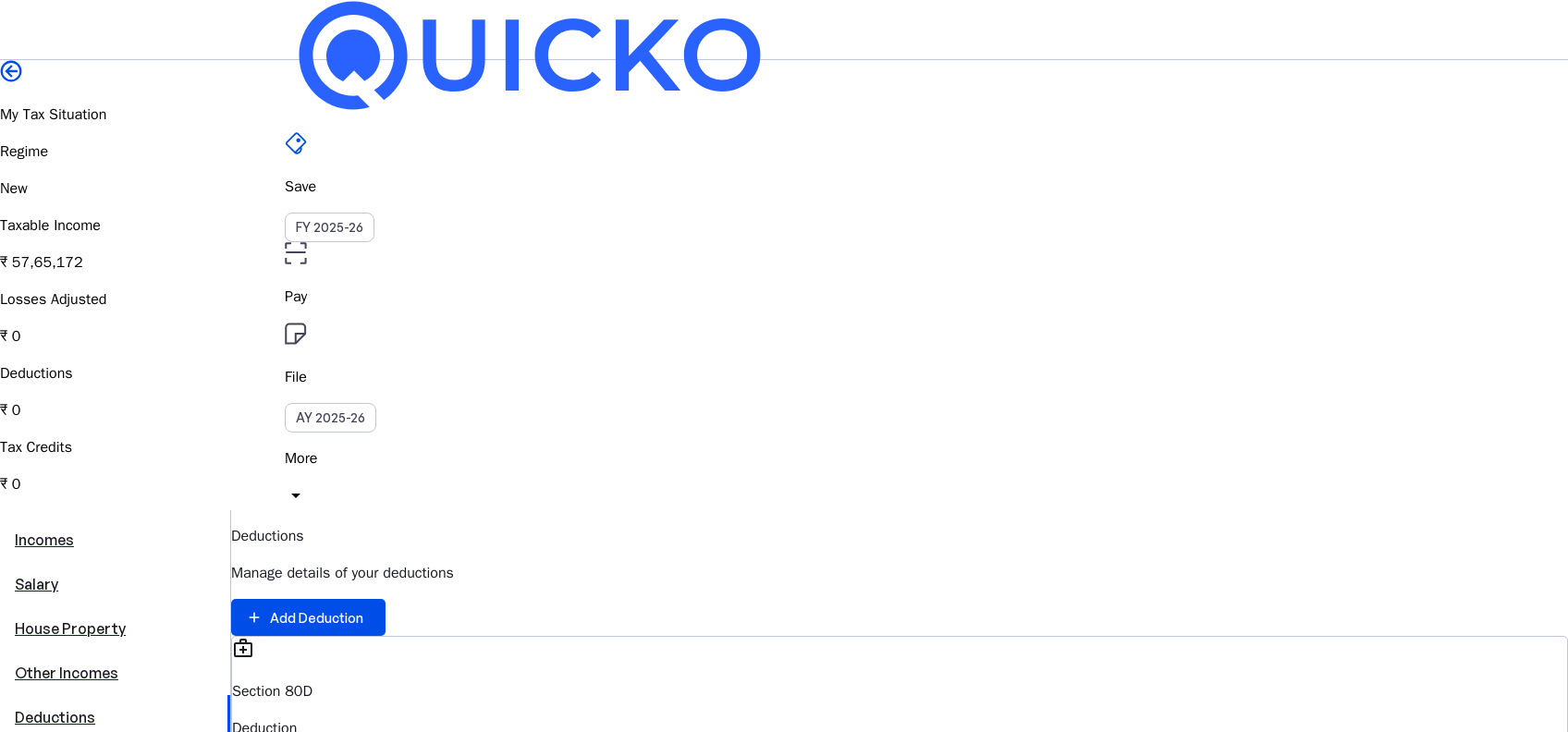 click on "medical_services Section 80D Deduction Eligible Deduction ₹ 0" at bounding box center [900, 725] 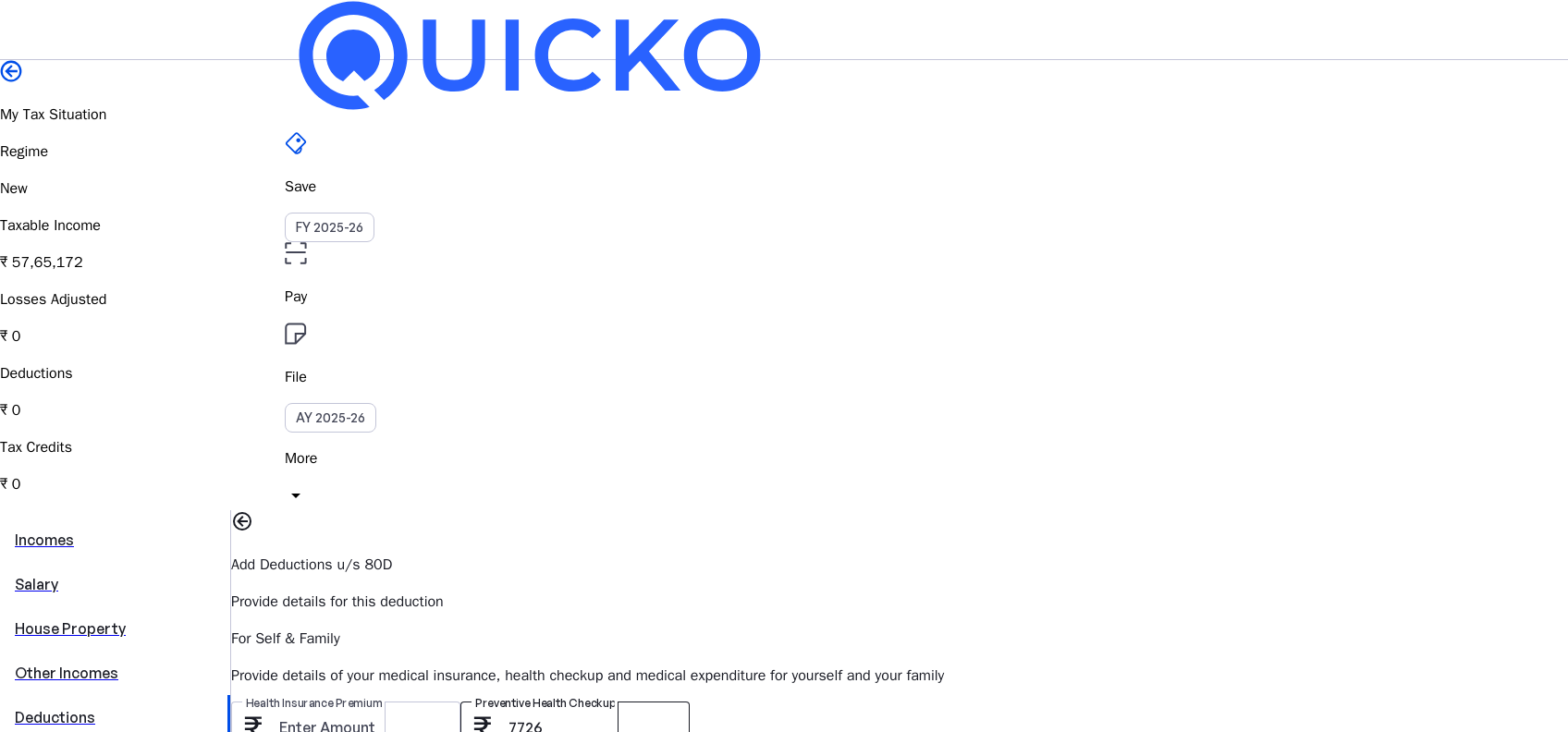click on "7726" at bounding box center [592, 727] 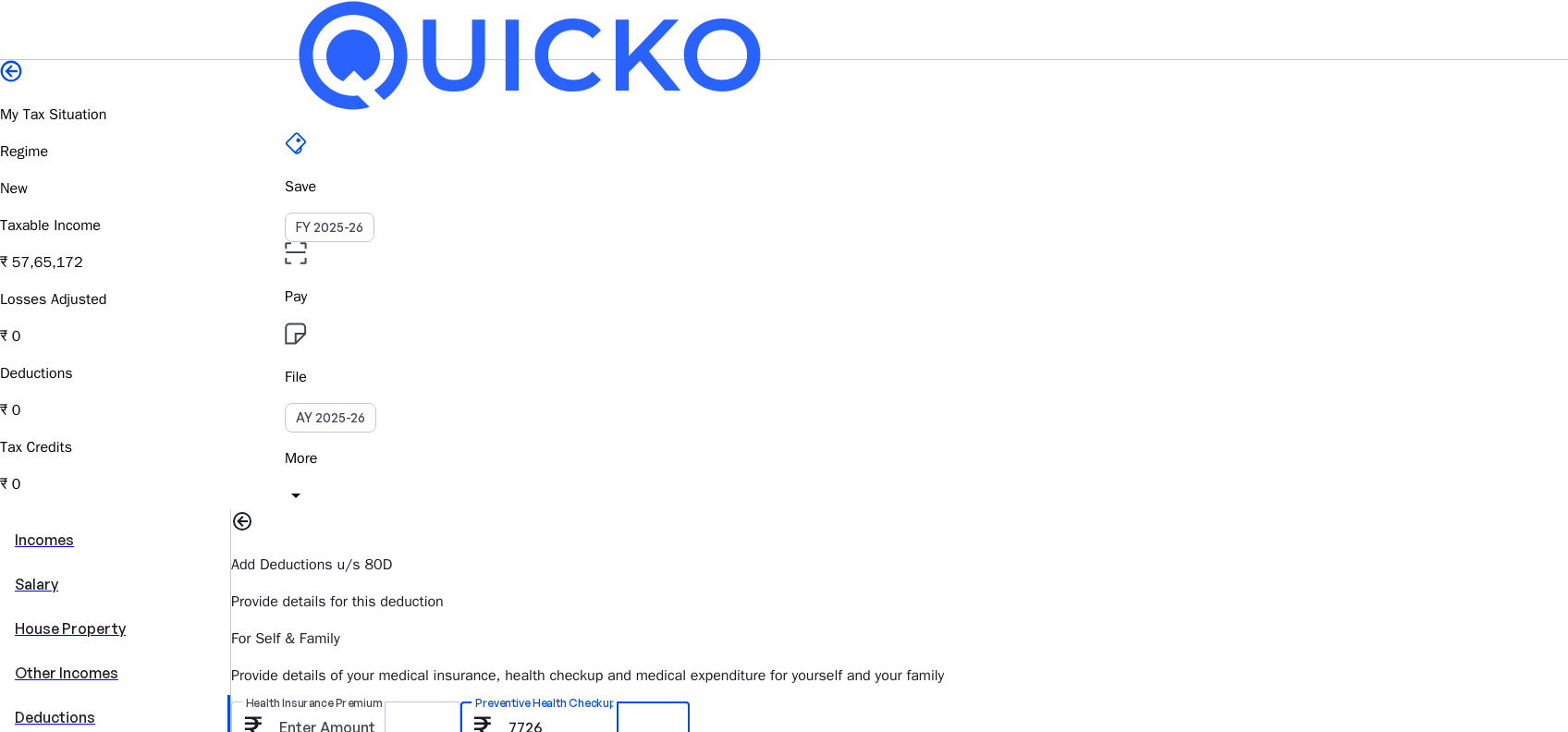 click on "7726" at bounding box center [592, 727] 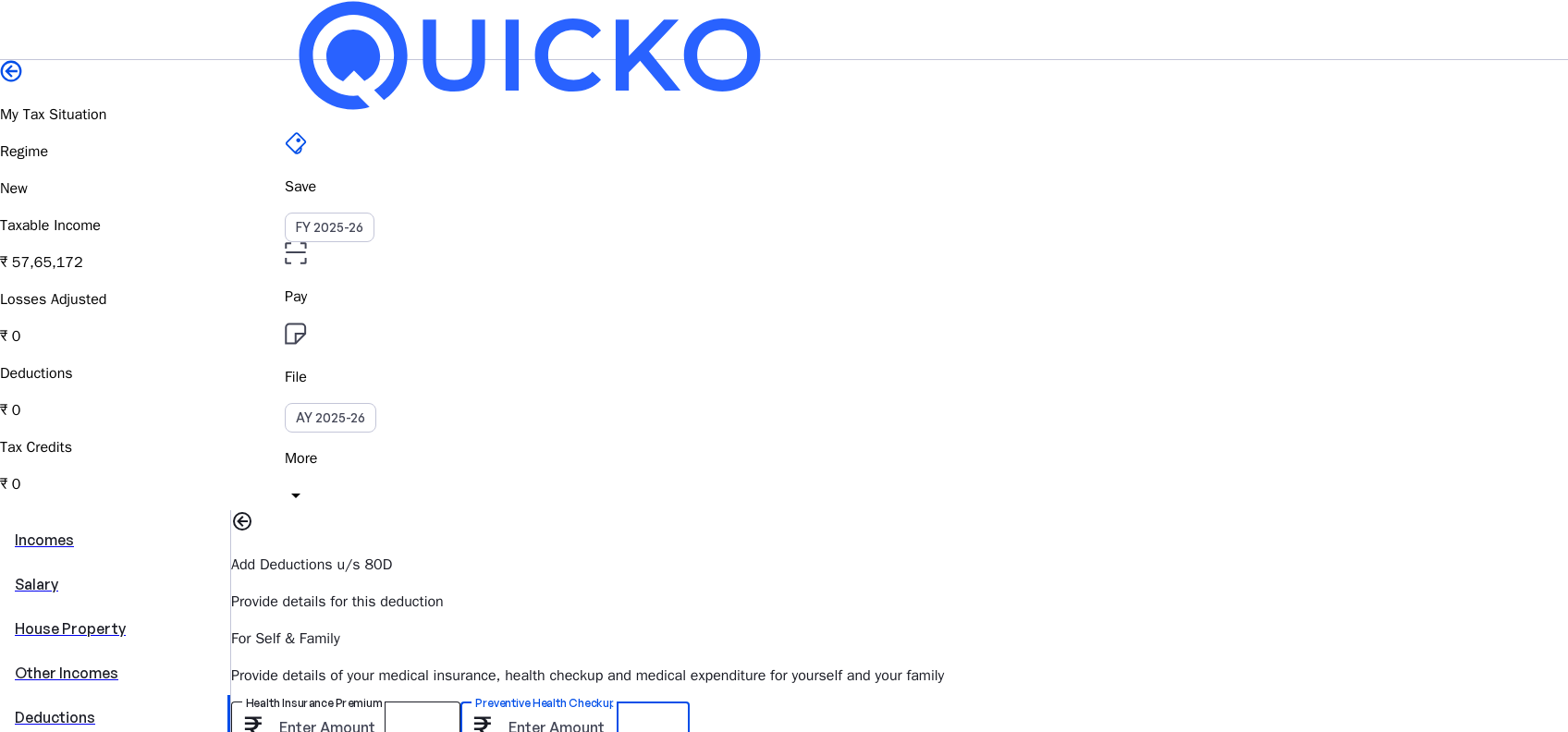 type 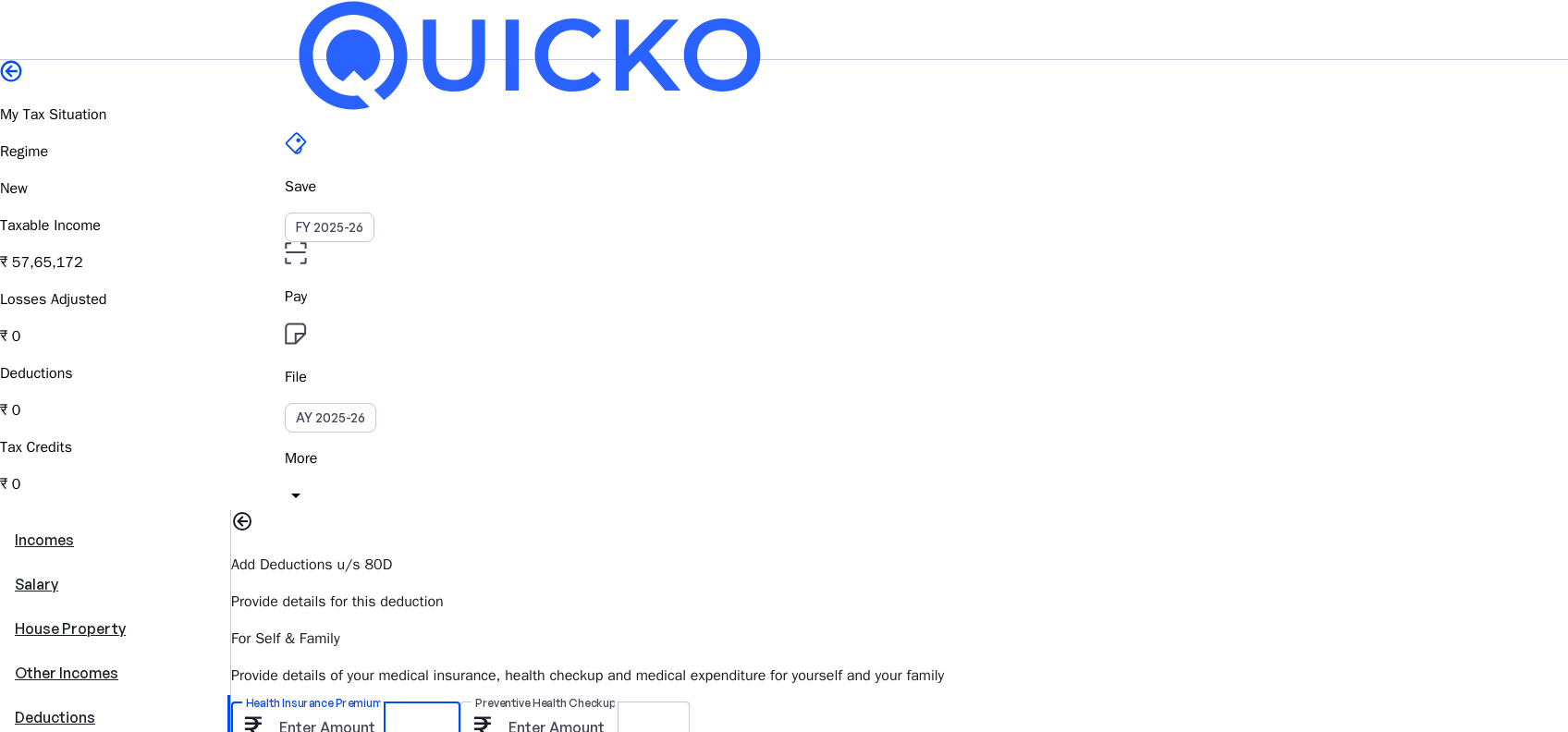 click on "Health Insurance Premium" at bounding box center (362, 727) 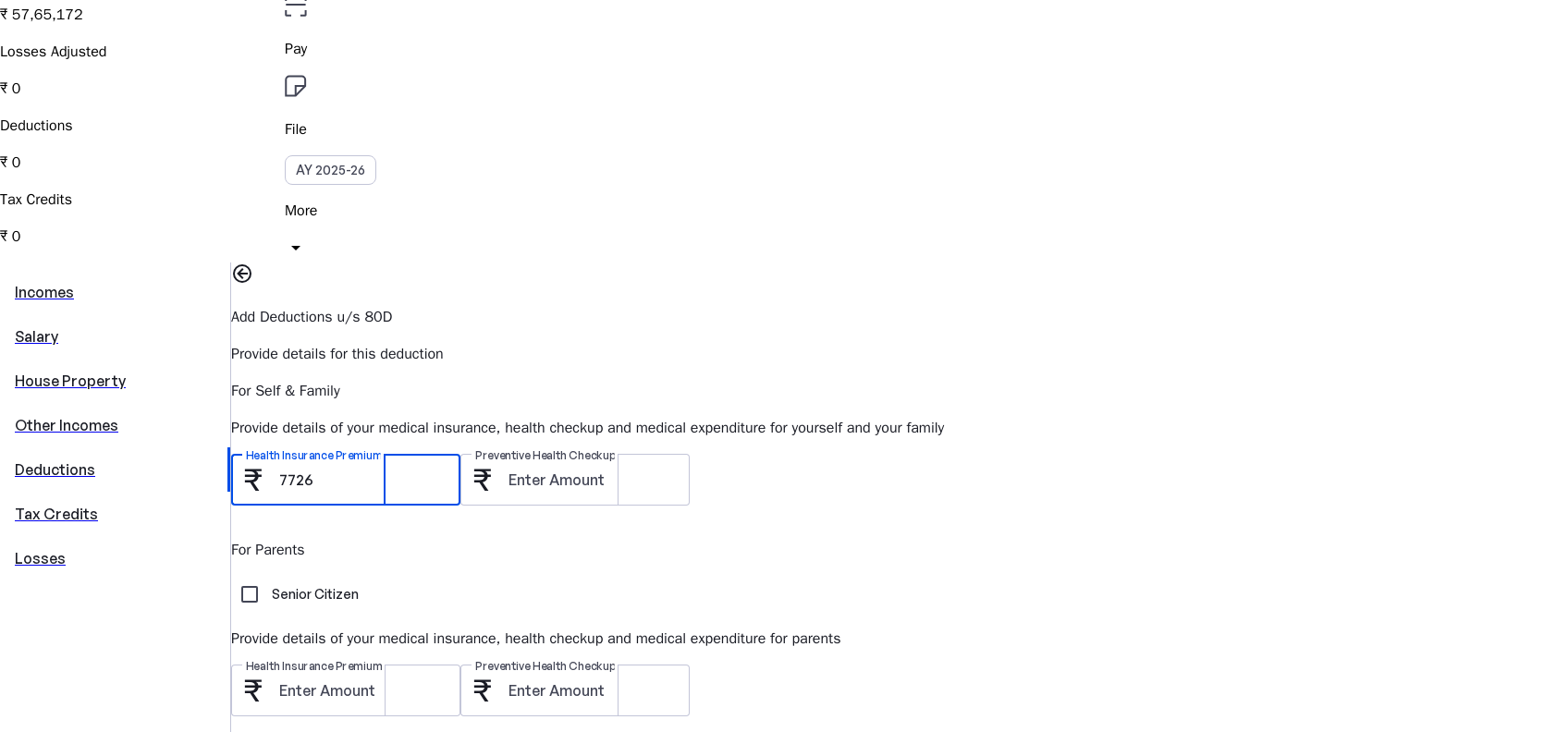 scroll, scrollTop: 290, scrollLeft: 0, axis: vertical 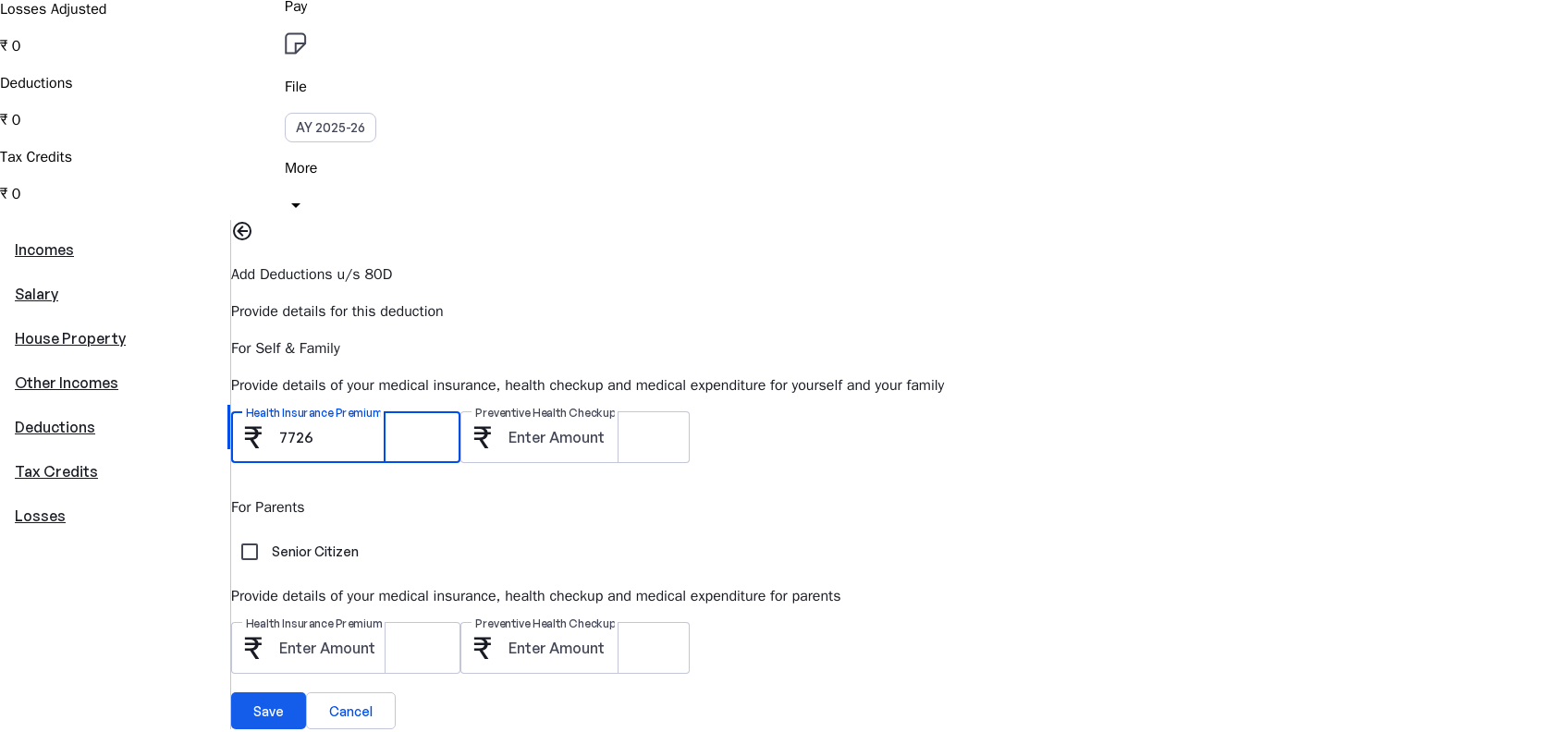 type on "7726" 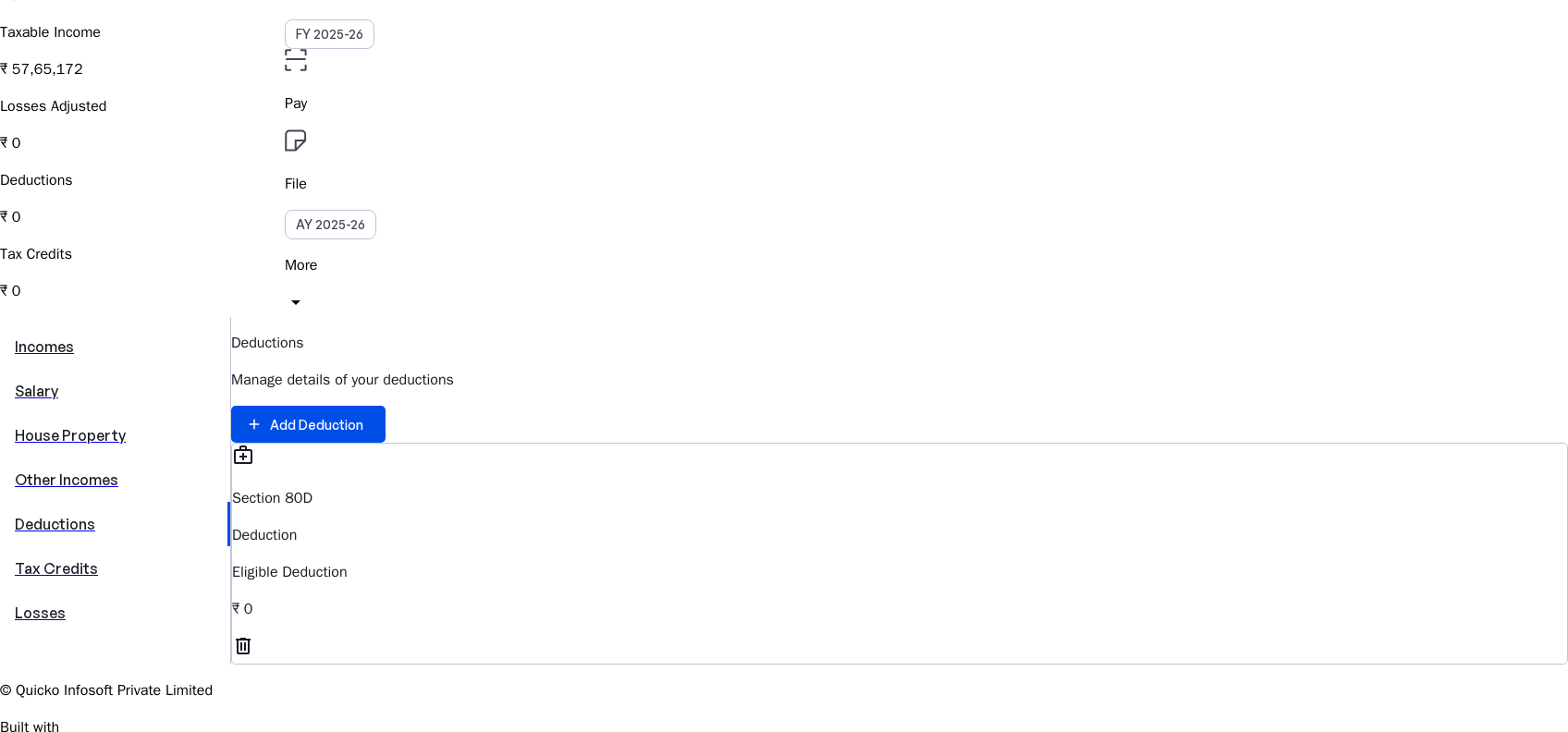scroll, scrollTop: 246, scrollLeft: 0, axis: vertical 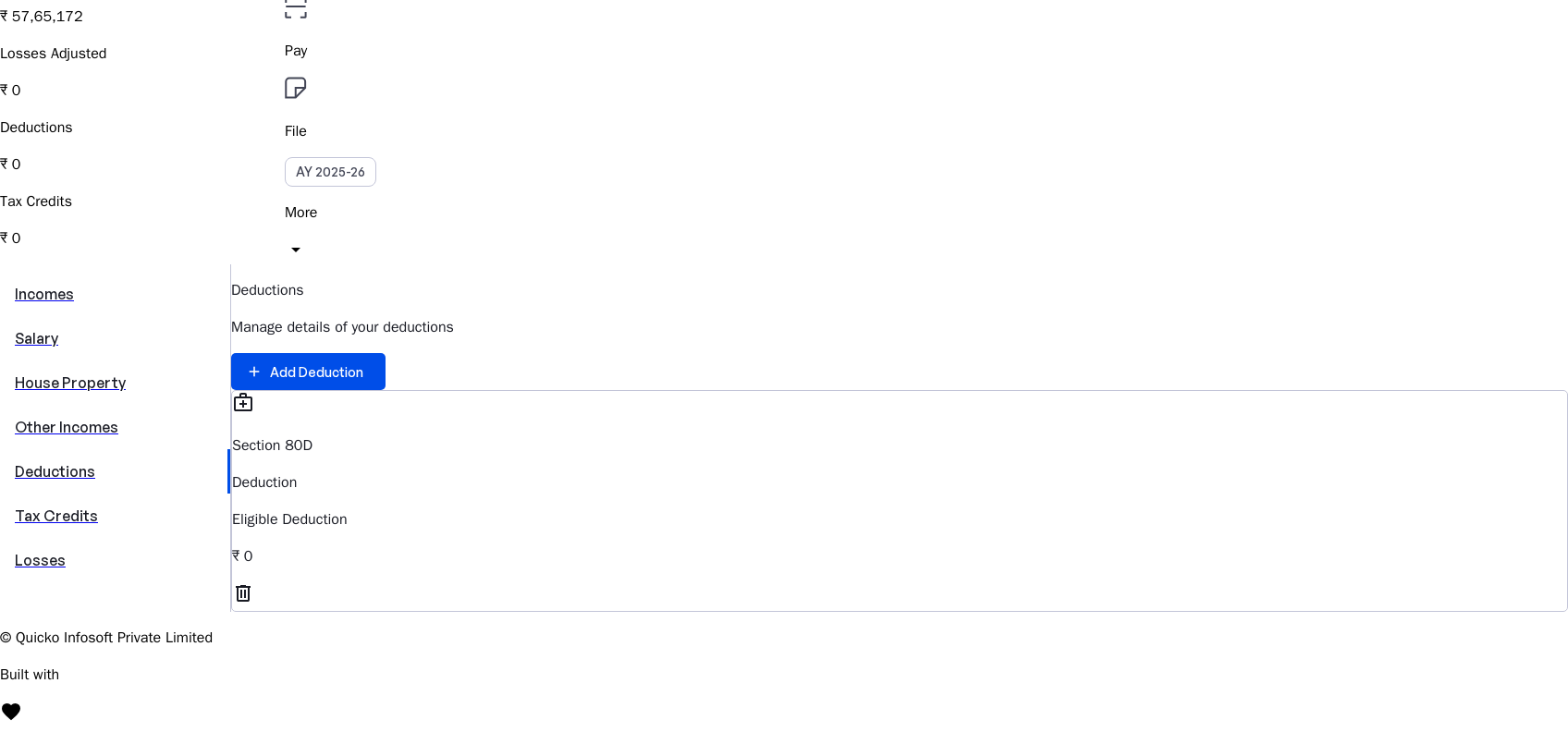click on "Tax Credits" at bounding box center [115, 516] 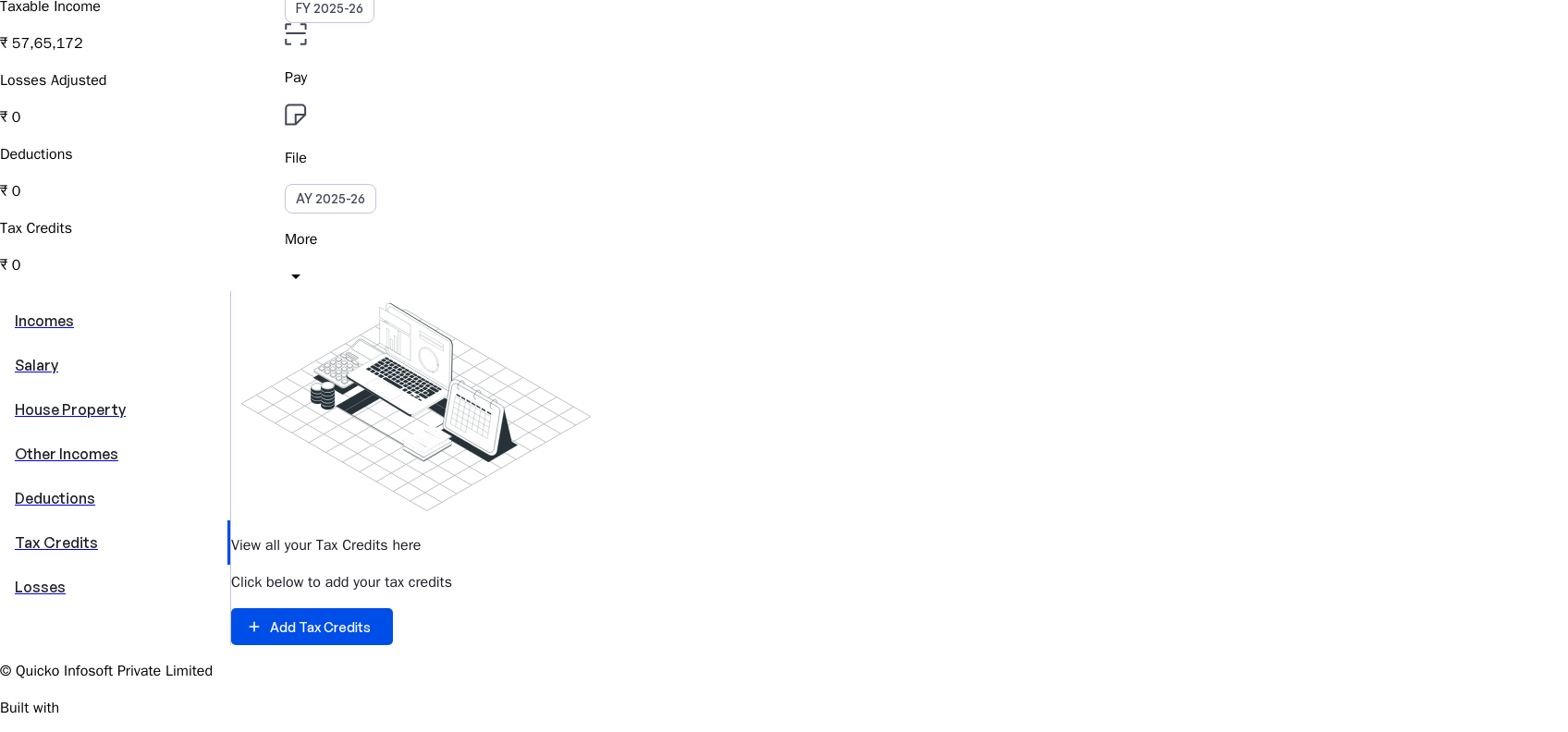 scroll, scrollTop: 290, scrollLeft: 0, axis: vertical 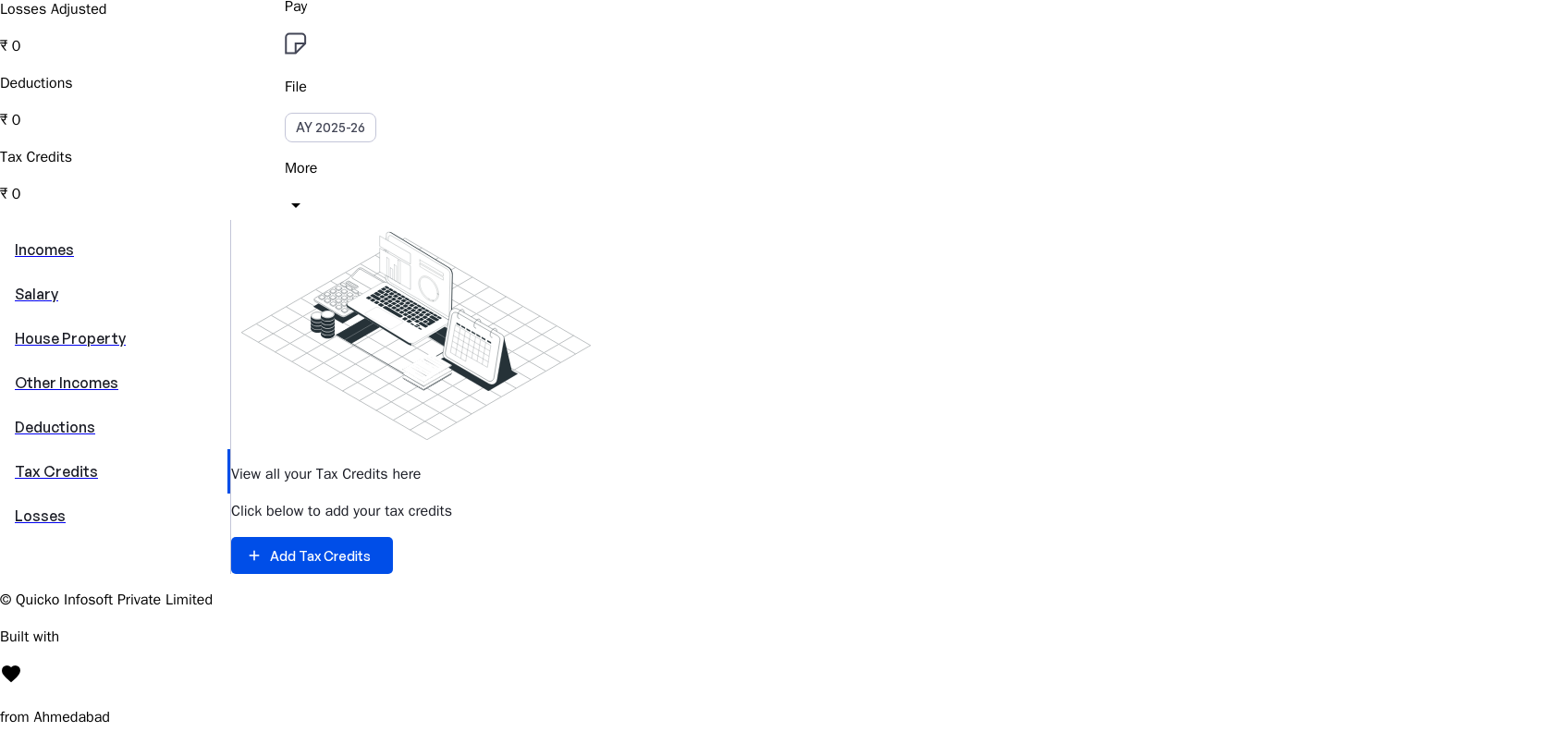 click on "Losses" at bounding box center (115, 516) 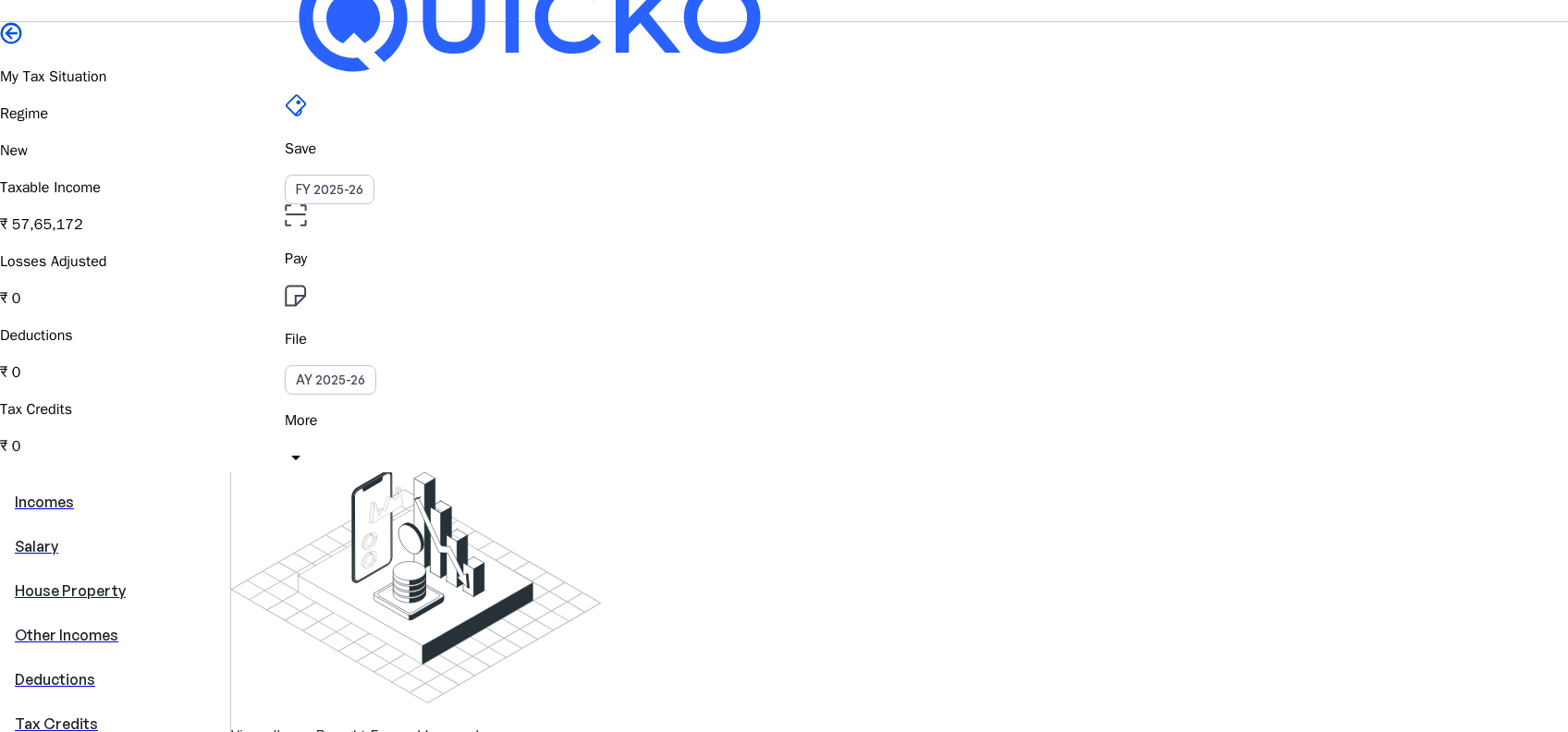 scroll, scrollTop: 0, scrollLeft: 0, axis: both 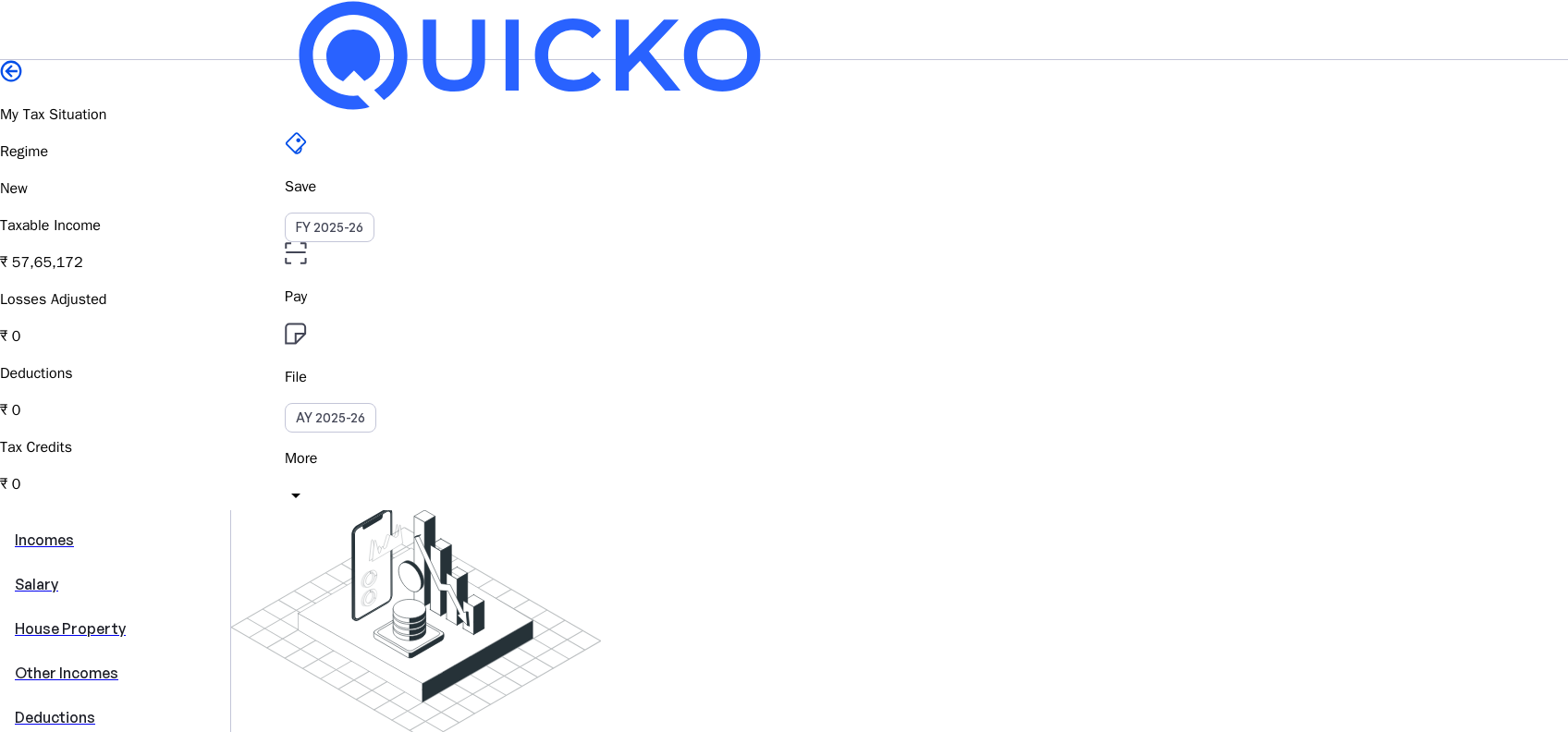 click on "Salary" at bounding box center (115, 584) 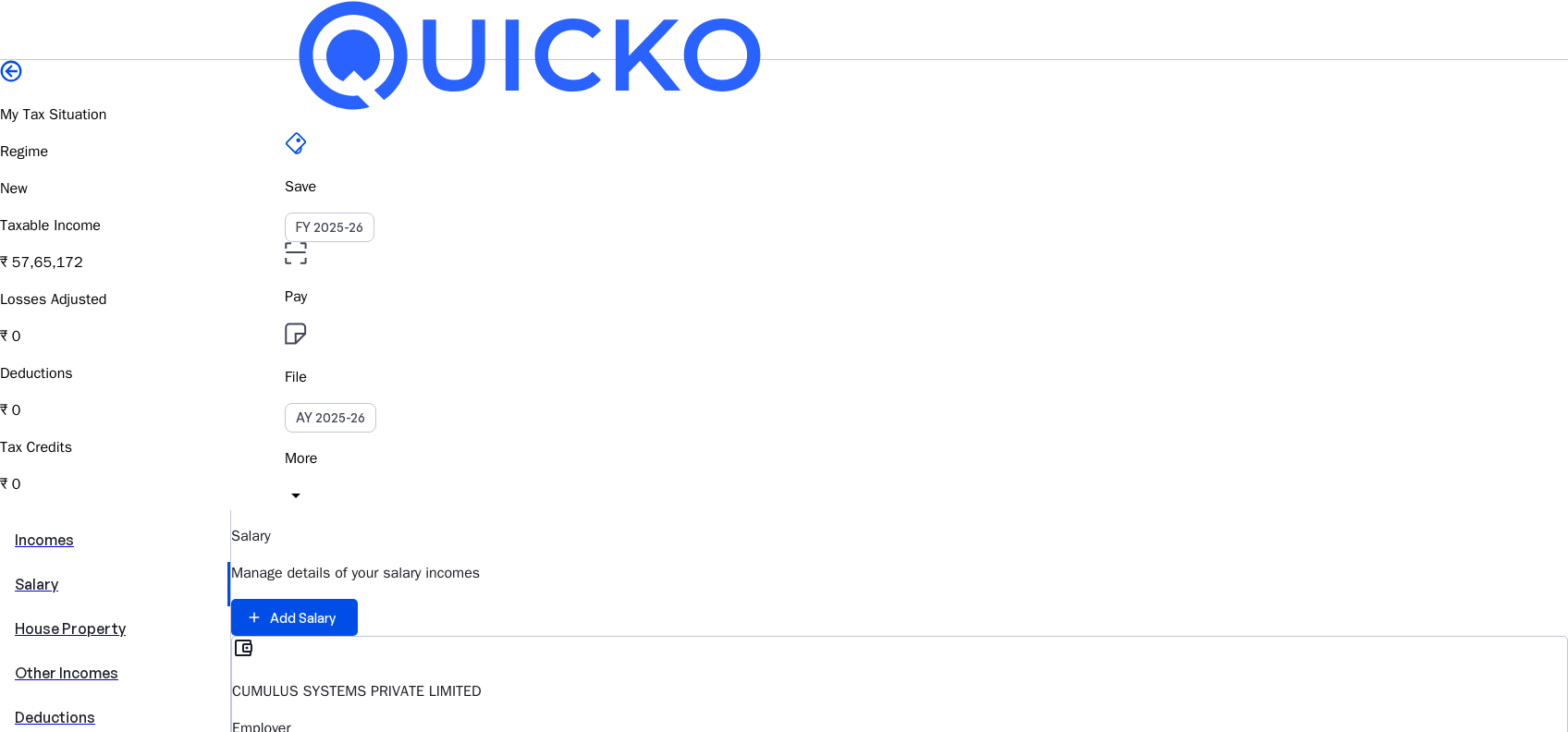 click on "House Property" at bounding box center (115, 628) 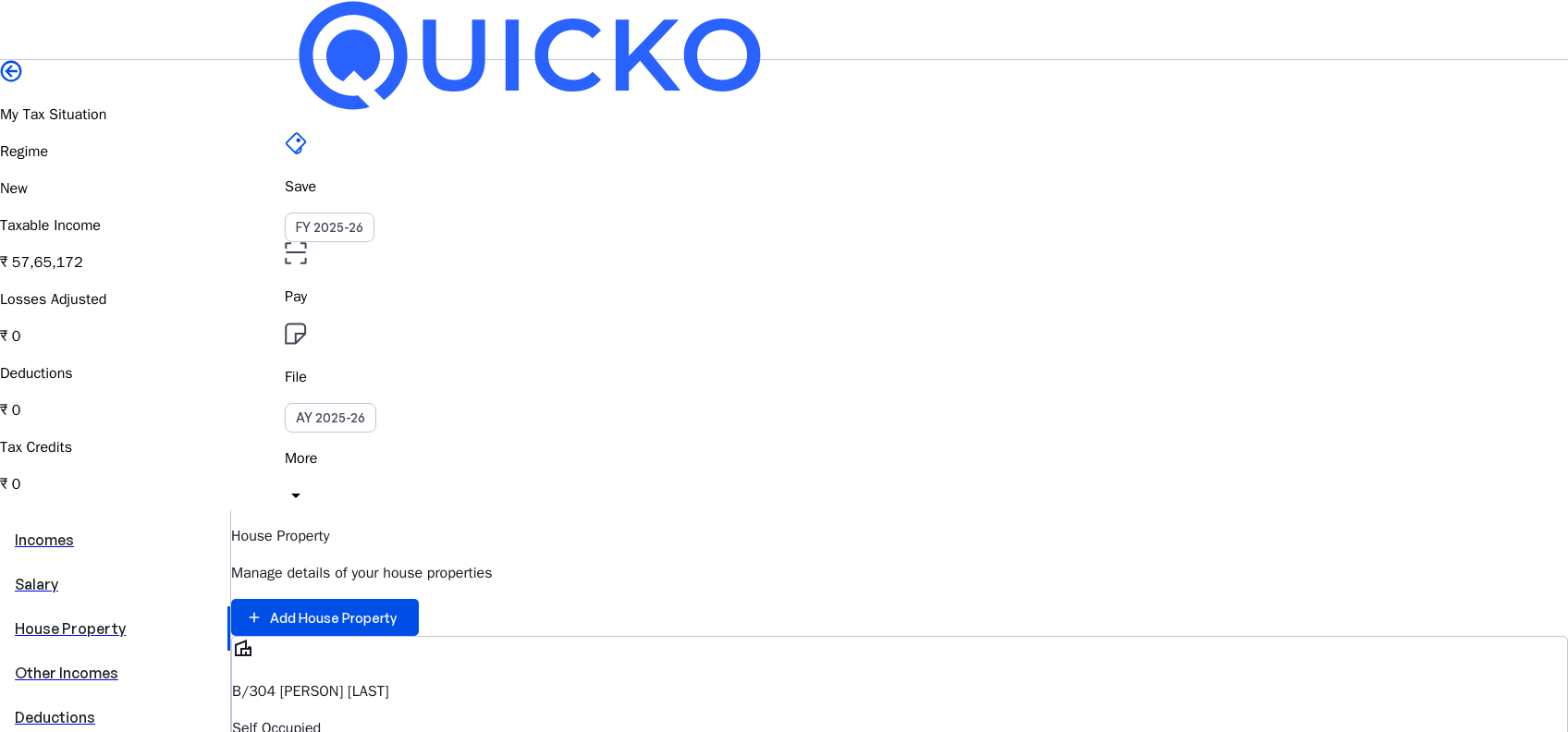 click at bounding box center [11, 71] 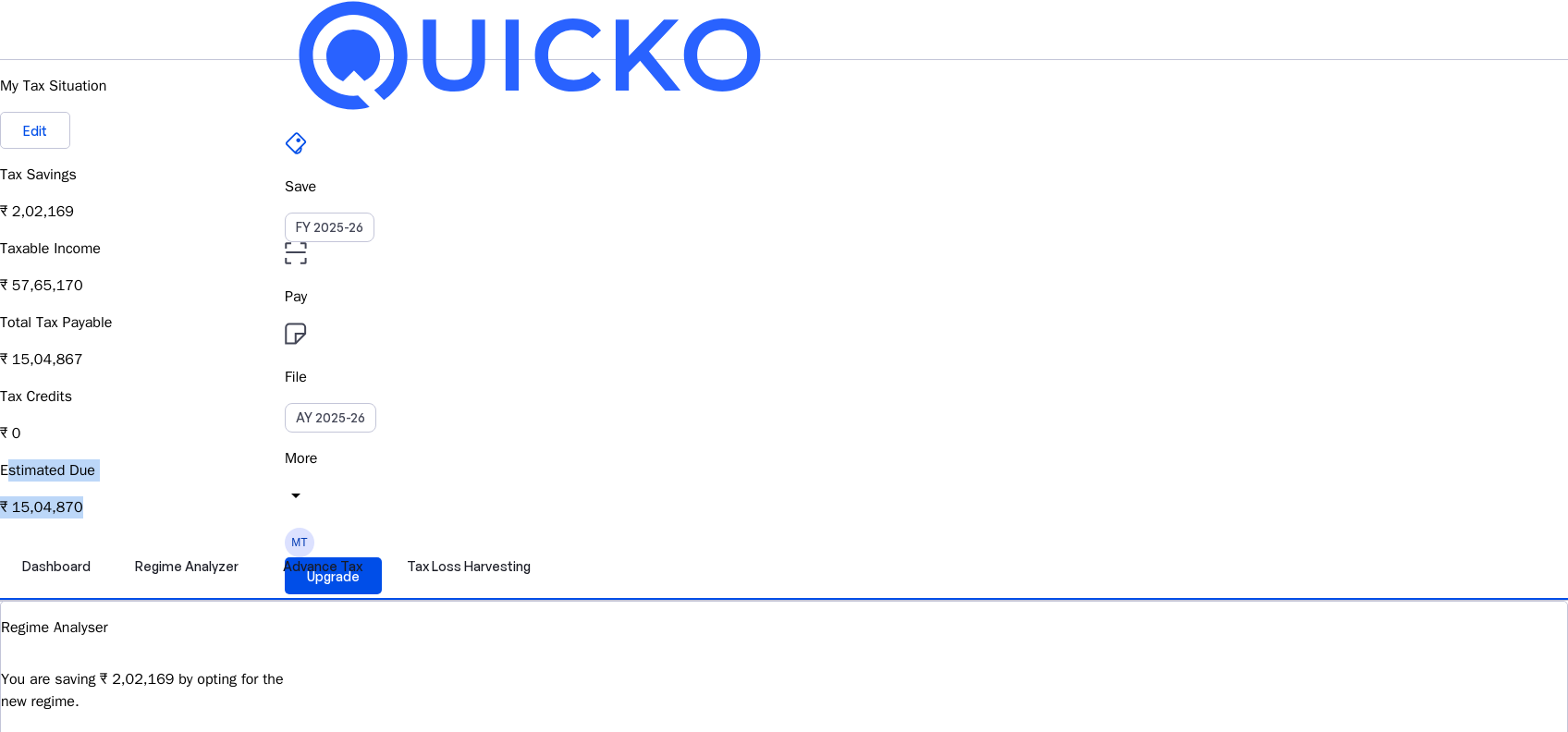drag, startPoint x: 1093, startPoint y: 207, endPoint x: 1208, endPoint y: 226, distance: 116.559 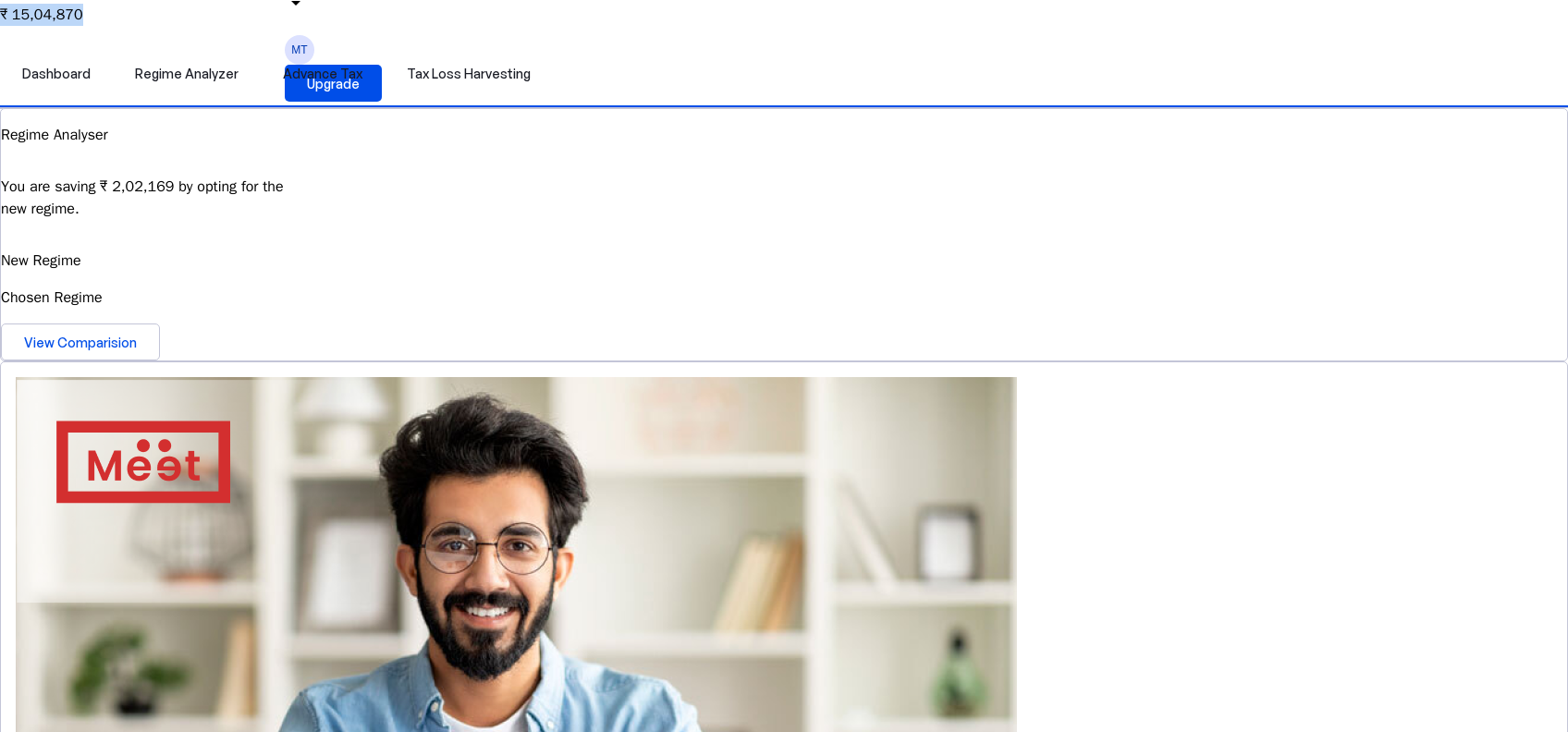 scroll, scrollTop: 246, scrollLeft: 0, axis: vertical 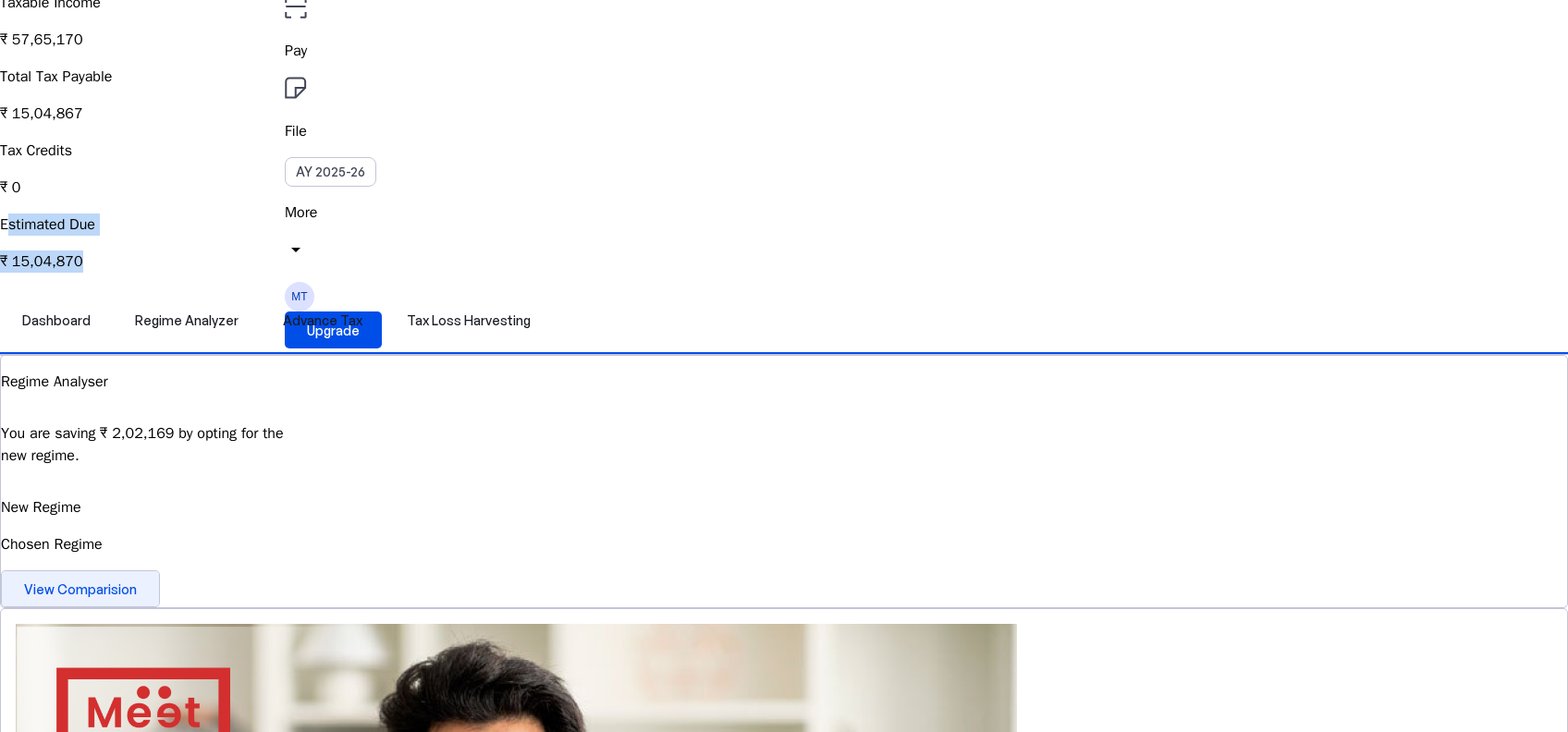 click on "View Comparision" at bounding box center (80, 589) 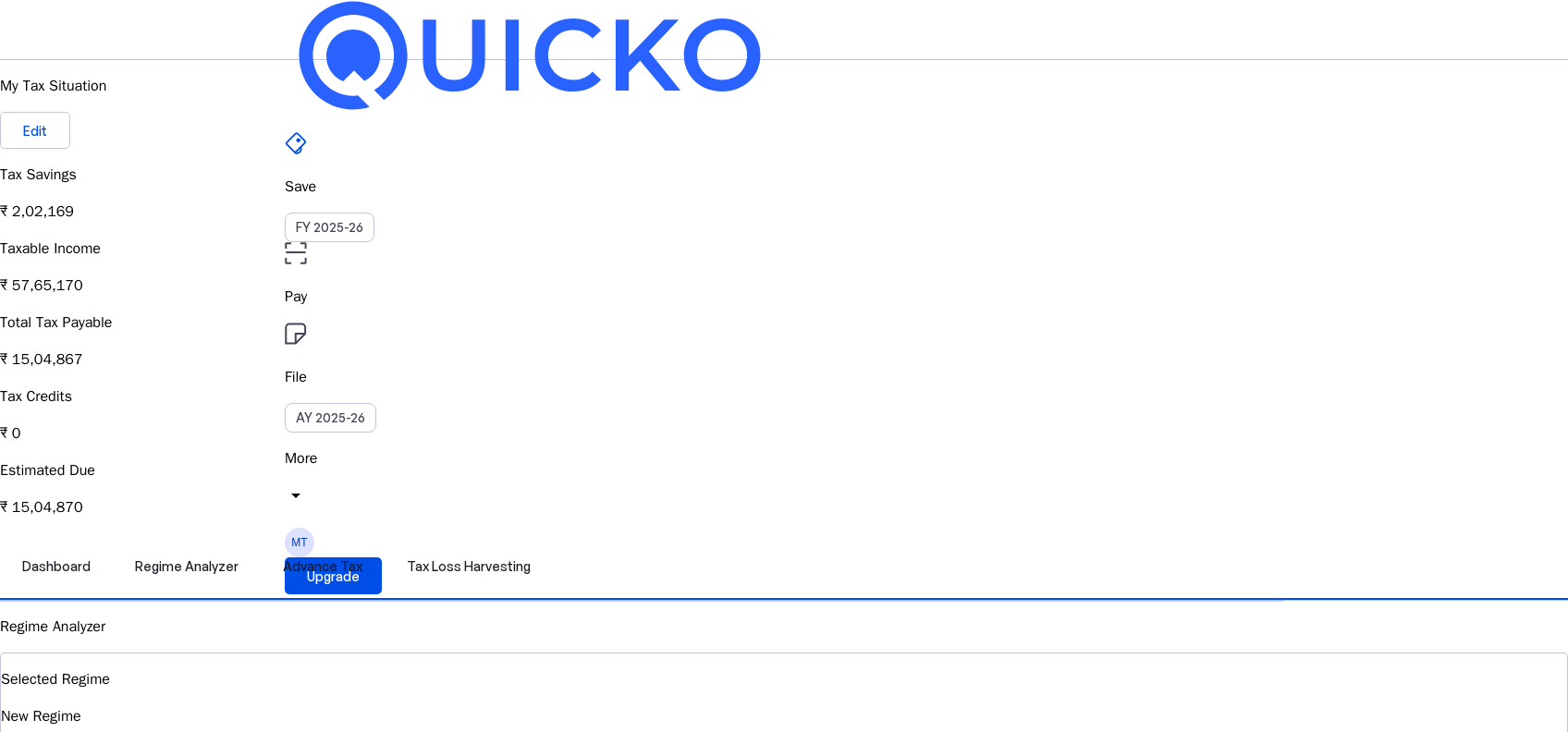 click on "My Tax Situation Edit Tax Savings ₹ 2,02,169 Taxable Income ₹ 57,65,170 Total Tax Payable ₹ 15,04,867 Tax Credits ₹ 0 Estimated Due ₹ 15,04,870  Dashboard   Regime Analyzer   Advance Tax   Tax Loss Harvesting  Regime Analyzer Selected Regime New Regime You are saving ₹ 2,02,169 by opting for the new regime.  Switch Regime auto_awesome  Guaranteed benefits   Get an expert for a personalized savings plan   Let's find more tax savings in your income.   Explore  New Vs Old Regime Recommended  Regime Comparision   New Regime  Old Regime  Total Headwise Income   ₹ 57,65,172   ₹ 57,90,172   Losses Adjusted   ₹ 0   ₹ 2,00,000   Gross Total Income   ₹ 57,65,172   ₹ 55,90,172   Deductions   ₹ 0   ₹ 13,572   Total Income   ₹ 57,65,170   ₹ 55,76,600   Gross Tax Payable   ₹ 14,98,126   ₹ 16,99,389   Interest & Penalty   ₹ 6,741   ₹ 7,647   Net Tax Liability   ₹ 15,04,867   ₹ 17,07,036  Saving  ₹ 2,02,169" at bounding box center (784, 1273) 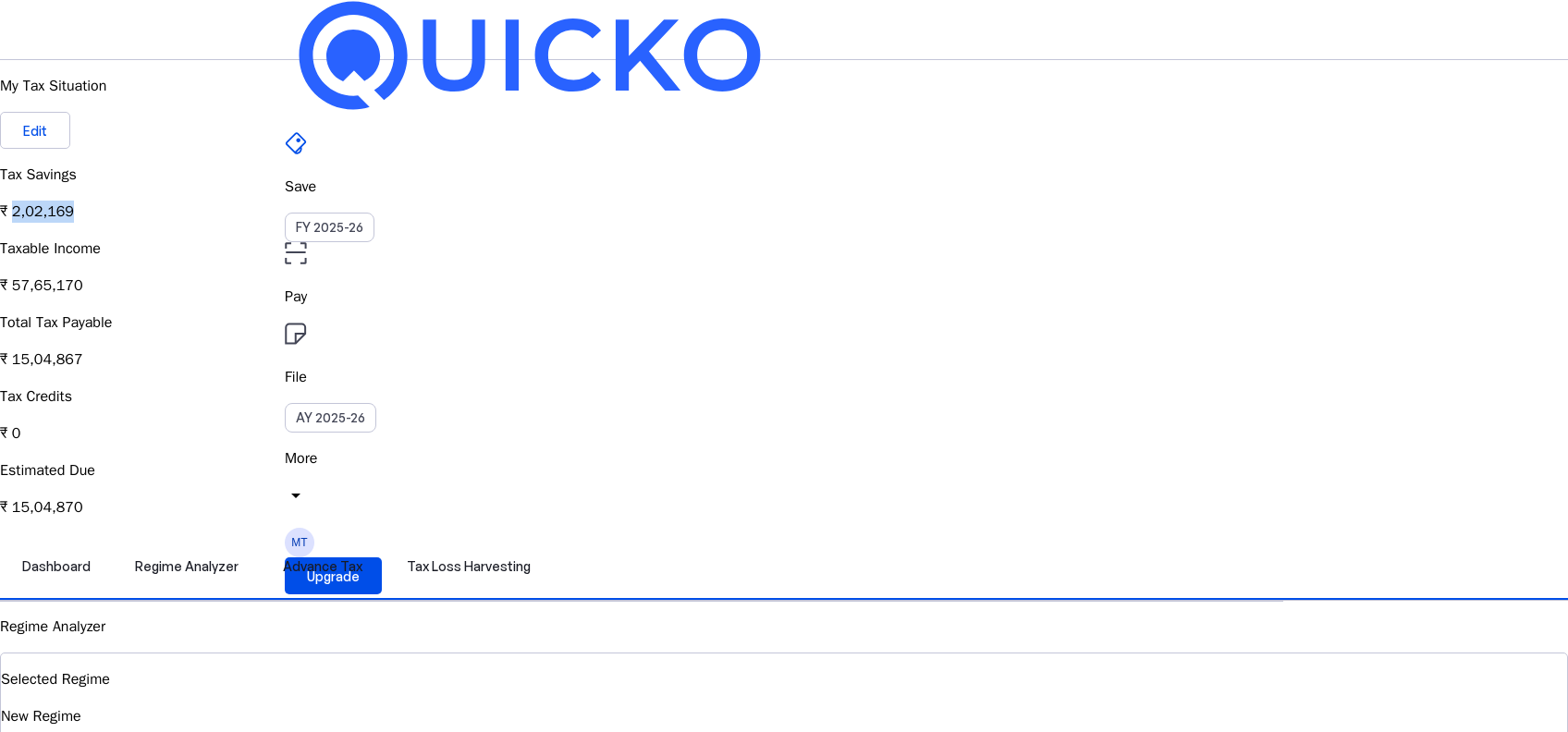 drag, startPoint x: 393, startPoint y: 232, endPoint x: 322, endPoint y: 239, distance: 71.34424 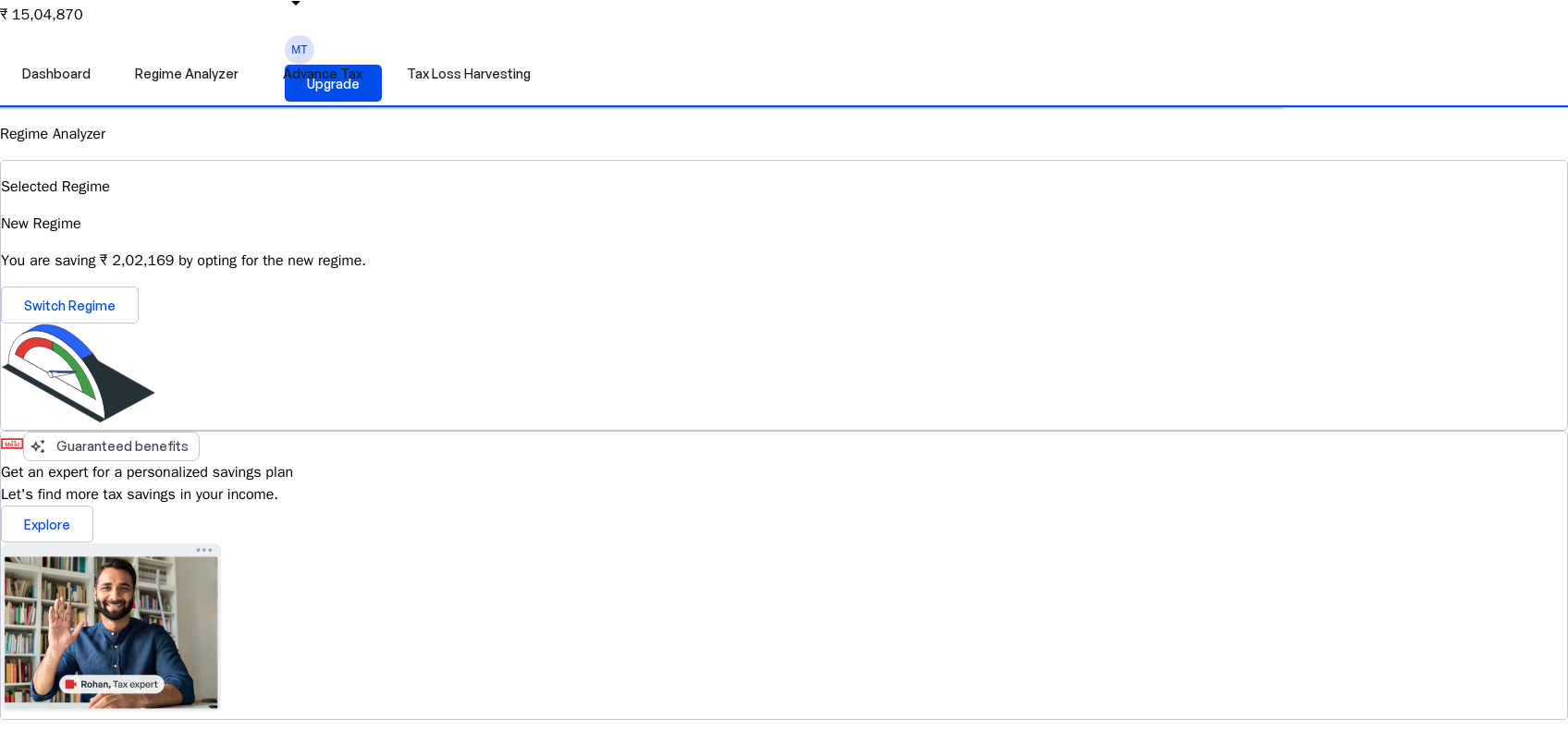 scroll, scrollTop: 739, scrollLeft: 0, axis: vertical 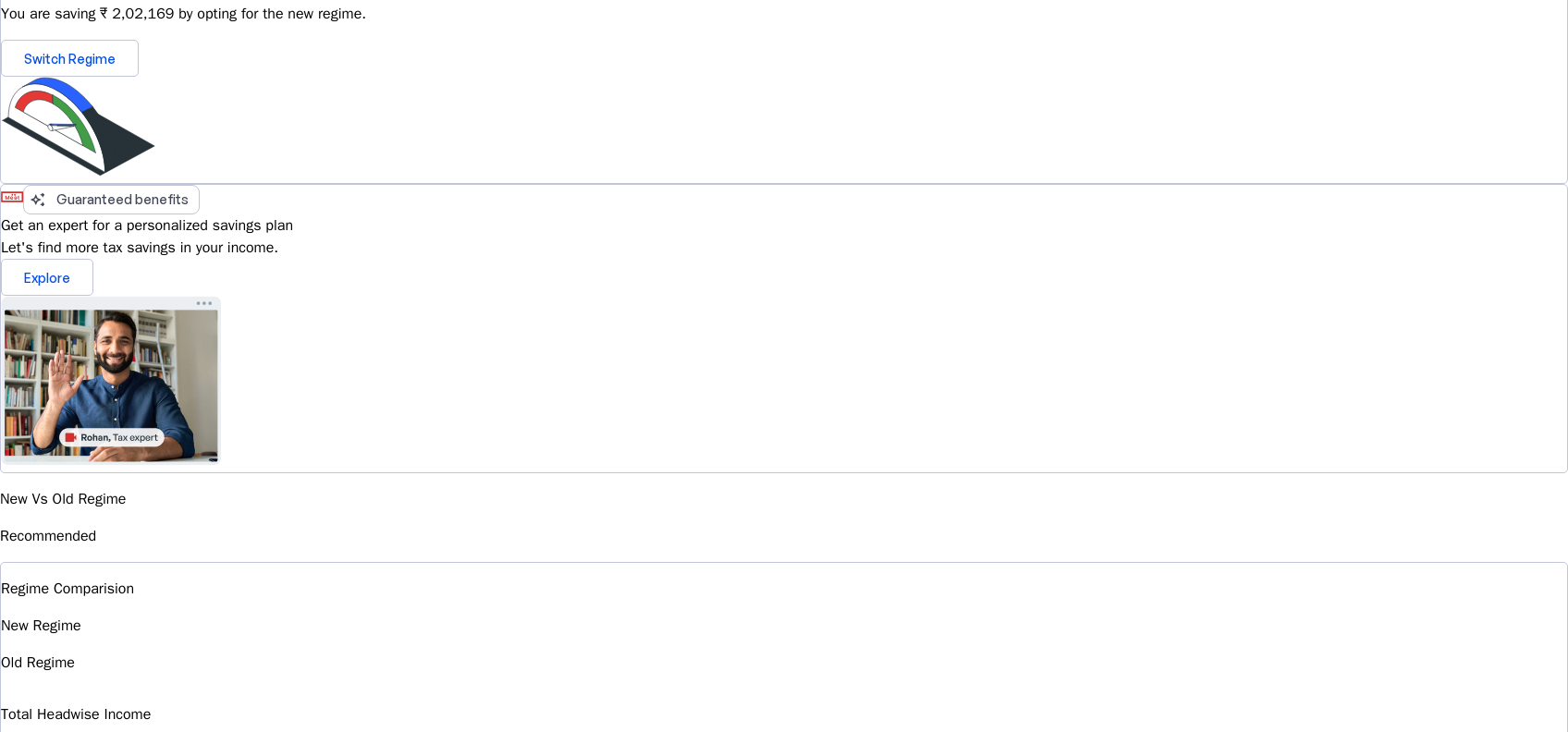 drag, startPoint x: 1135, startPoint y: 223, endPoint x: 925, endPoint y: 223, distance: 210 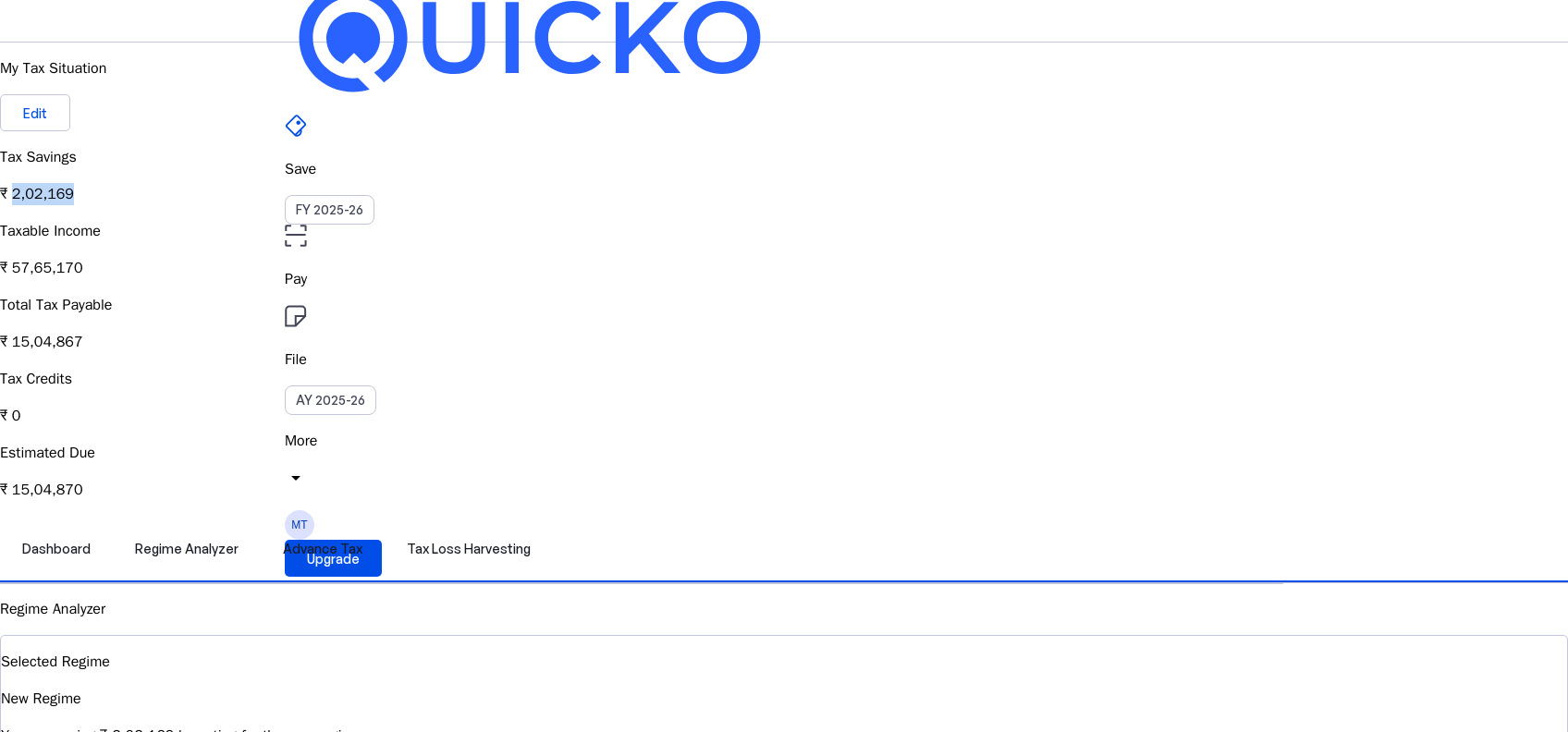 scroll, scrollTop: 0, scrollLeft: 0, axis: both 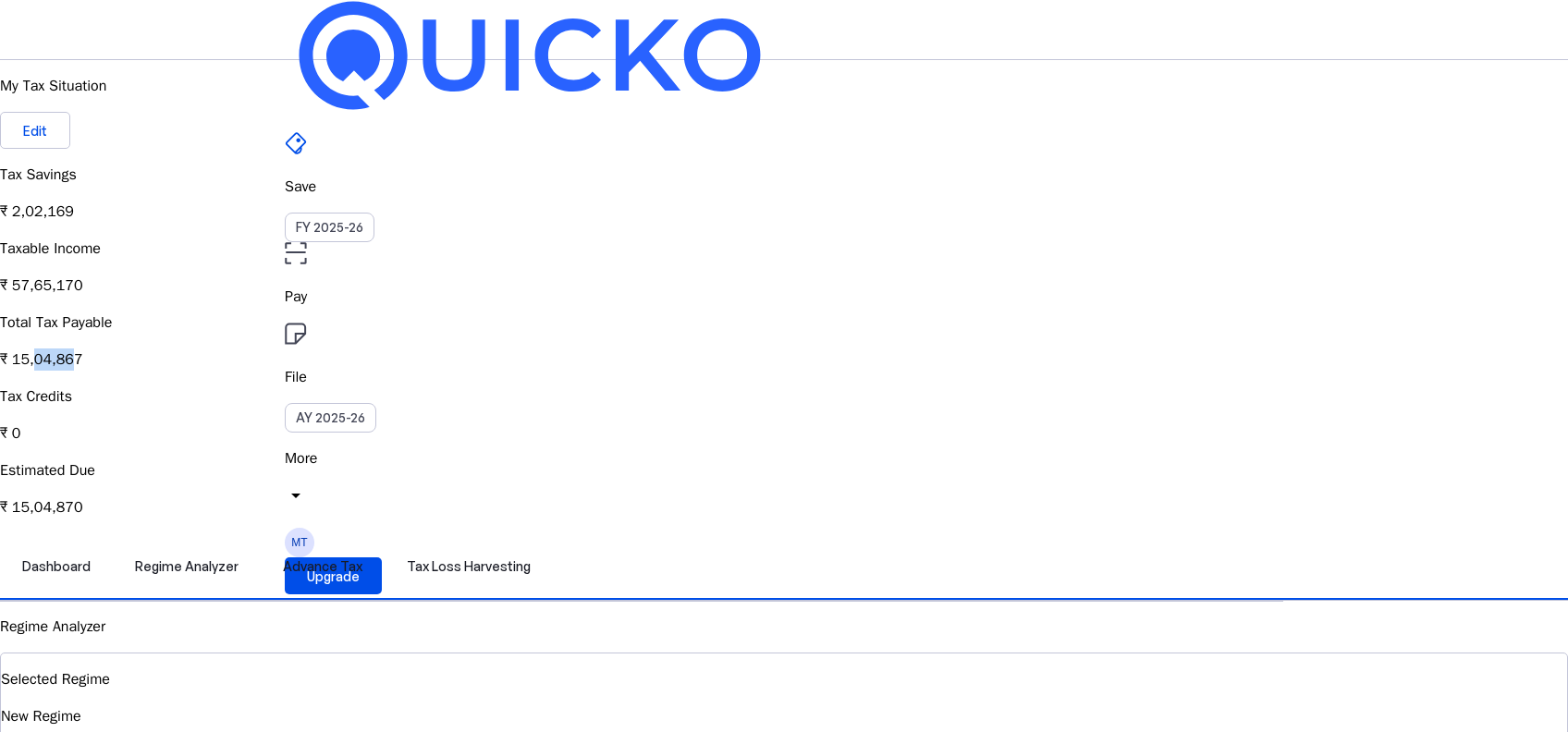 drag, startPoint x: 732, startPoint y: 238, endPoint x: 786, endPoint y: 237, distance: 54.00926 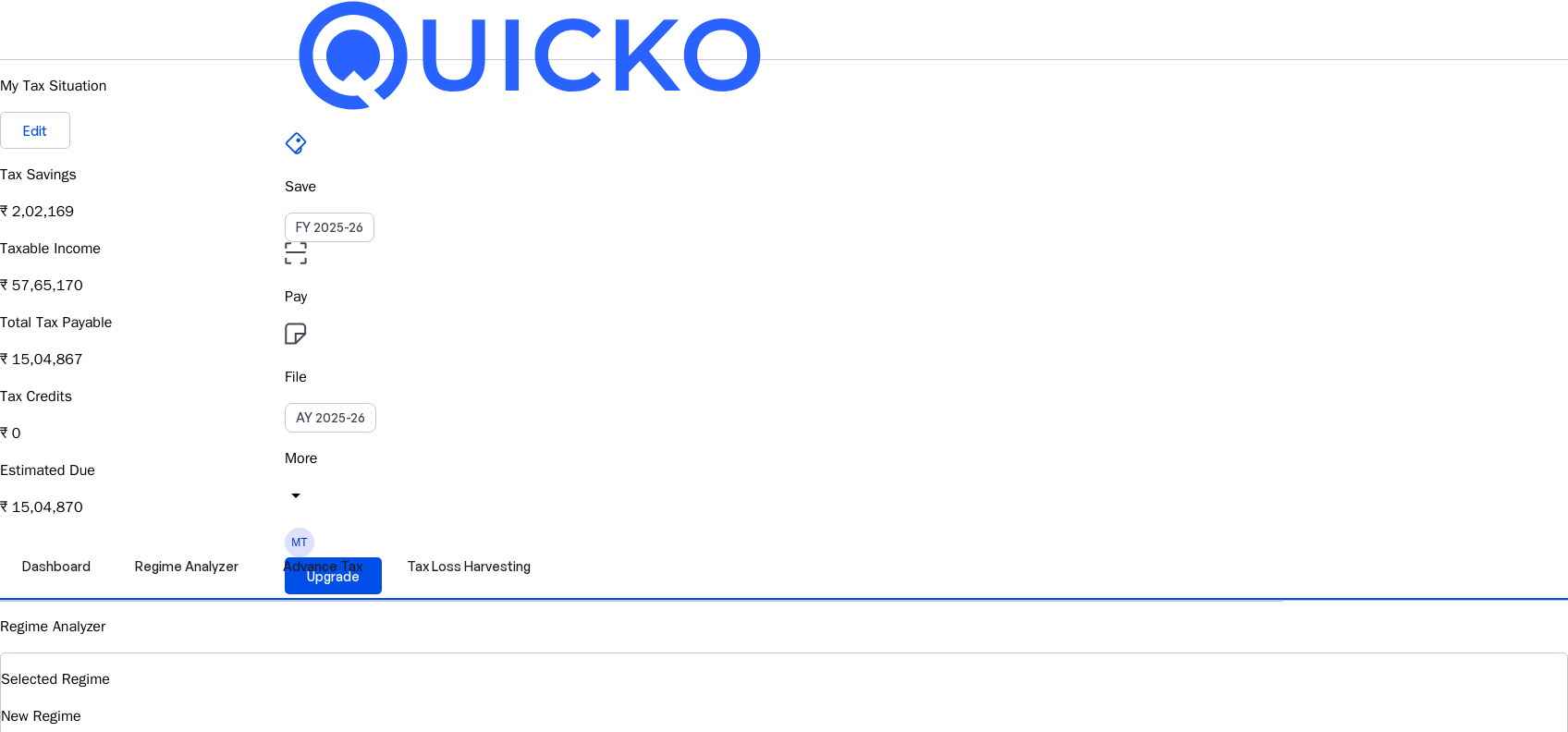 click on "Save FY 2025-26  Pay   File AY 2025-26  More  arrow_drop_down  MT   Upgrade  My Tax Situation Edit Tax Savings ₹ 2,02,169 Taxable Income ₹ 57,65,170 Total Tax Payable ₹ 15,04,867 Tax Credits ₹ 0 Estimated Due ₹ 15,04,870  Dashboard   Regime Analyzer   Advance Tax   Tax Loss Harvesting  Regime Analyzer Selected Regime New Regime You are saving ₹ 2,02,169 by opting for the new regime.  Switch Regime auto_awesome  Guaranteed benefits   Get an expert for a personalized savings plan   Let's find more tax savings in your income.   Explore  New Vs Old Regime Recommended  Regime Comparision   New Regime  Old Regime  Total Headwise Income   ₹ 57,65,172   ₹ 57,90,172   Losses Adjusted   ₹ 0   ₹ 2,00,000   Gross Total Income   ₹ 57,65,172   ₹ 55,90,172   Deductions   ₹ 0   ₹ 13,572   Total Income   ₹ 57,65,170   ₹ 55,76,600   Gross Tax Payable   ₹ 14,98,126   ₹ 16,99,389   Interest & Penalty   ₹ 6,741   ₹ 7,647   Net Tax Liability   ₹ 15,04,867   ₹ 17,07,036  Saving  favorite" at bounding box center (784, 1312) 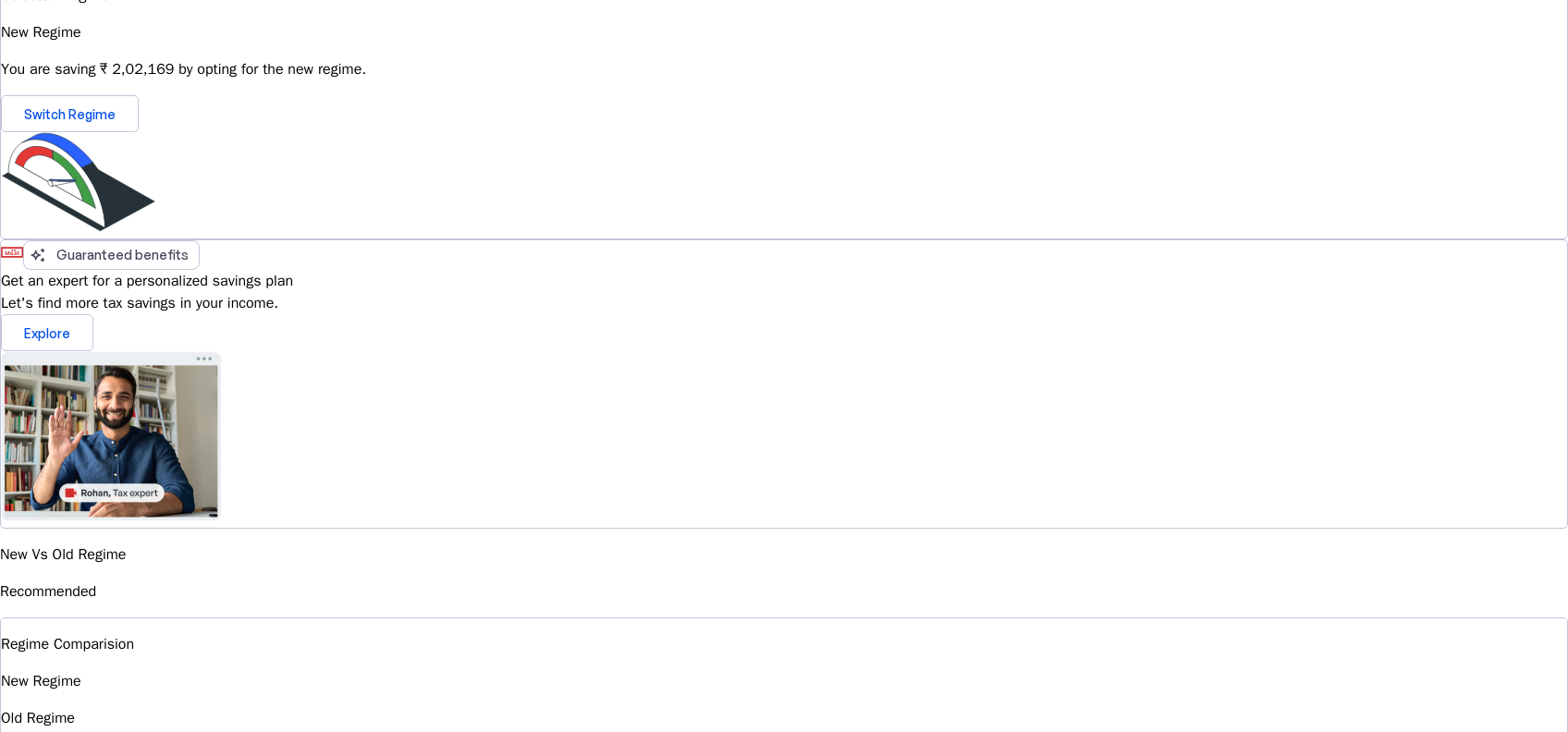 scroll, scrollTop: 739, scrollLeft: 0, axis: vertical 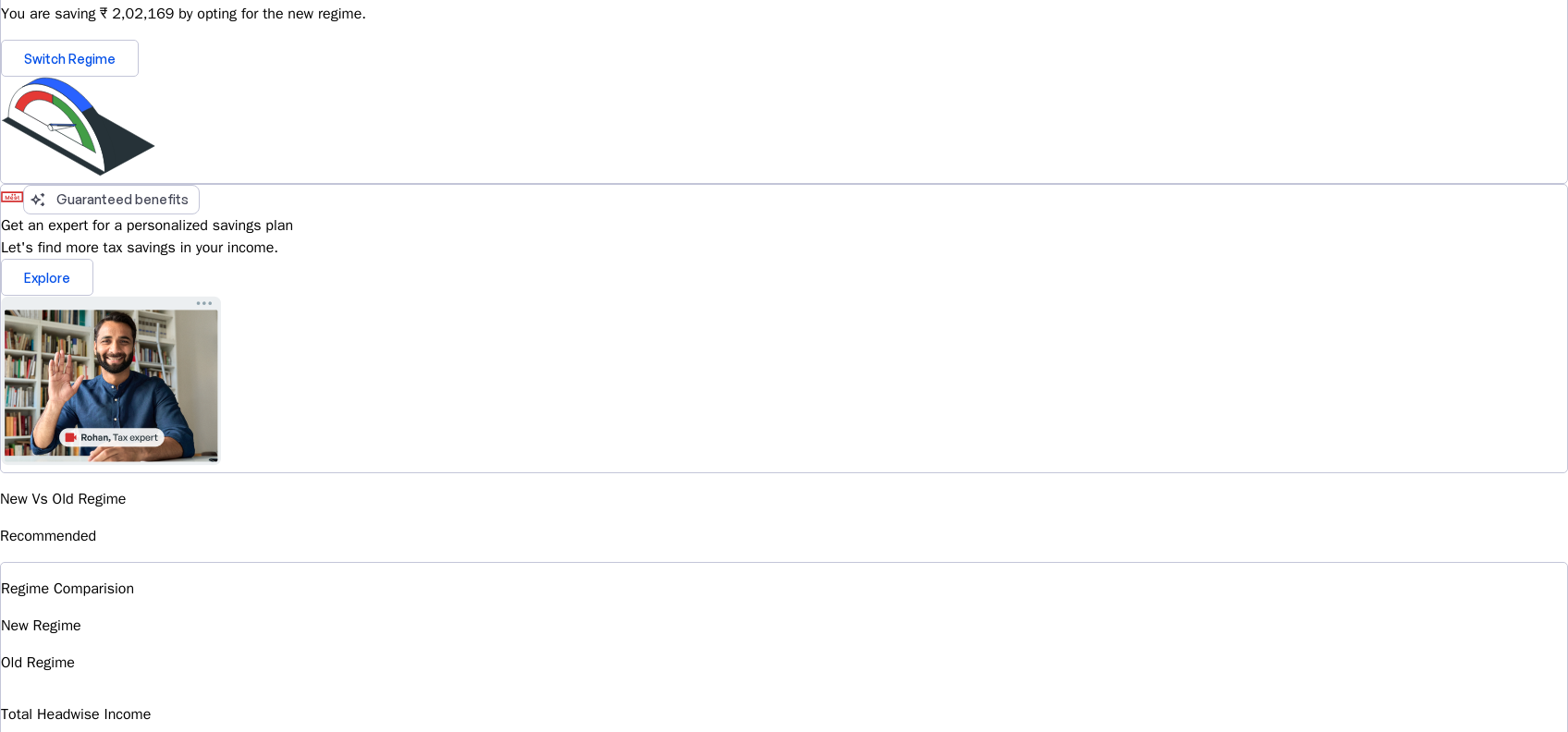 drag, startPoint x: 1140, startPoint y: 577, endPoint x: 1164, endPoint y: 577, distance: 24 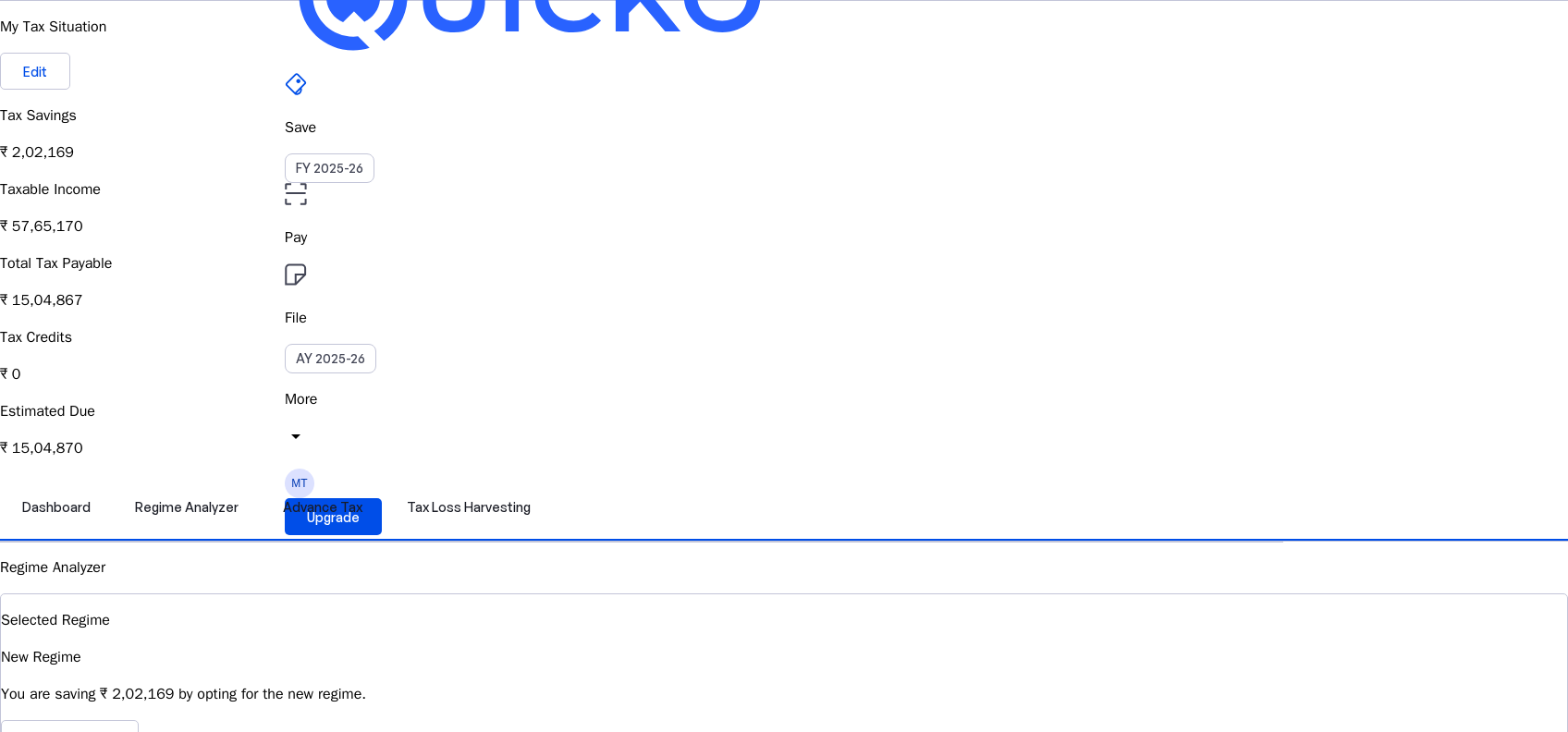 scroll, scrollTop: 0, scrollLeft: 0, axis: both 